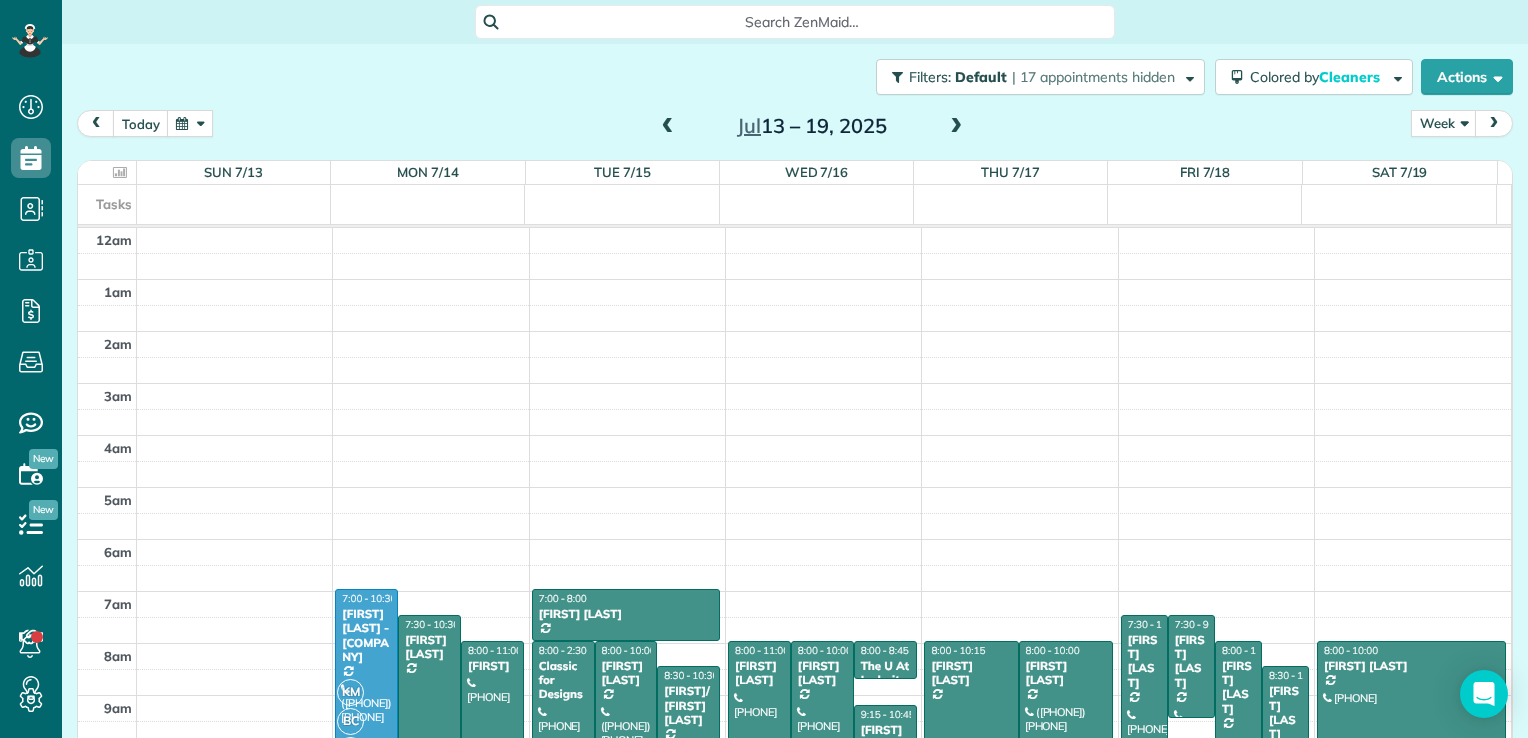 scroll, scrollTop: 0, scrollLeft: 0, axis: both 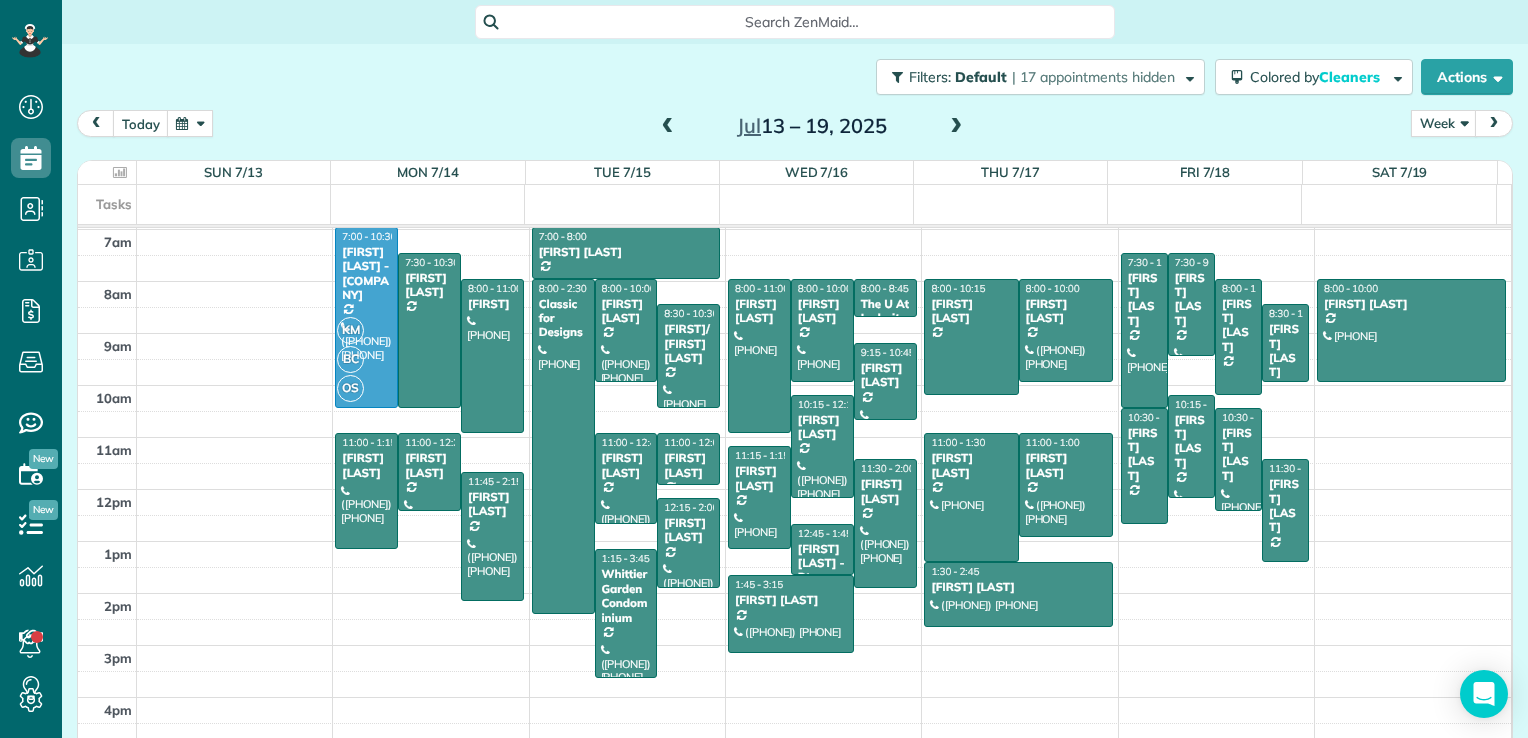 click at bounding box center (956, 127) 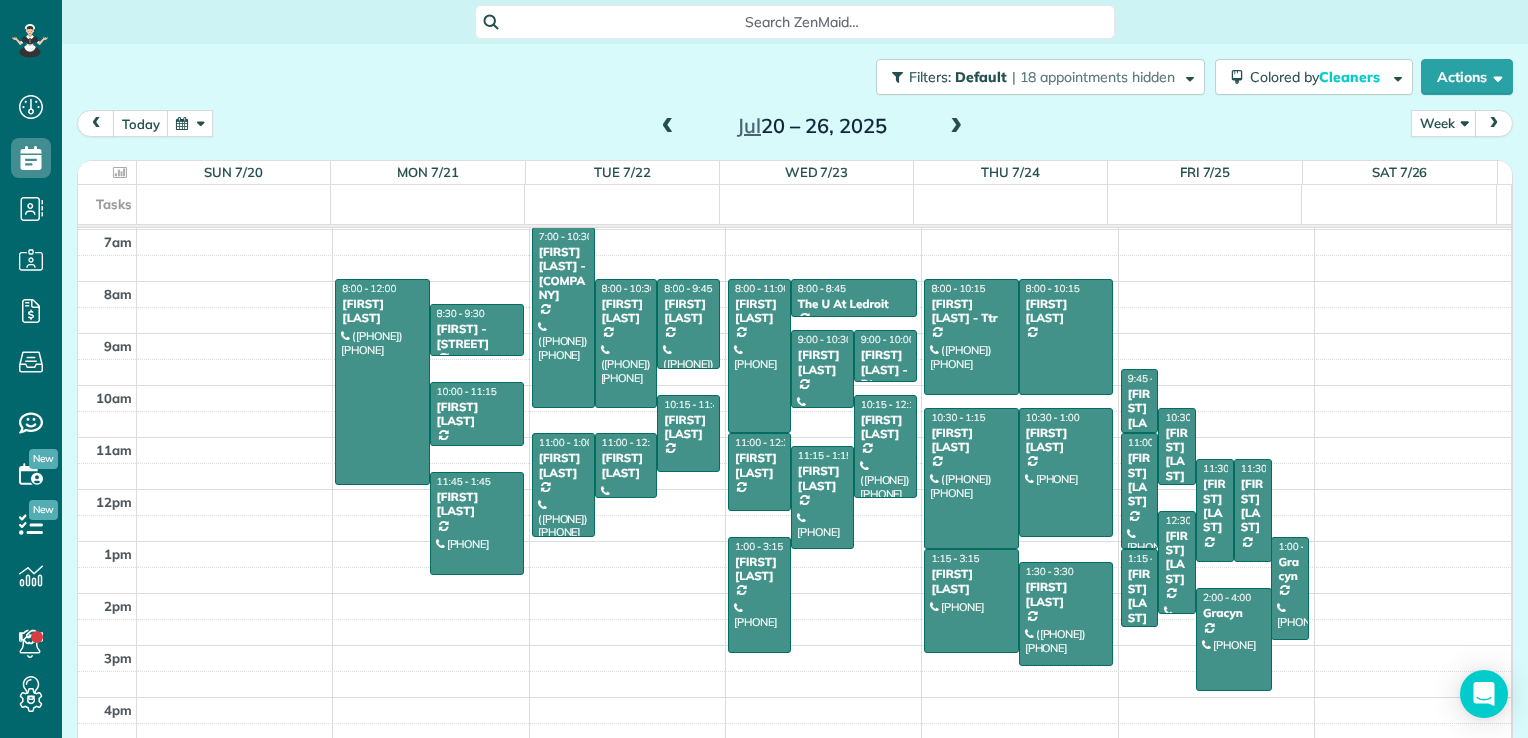 click at bounding box center (956, 127) 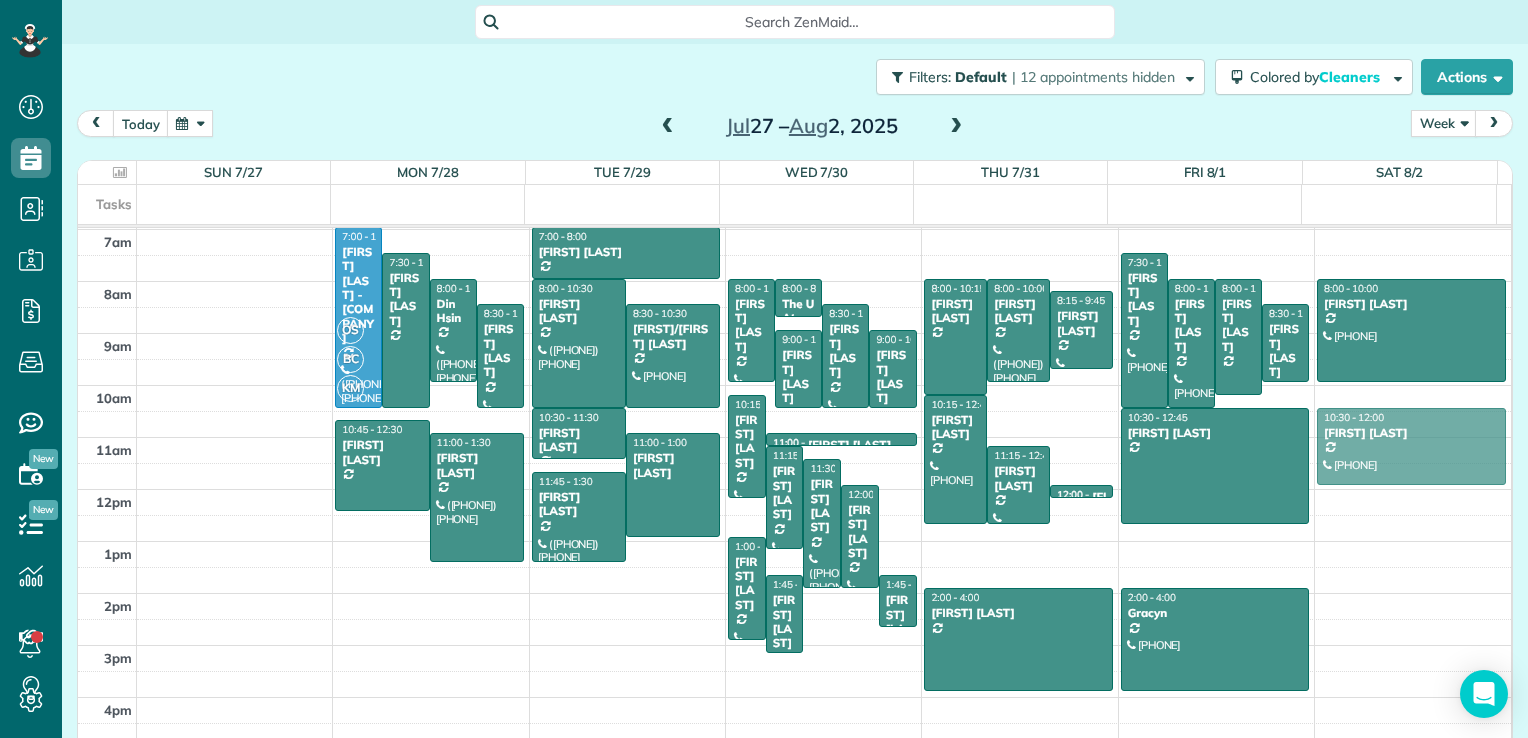 drag, startPoint x: 1345, startPoint y: 410, endPoint x: 1340, endPoint y: 442, distance: 32.38827 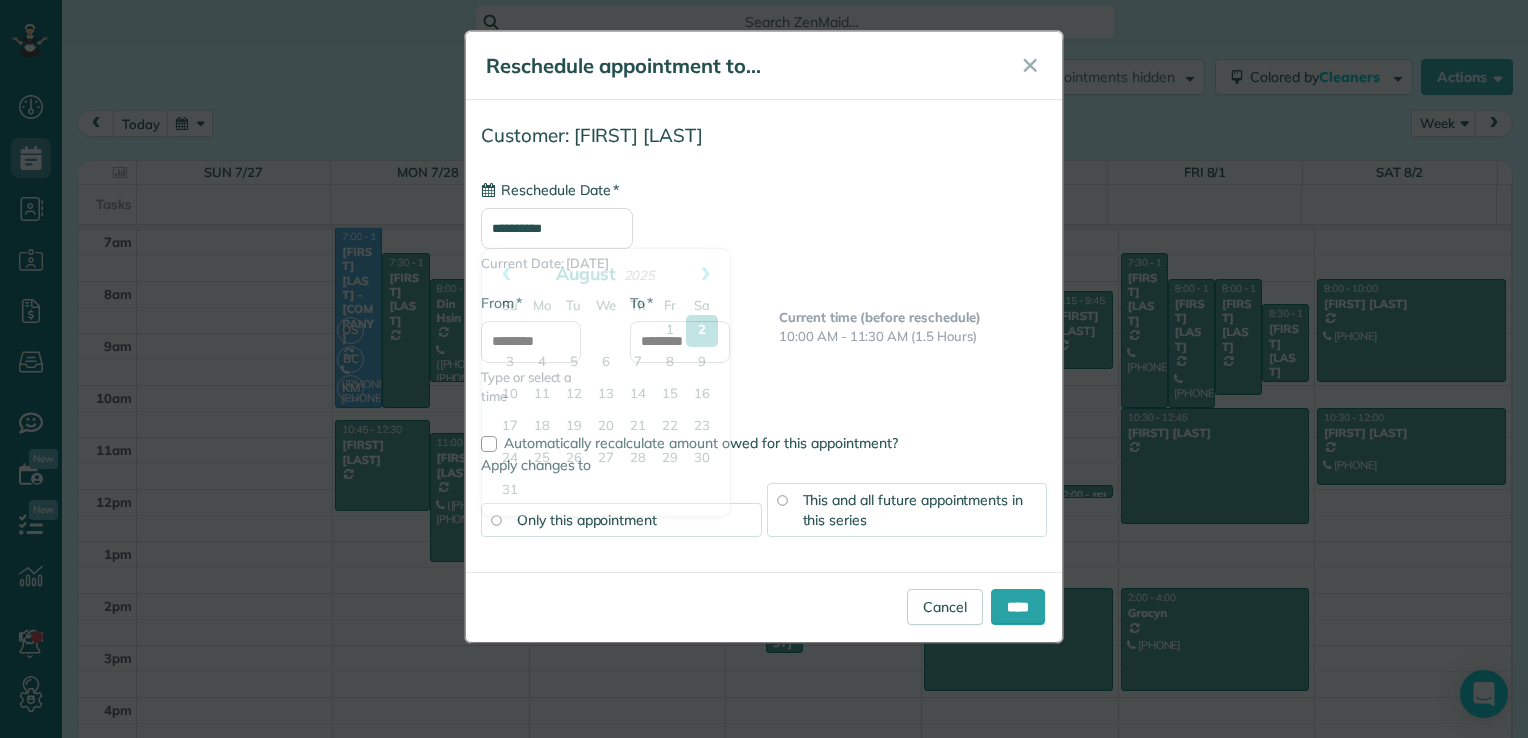 click on "**********" at bounding box center [557, 228] 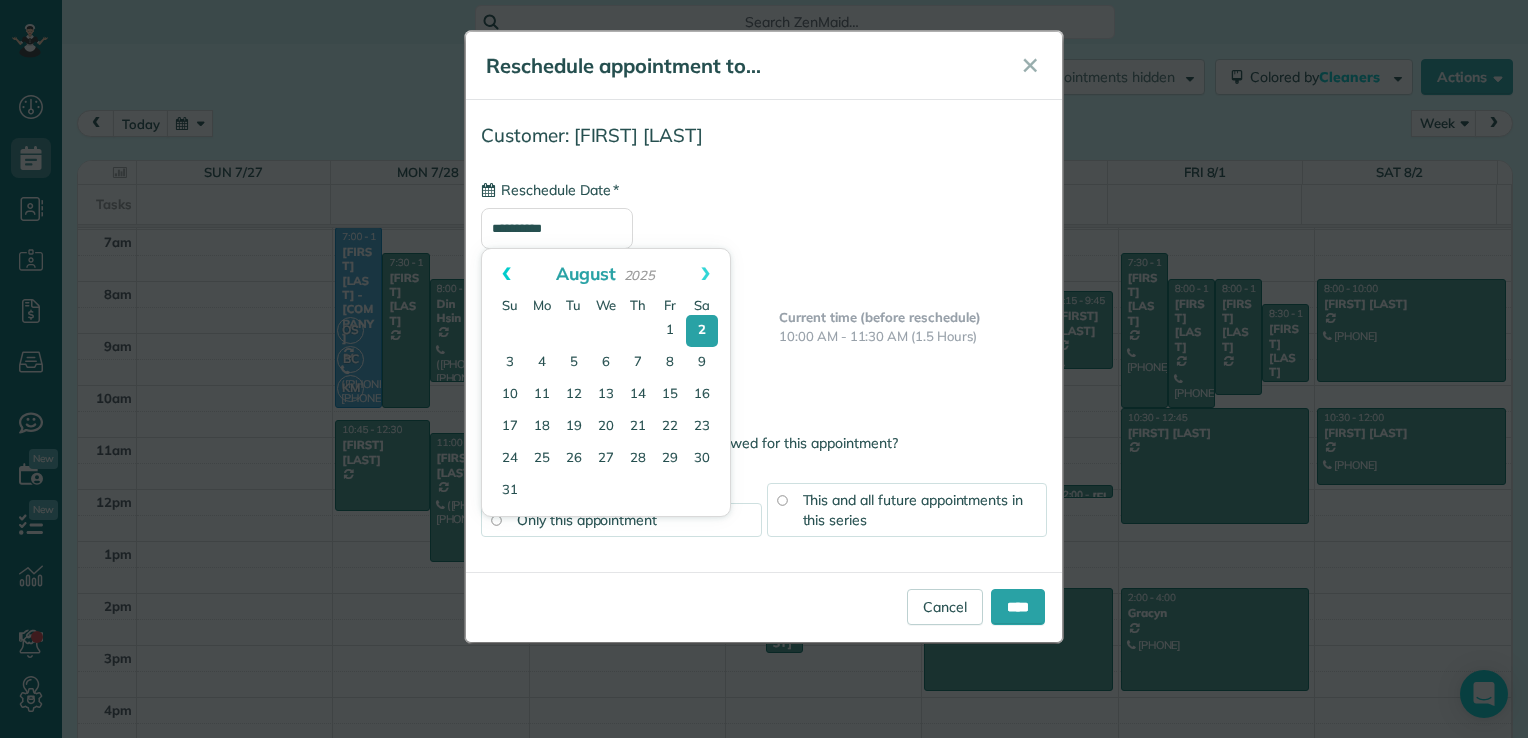 click on "Prev" at bounding box center (506, 274) 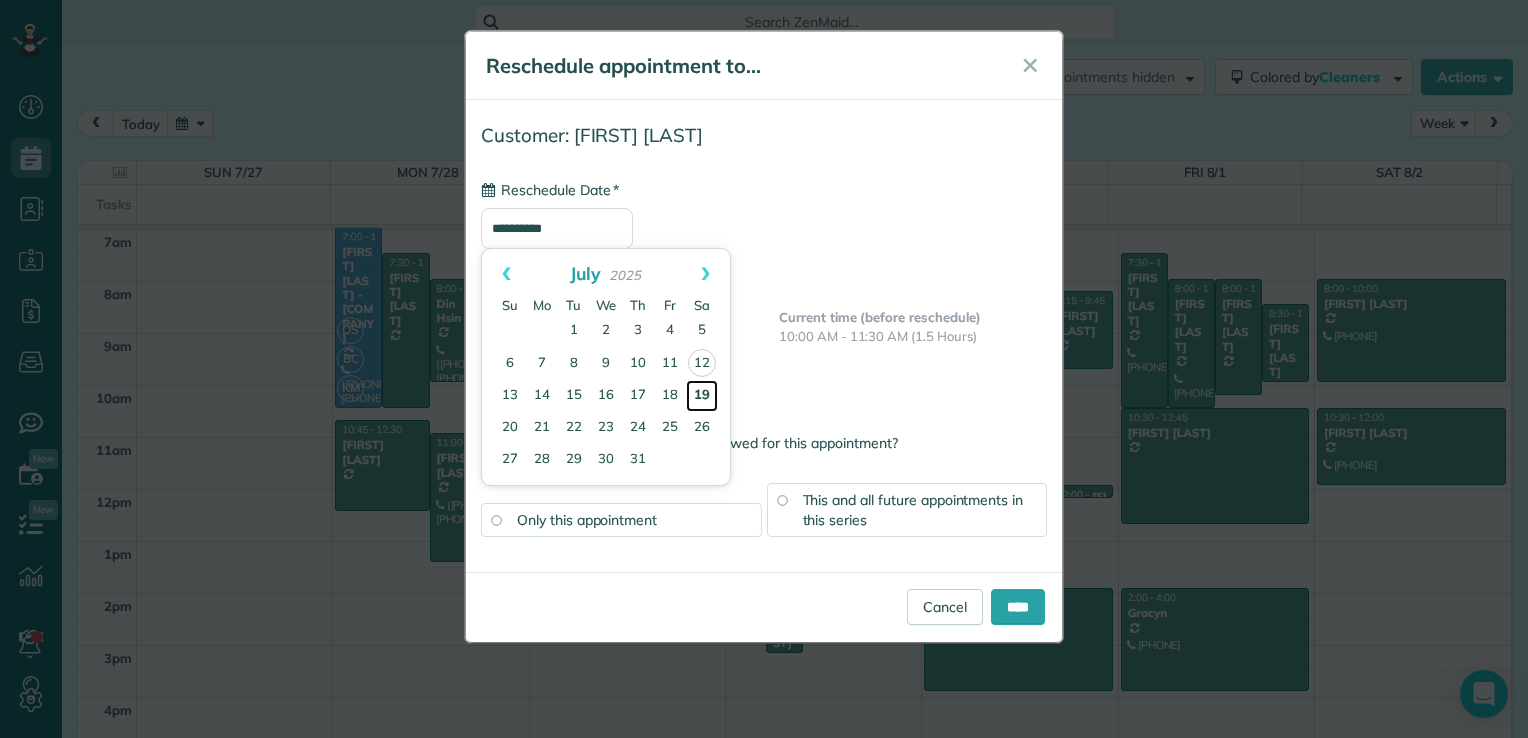 click on "19" at bounding box center (702, 396) 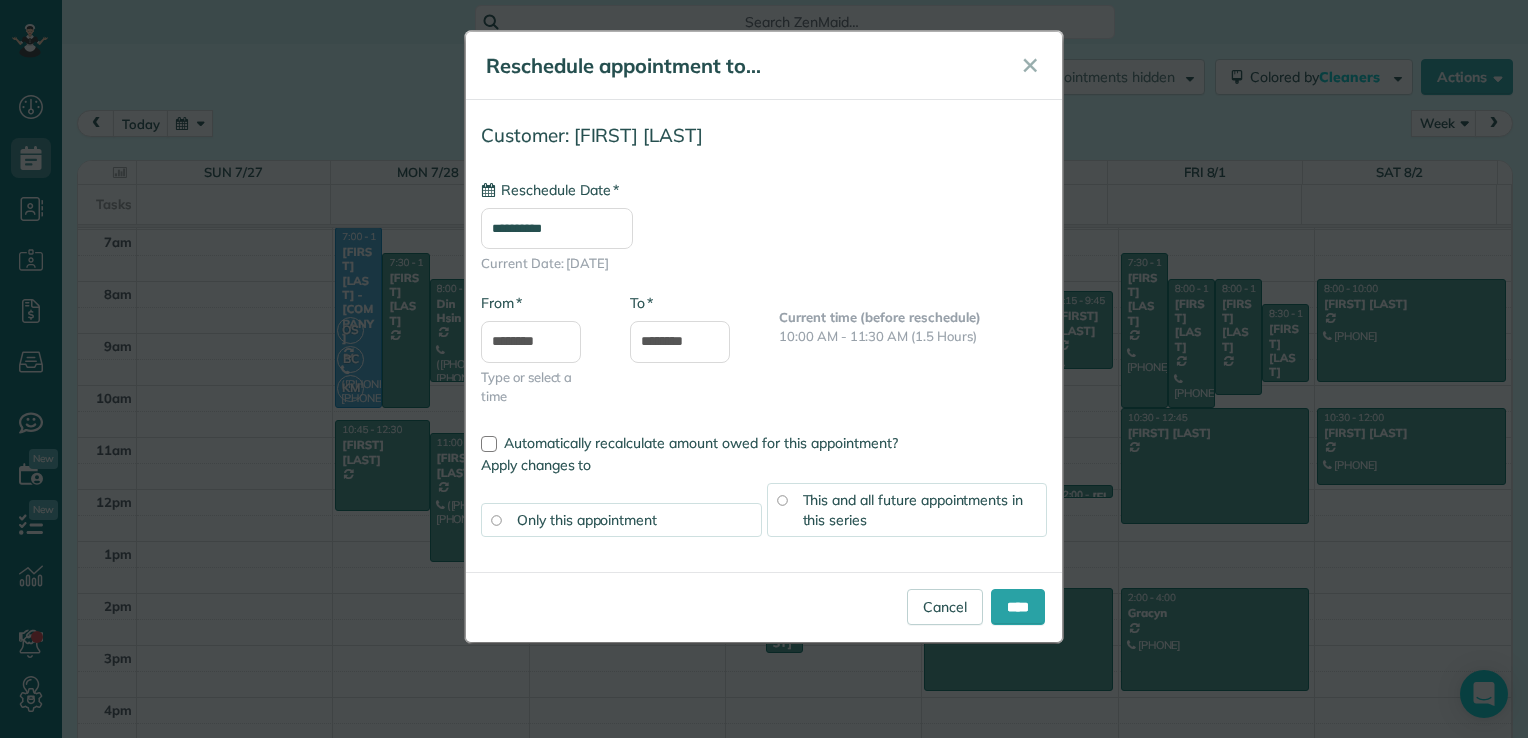 click on "This and all future appointments in this series" at bounding box center [907, 510] 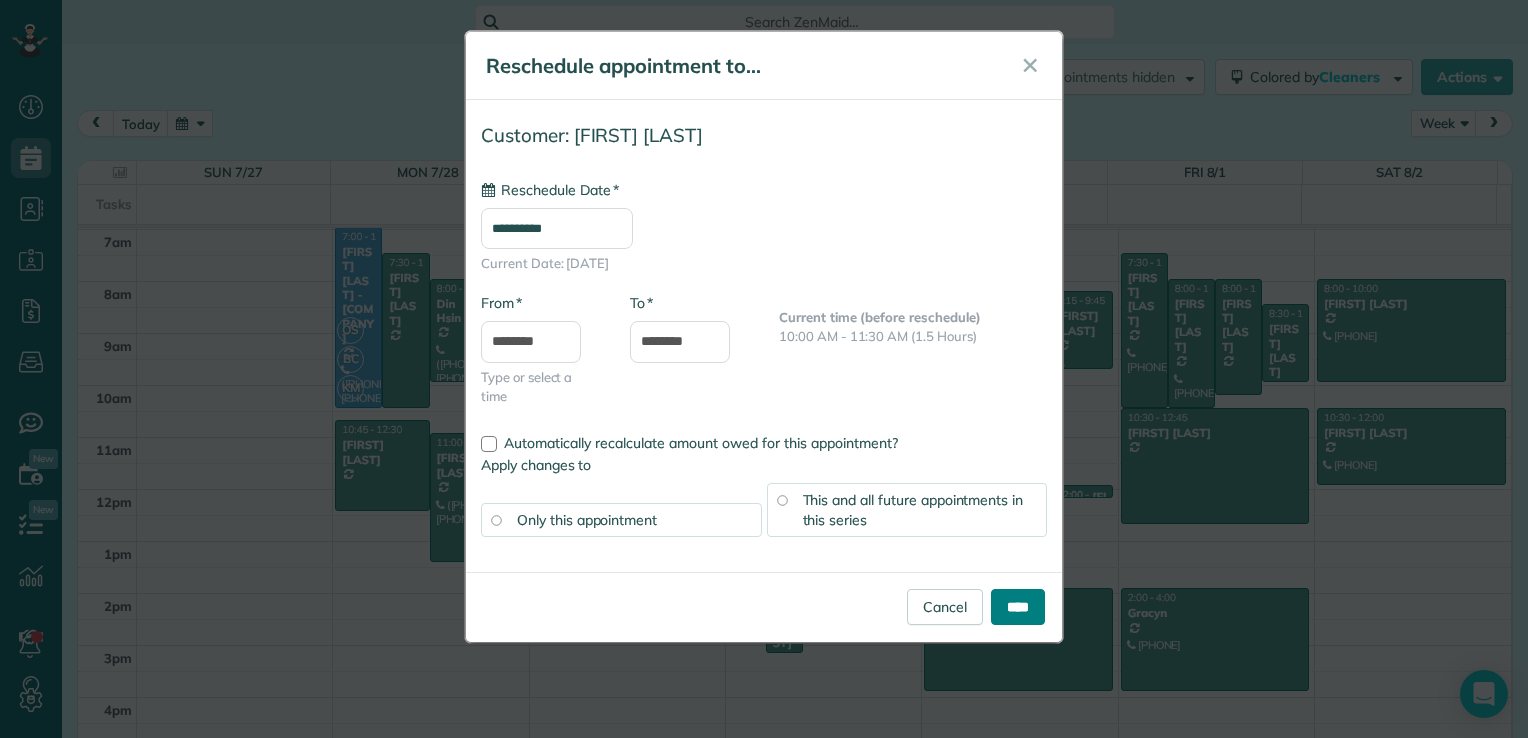 drag, startPoint x: 1012, startPoint y: 614, endPoint x: 986, endPoint y: 570, distance: 51.10773 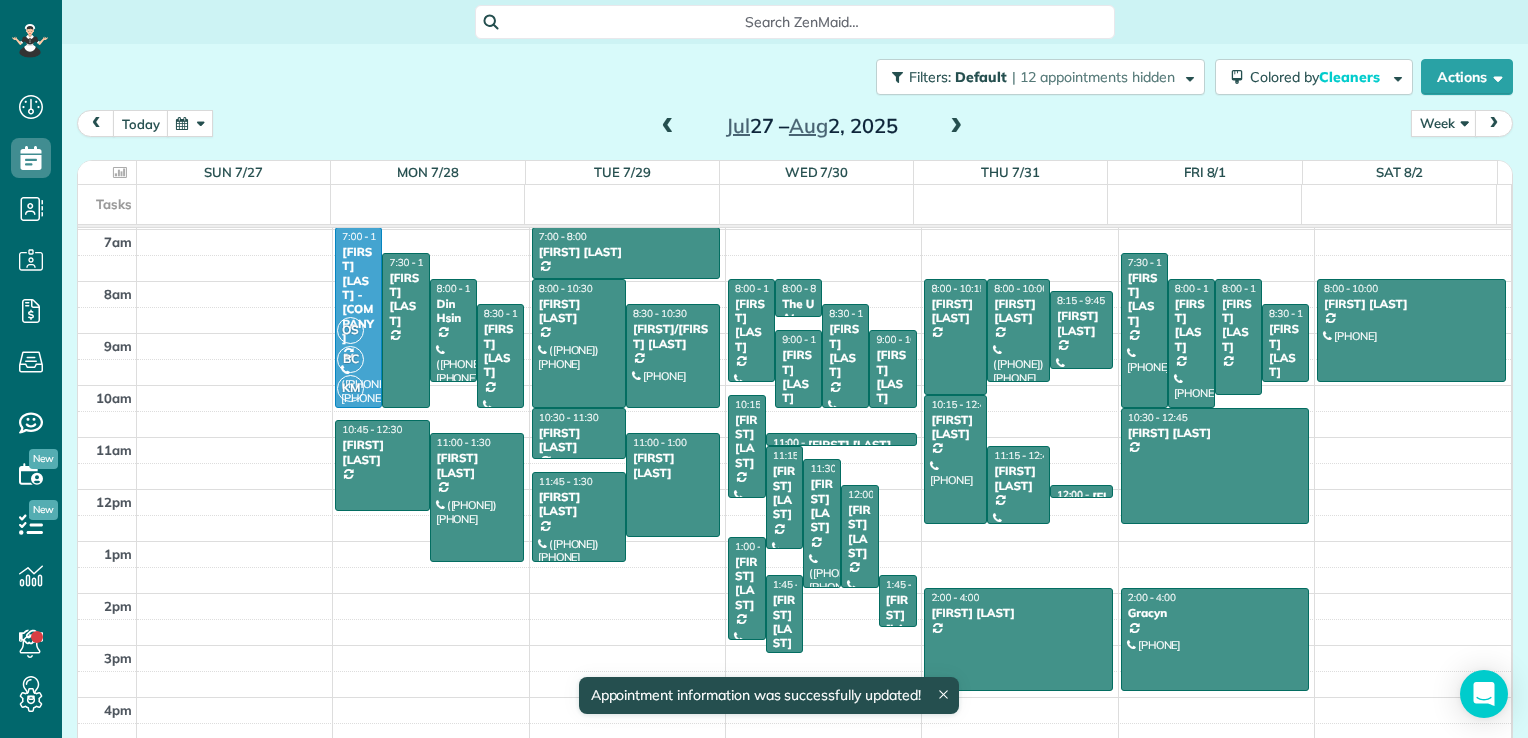 click at bounding box center [668, 127] 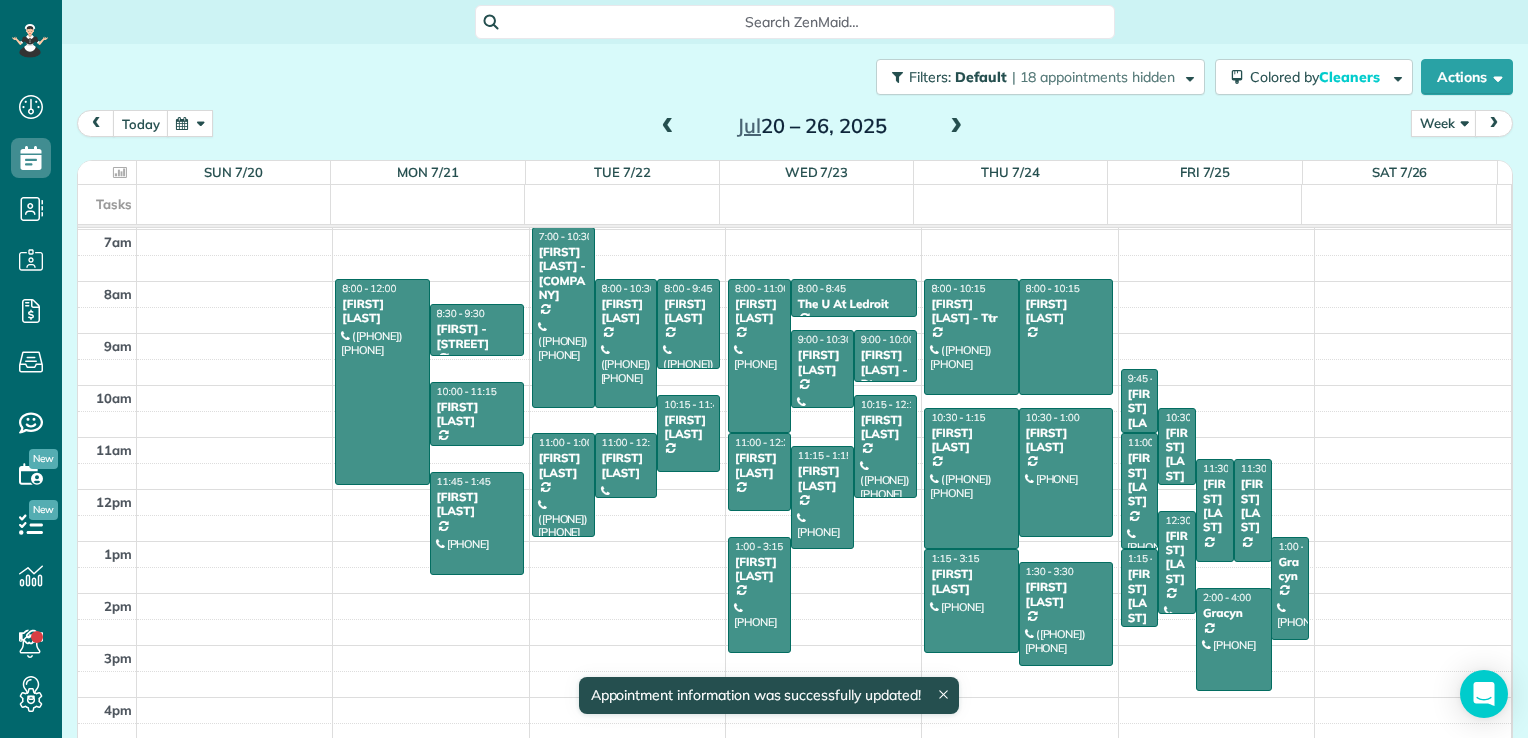 click at bounding box center (668, 127) 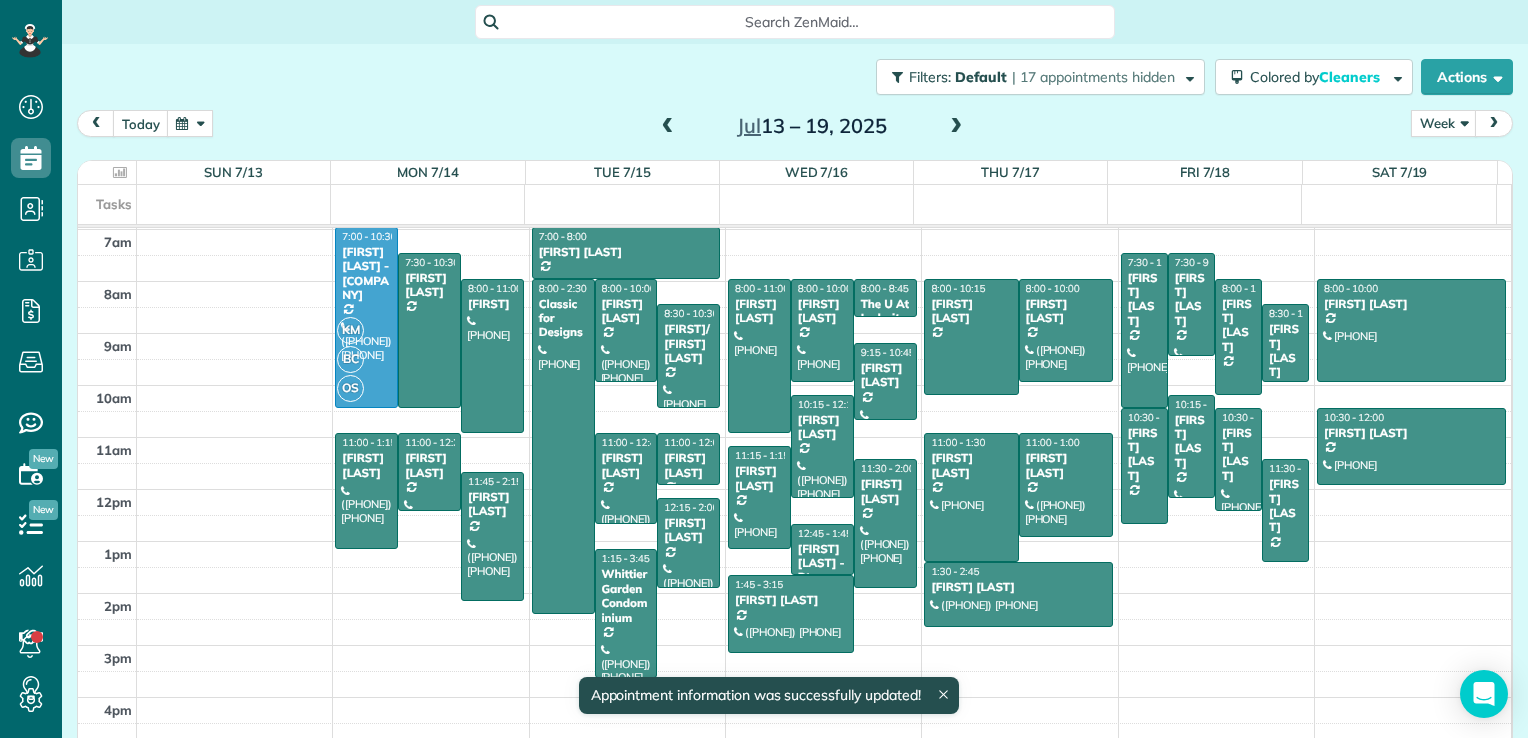 click at bounding box center [668, 127] 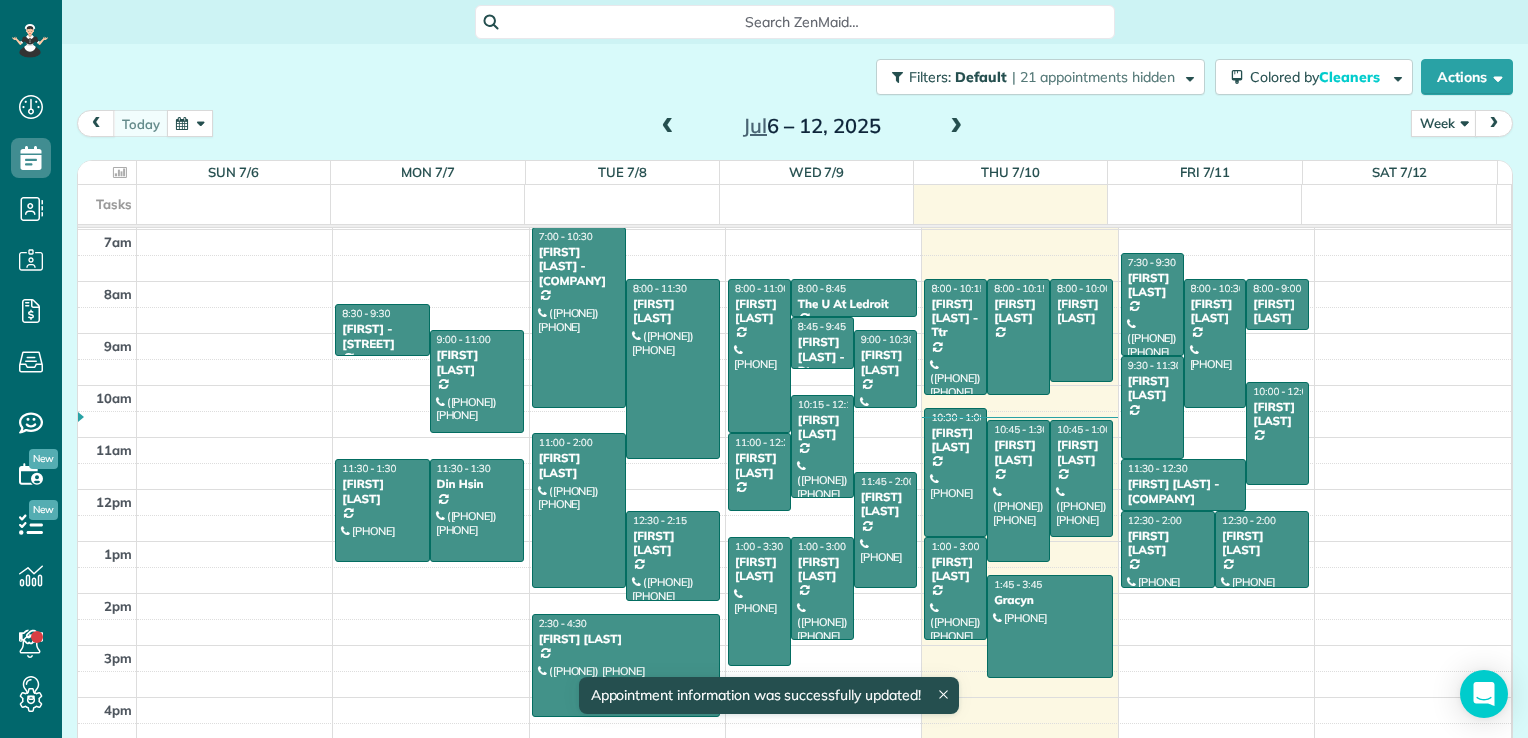 click at bounding box center (956, 127) 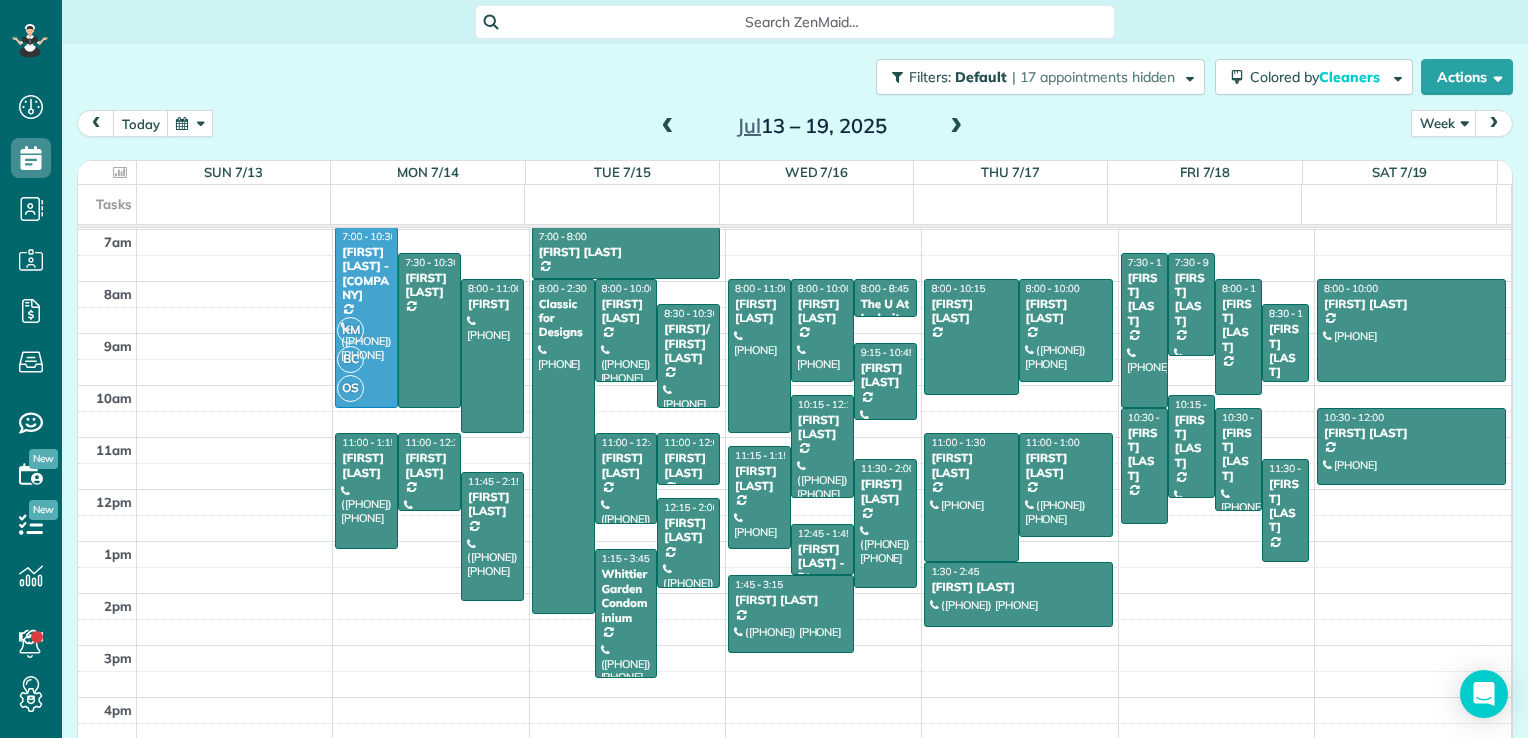 click at bounding box center [956, 127] 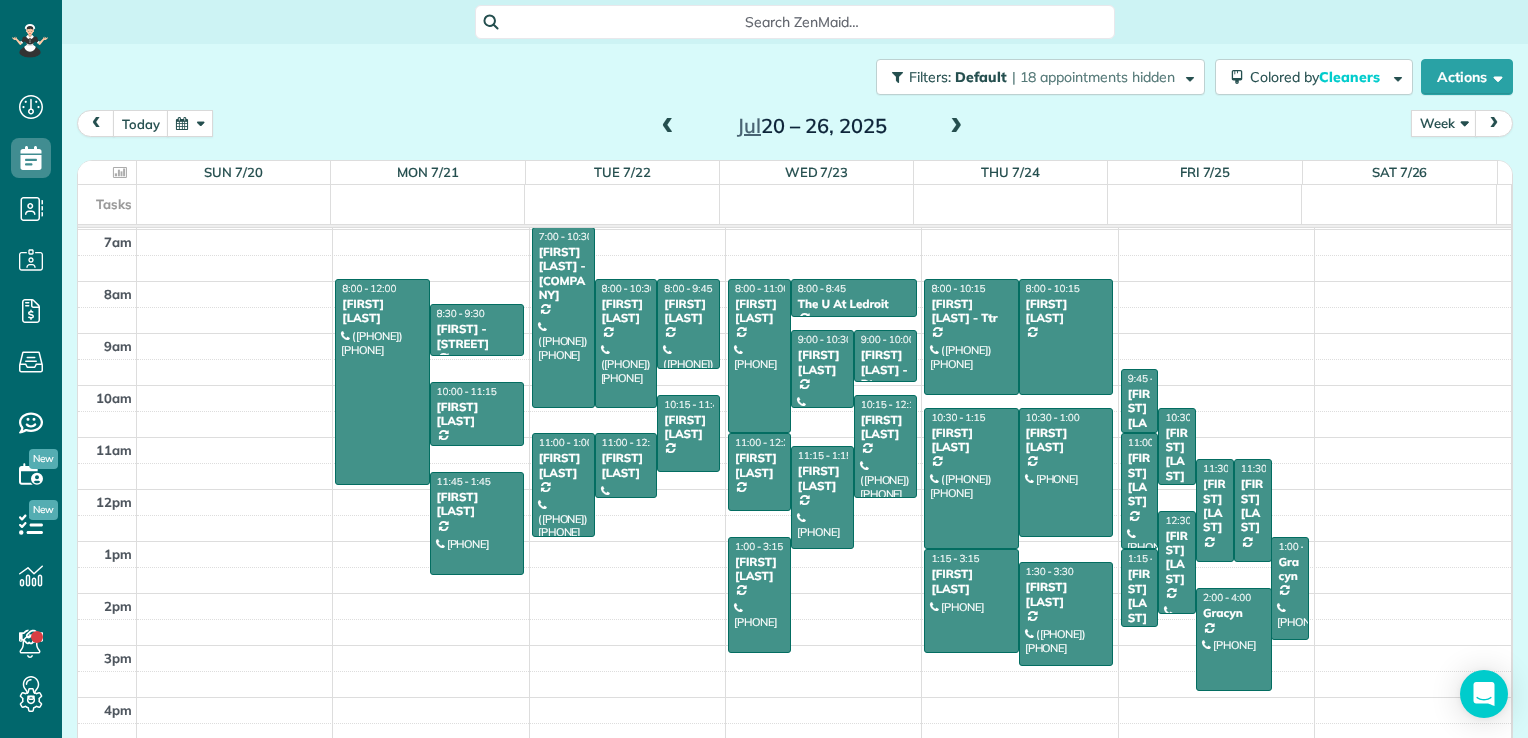 click at bounding box center [956, 127] 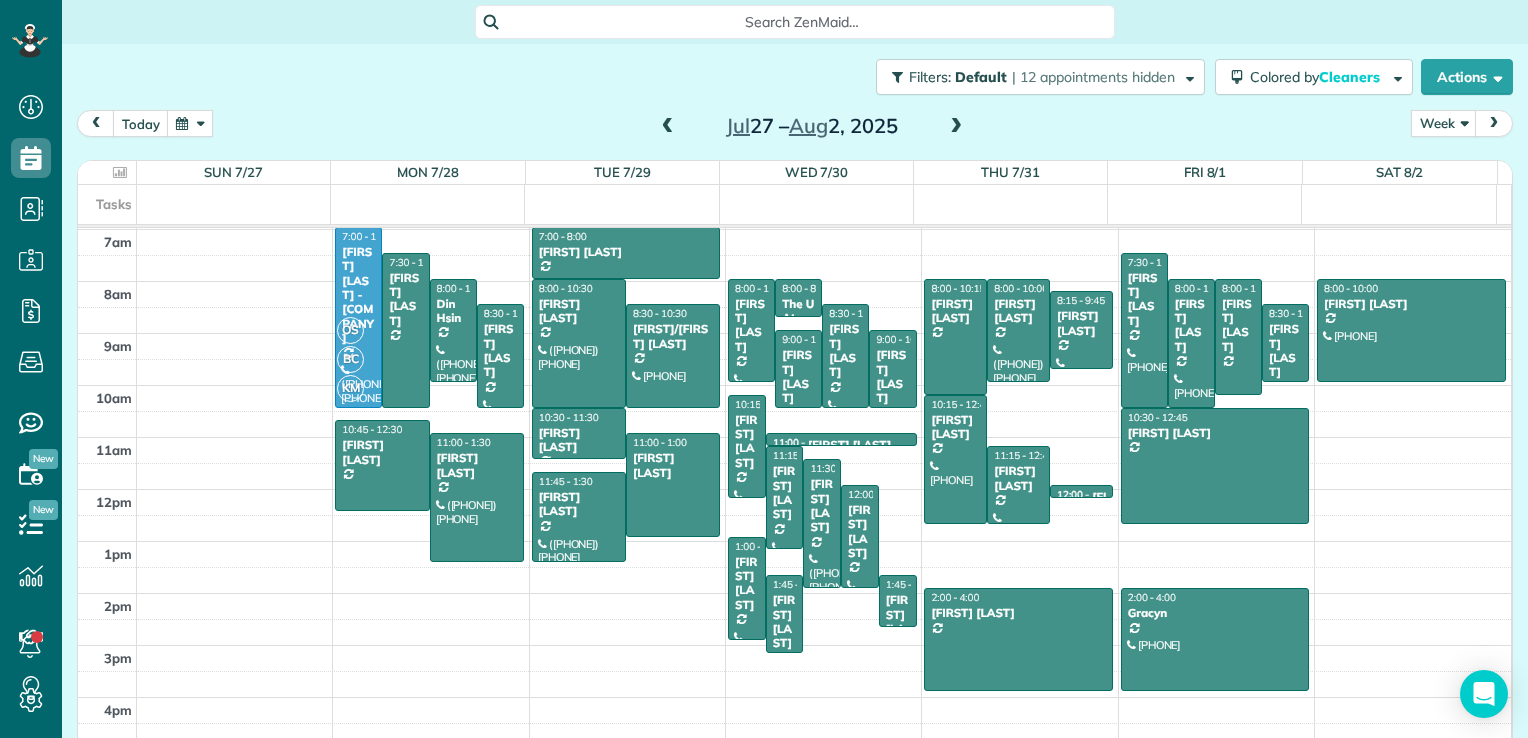 click at bounding box center [668, 127] 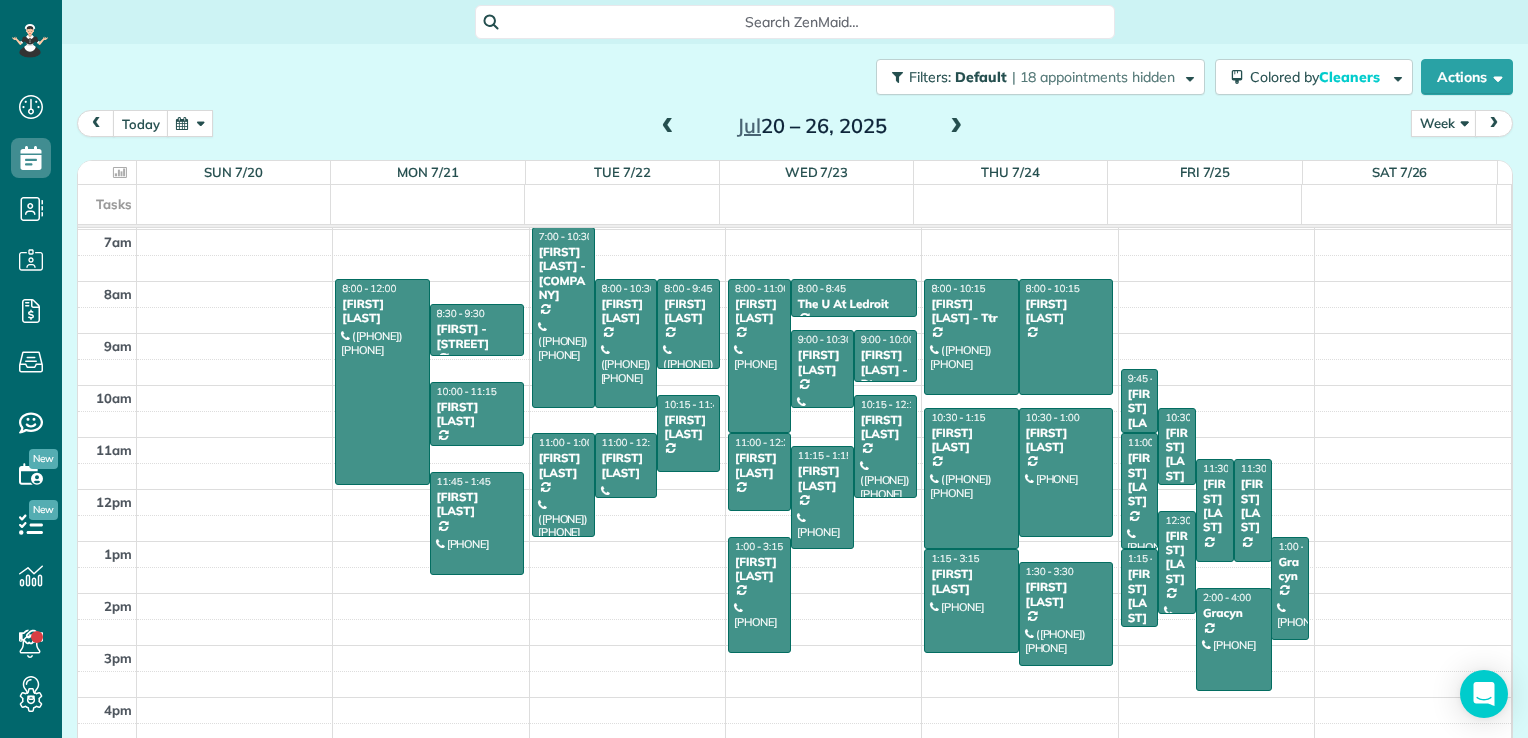 click at bounding box center (668, 127) 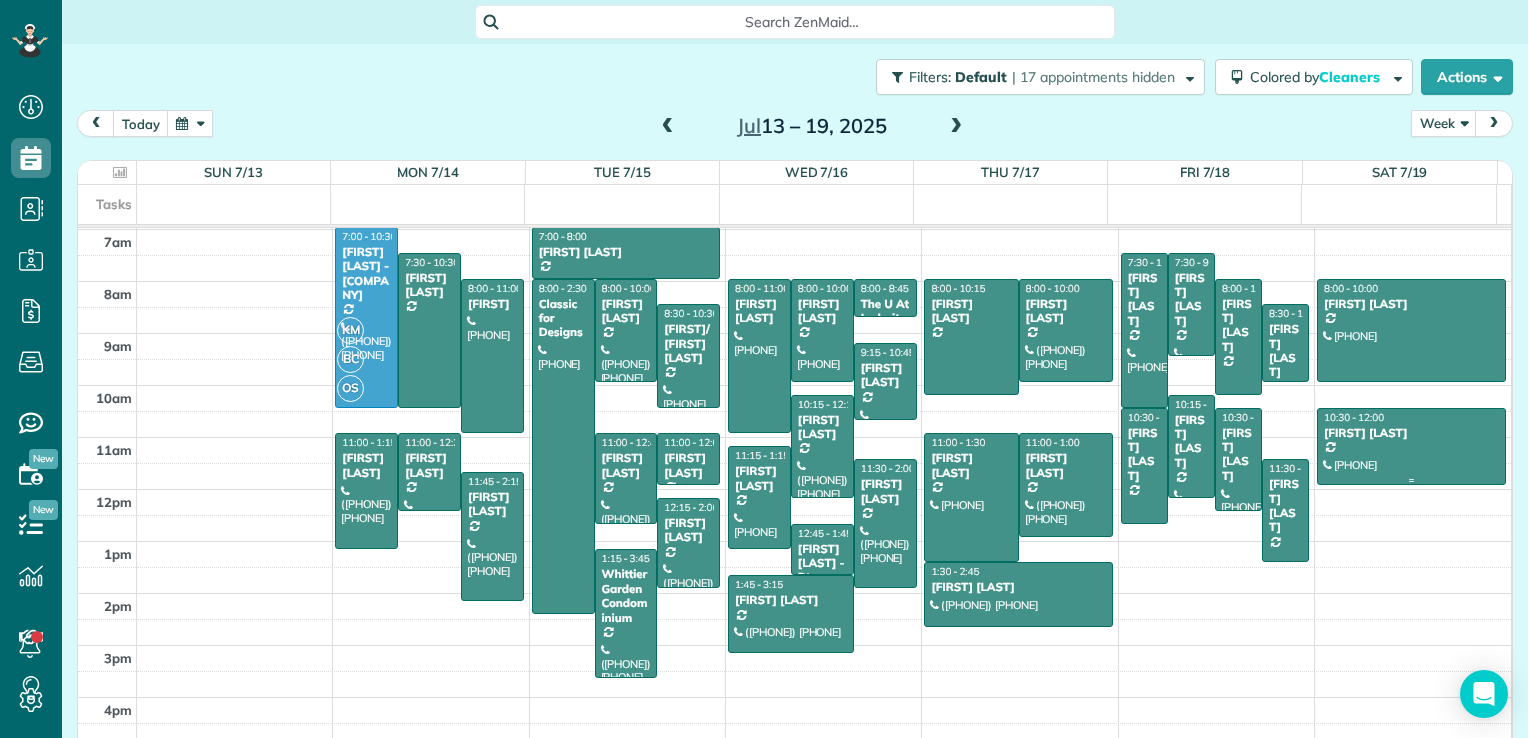 click at bounding box center [1411, 446] 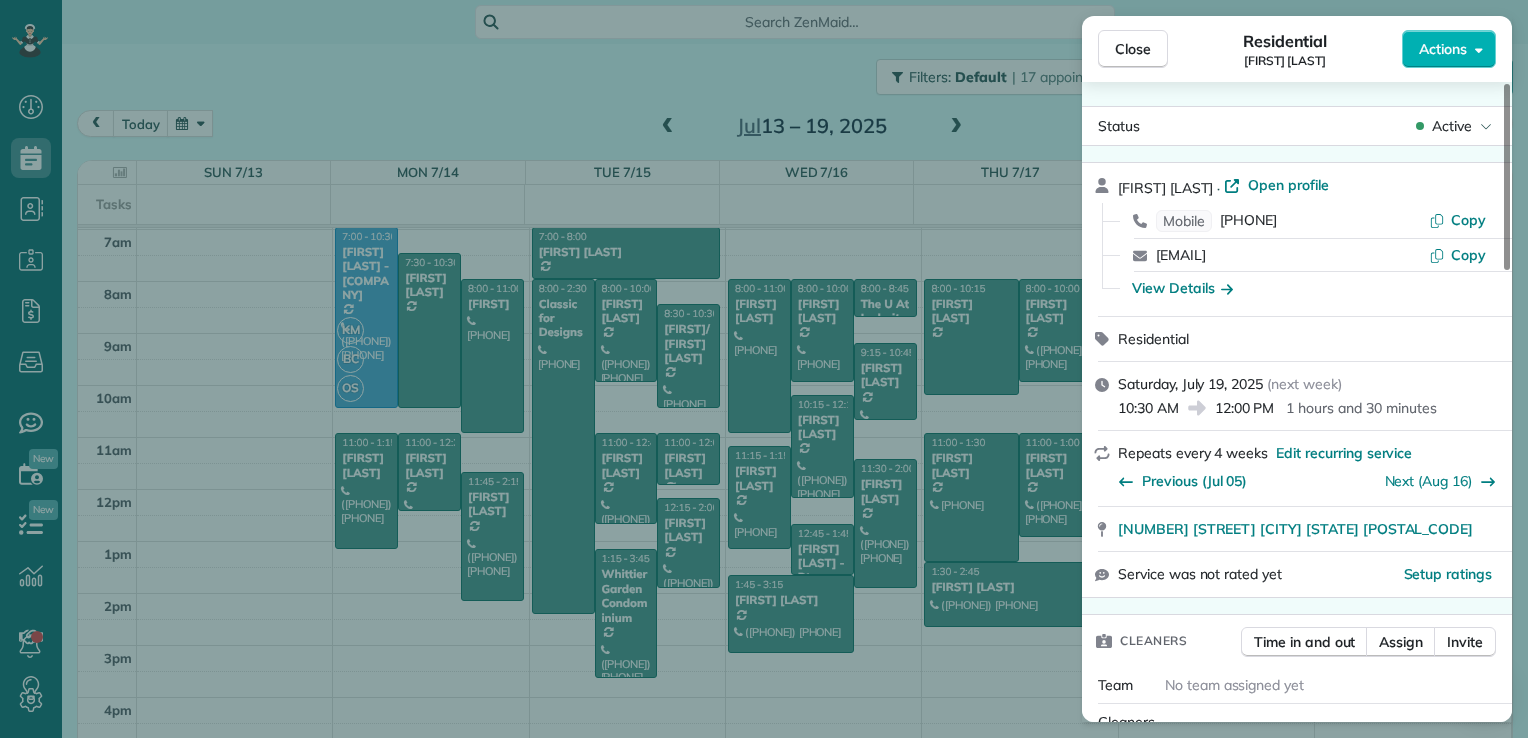 drag, startPoint x: 1116, startPoint y: 54, endPoint x: 1091, endPoint y: 90, distance: 43.829212 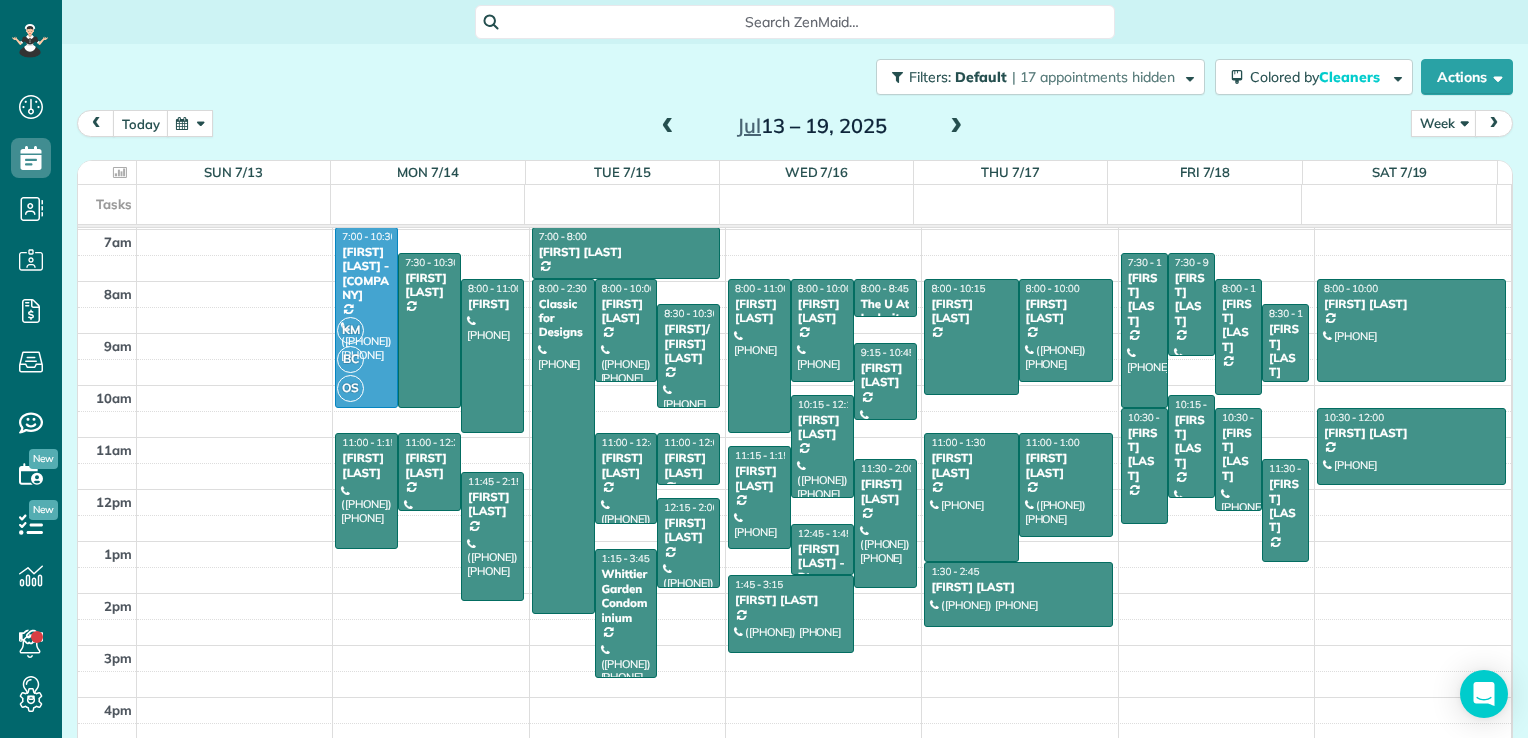 click at bounding box center [956, 127] 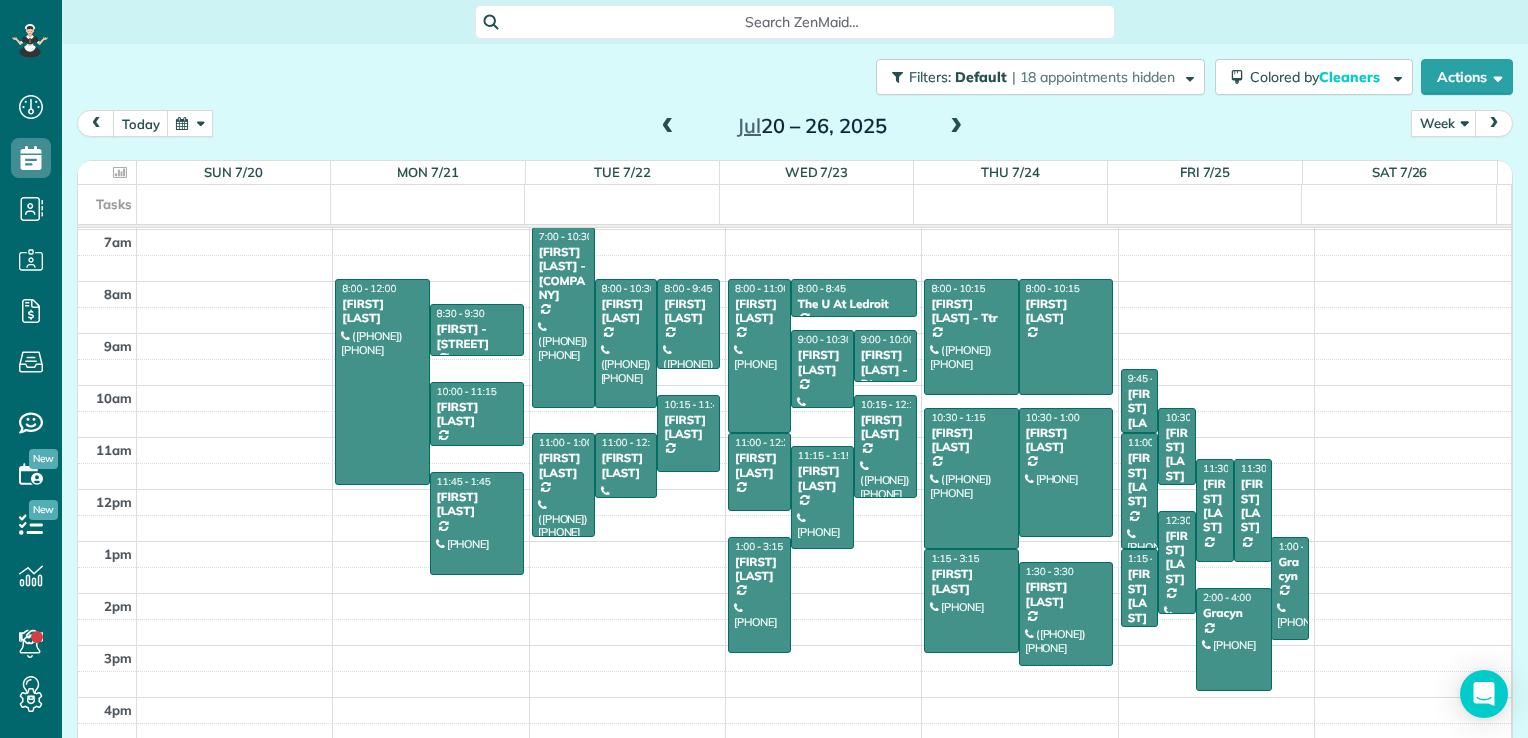 click at bounding box center [956, 127] 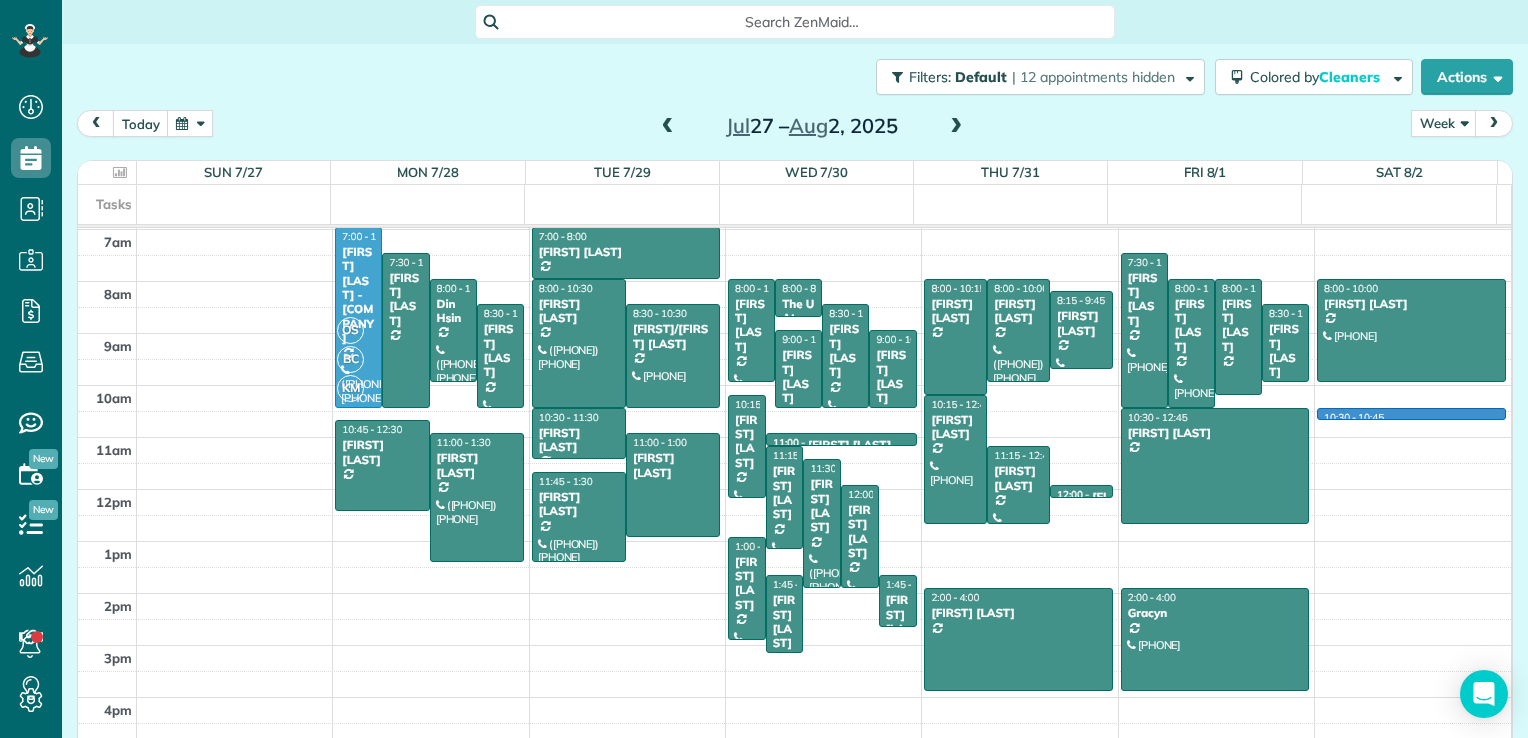 click on "[TIME] [TIME] [TIME] [TIME] [TIME] [TIME] [TIME] [TIME] [TIME] [TIME] [TIME] [TIME] [TIME] [TIME] [TIME] [TIME] [TIME] [TIME] [TIME] [TIME] [FIRST] [LAST] - [COMPANY] ([PHONE]) [NUMBER] [STREET] [DIRECTION] [CITY] [STATE] [POSTAL_CODE] [TIME] - [TIME] [FIRST] [LAST] [NUMBER] [STREET] [DIRECTION] [CITY] [STATE] [POSTAL_CODE] [TIME] - [TIME] [FIRST] ([PHONE]) [NUMBER] [STREET] [CITY] [STATE] [POSTAL_CODE] [TIME] - [TIME] [FIRST] ([PHONE]) [NUMBER] [CIRCLE] [CITY] [STATE] [POSTAL_CODE] [TIME] - [TIME] [FIRST] [NUMBER] [DRIVE] [CITY] [STATE] [POSTAL_CODE] [TIME] - [TIME] [FIRST] ([PHONE]) [NUMBER] [STREET] [DIRECTION] [CITY] [STATE] [POSTAL_CODE] [TIME] - [TIME] [FIRST] ([PHONE]) [NUMBER] [ROAD] [CITY] [STATE] [POSTAL_CODE] [TIME] - [TIME] [FIRST] ([PHONE]) [NUMBER] [ROAD] [CITY] [STATE] [POSTAL_CODE] [TIME] - [TIME] [FIRST]/[FIRST] ([PHONE]) [NUMBER] [ROAD] [CITY] [STATE] [POSTAL_CODE] [TIME] - [TIME] [FIRST] ([PHONE]) [NUMBER] [STREET] [DIRECTION] [CITY] [STATE] [POSTAL_CODE] [TIME] - [TIME] [FIRST] [NUMBER] [DRIVE] [CITY] [STATE] [POSTAL_CODE] [TIME] - [TIME] [FIRST] [TIME] - [TIME]" at bounding box center (794, 333) 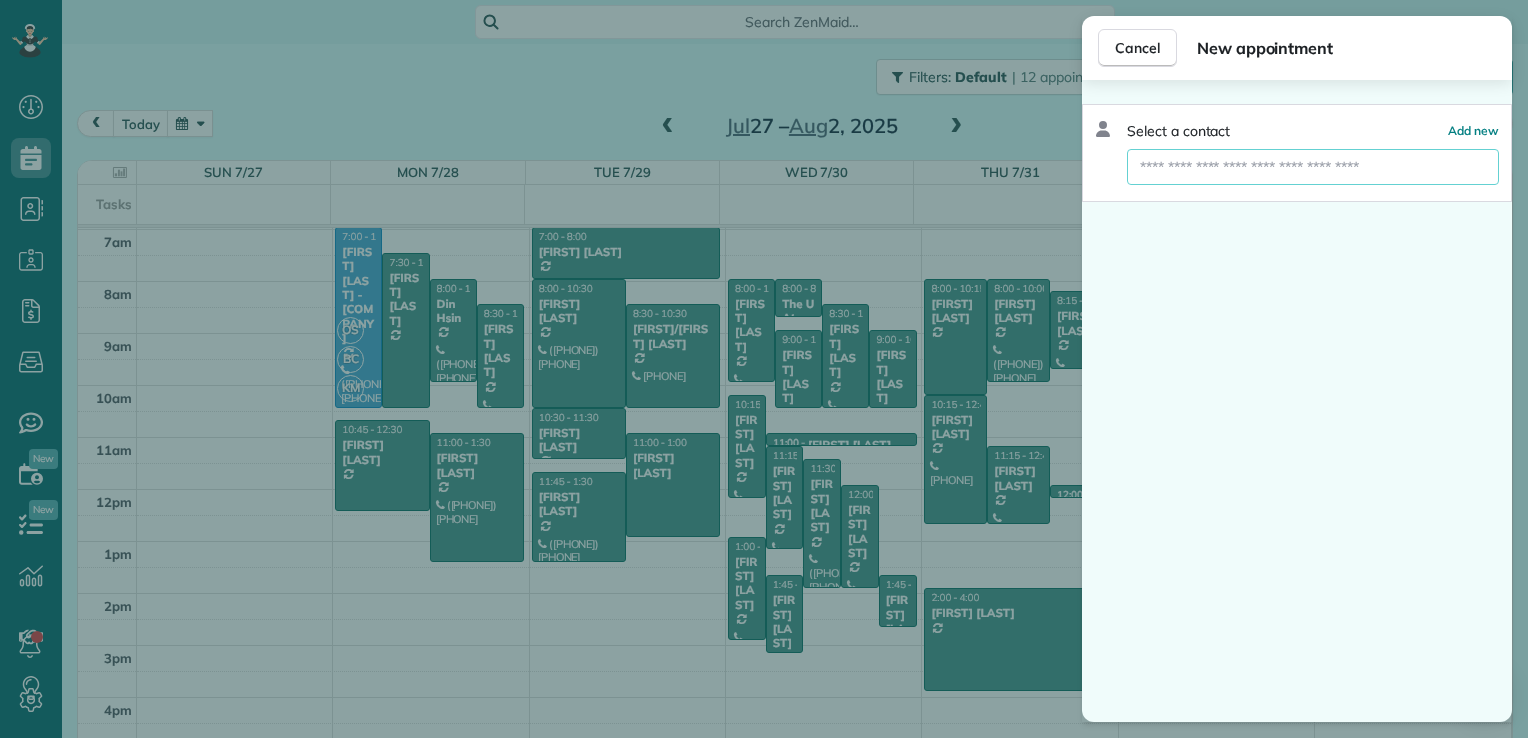 click at bounding box center (1313, 167) 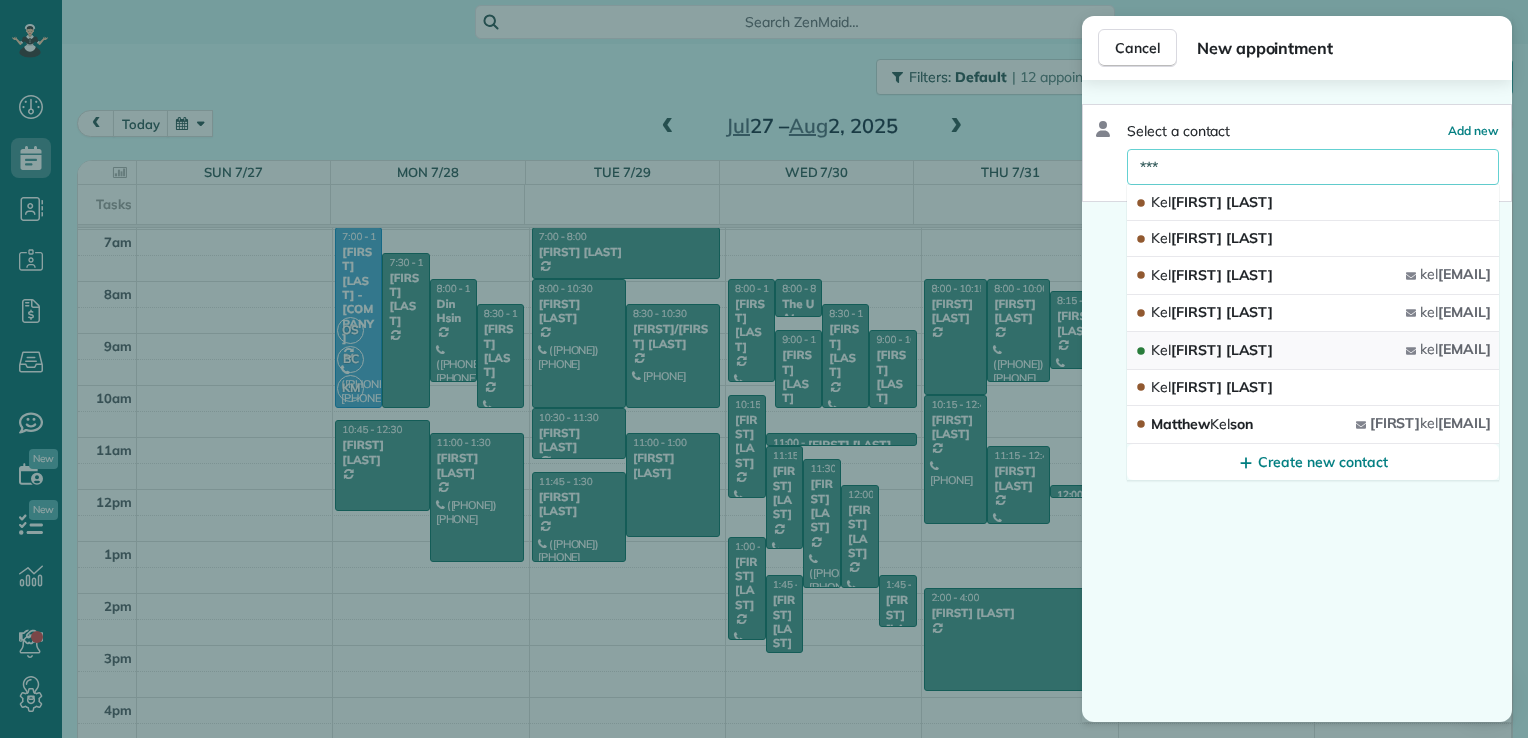 type on "***" 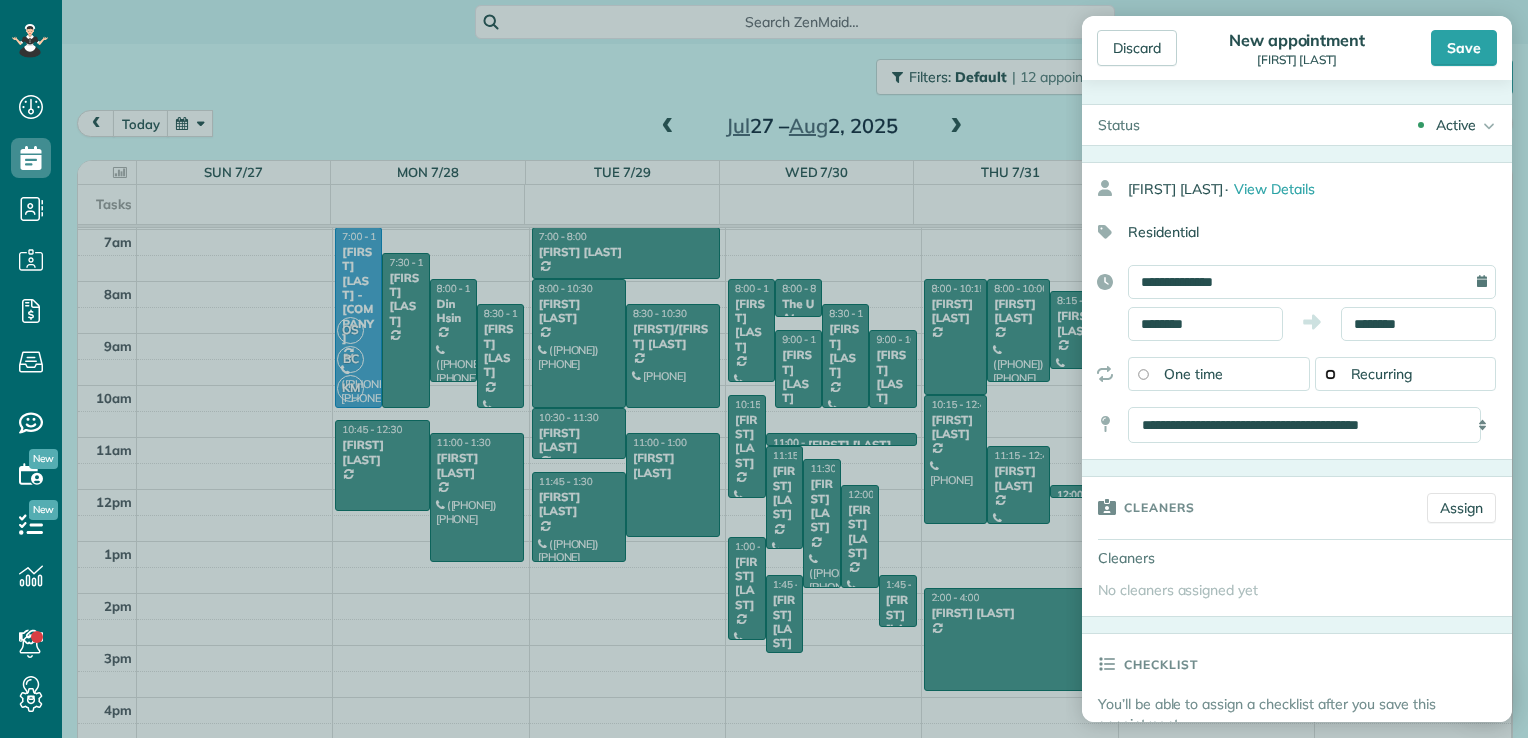 click on "Recurring" at bounding box center [1406, 374] 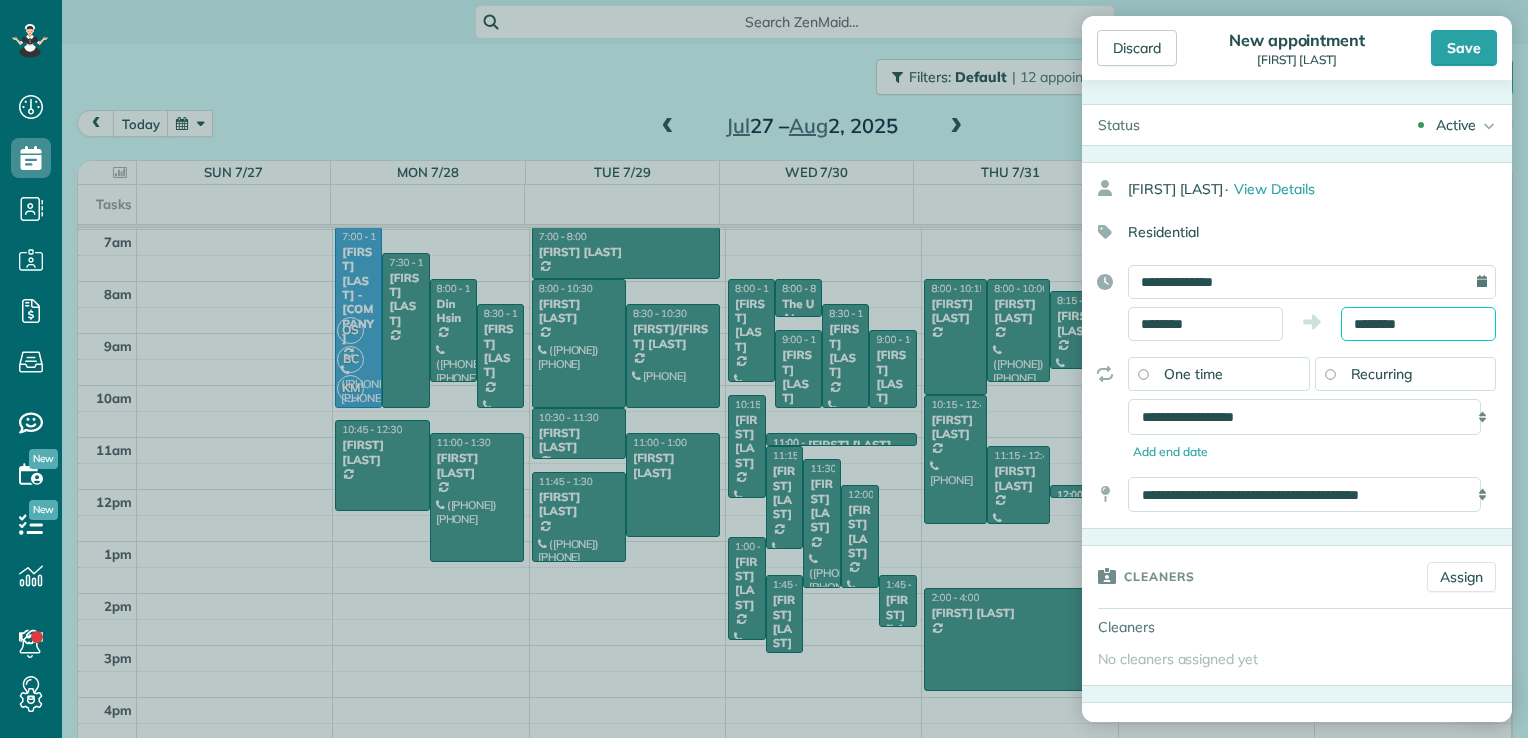 click on "Dashboard
Scheduling
Calendar View
List View
Dispatch View - Weekly scheduling (Beta)" at bounding box center (764, 369) 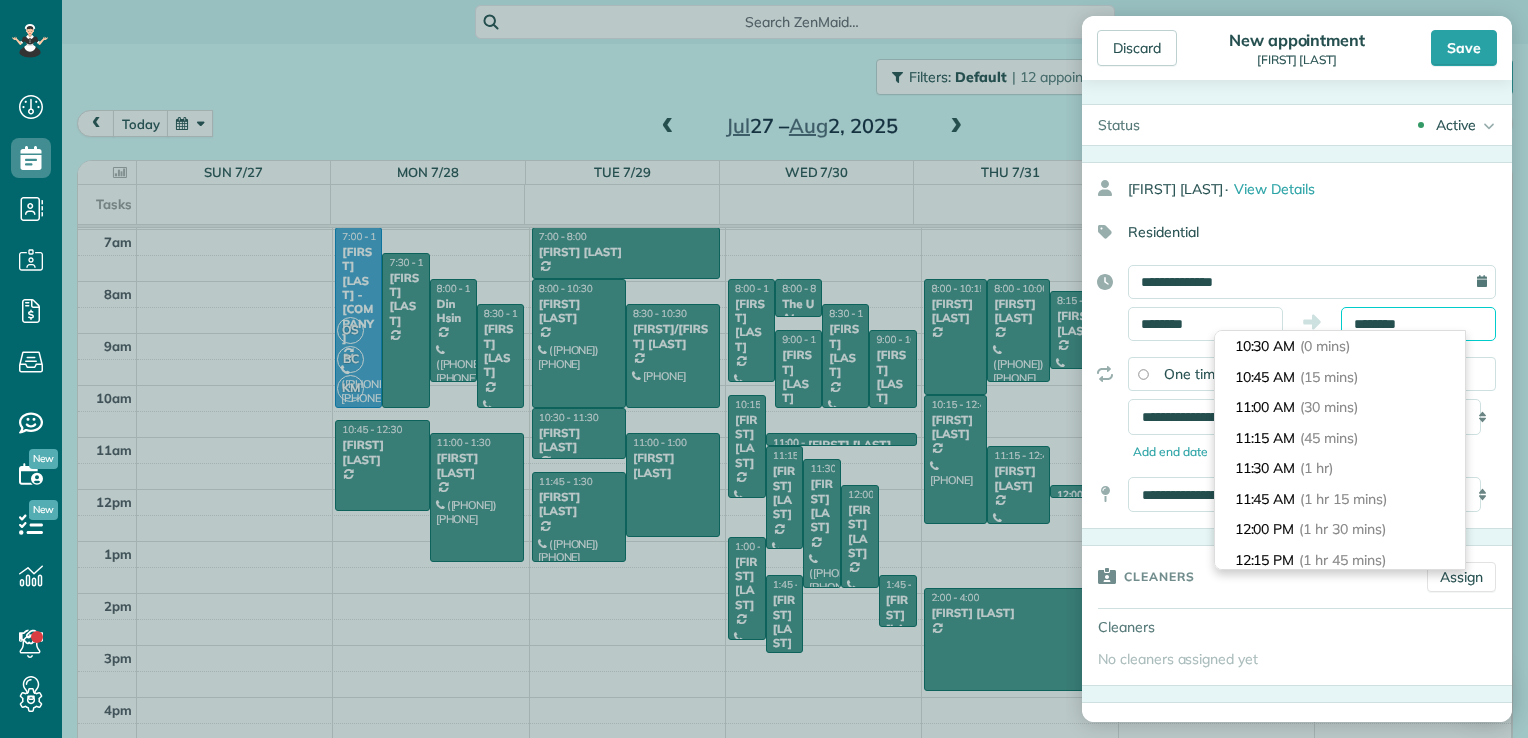 drag, startPoint x: 1411, startPoint y: 319, endPoint x: 1509, endPoint y: 371, distance: 110.94143 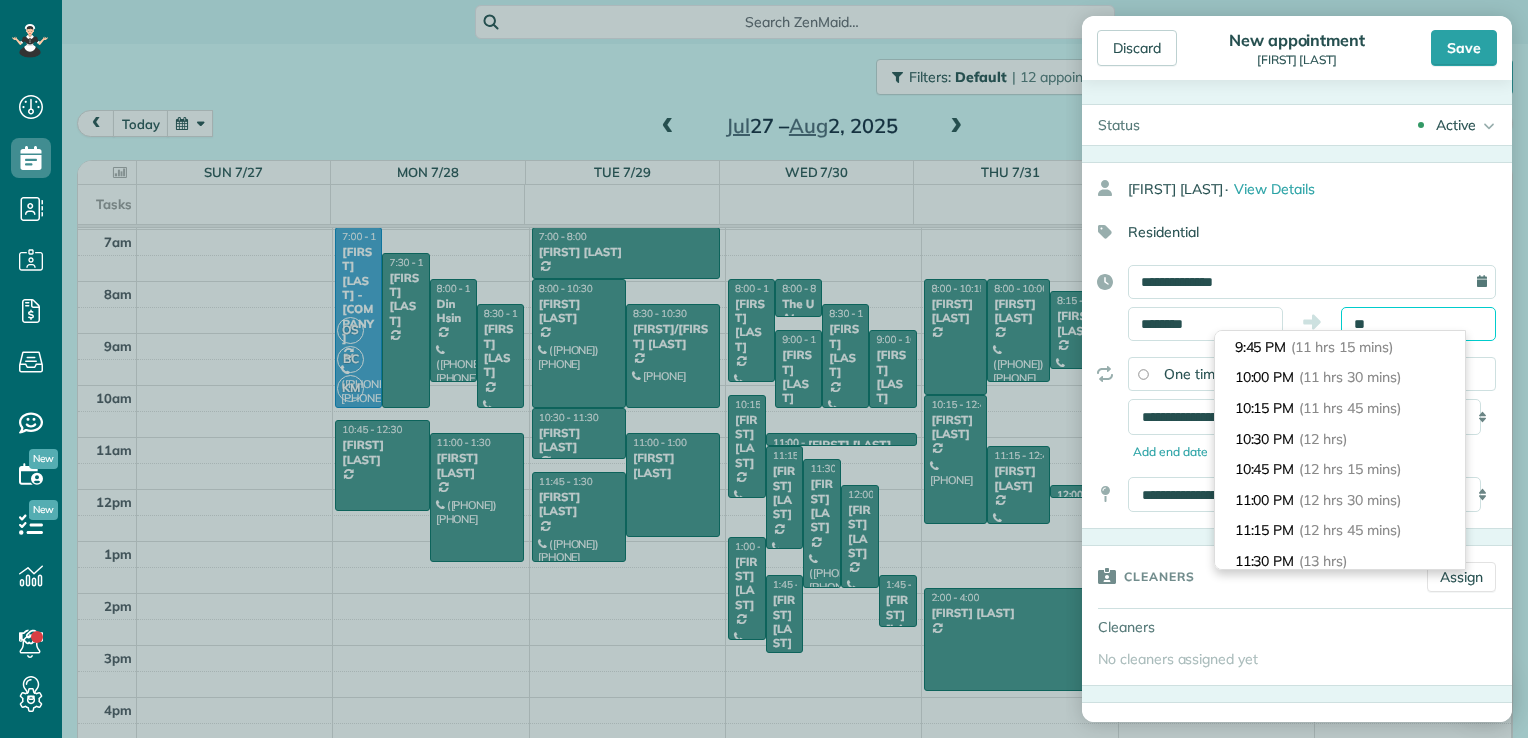 type on "*" 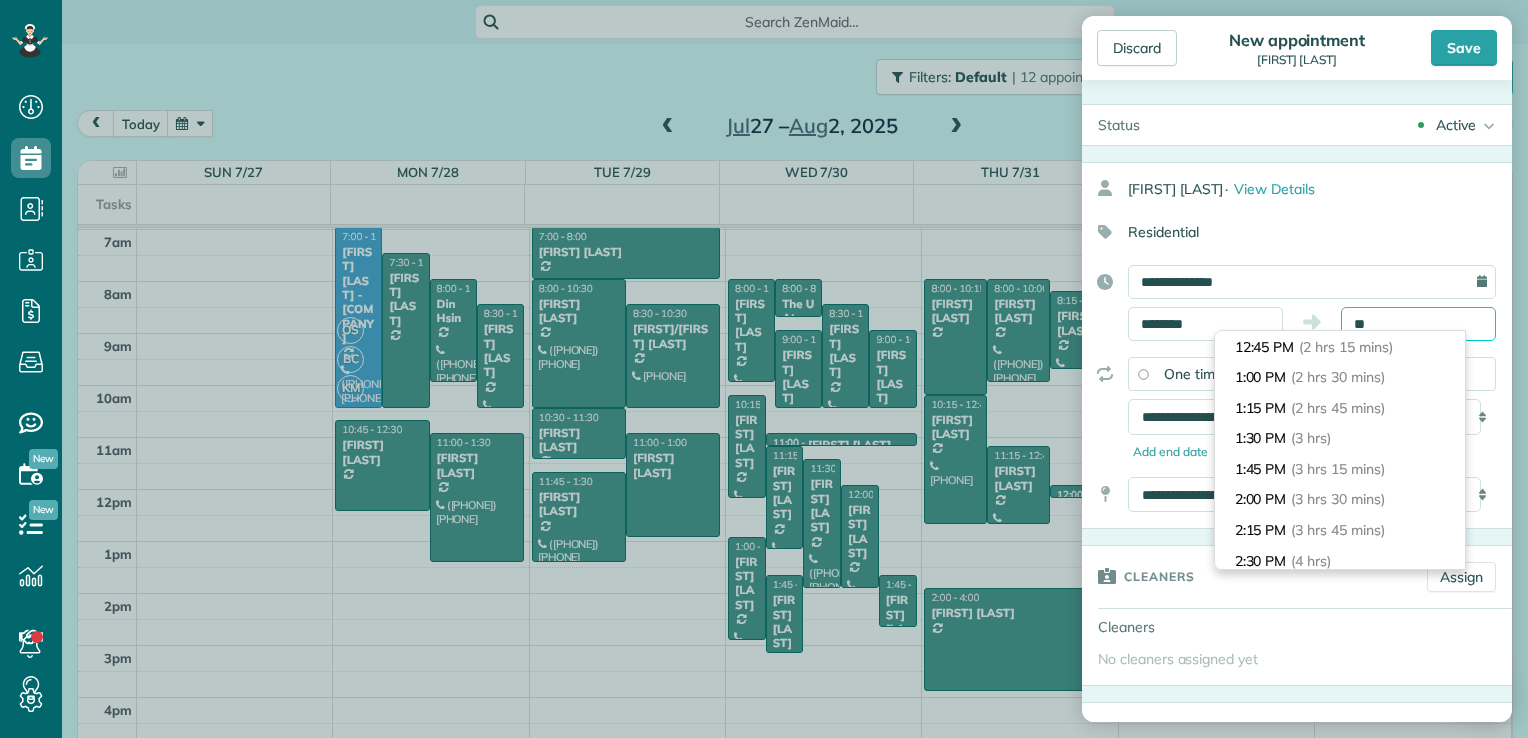 scroll, scrollTop: 152, scrollLeft: 0, axis: vertical 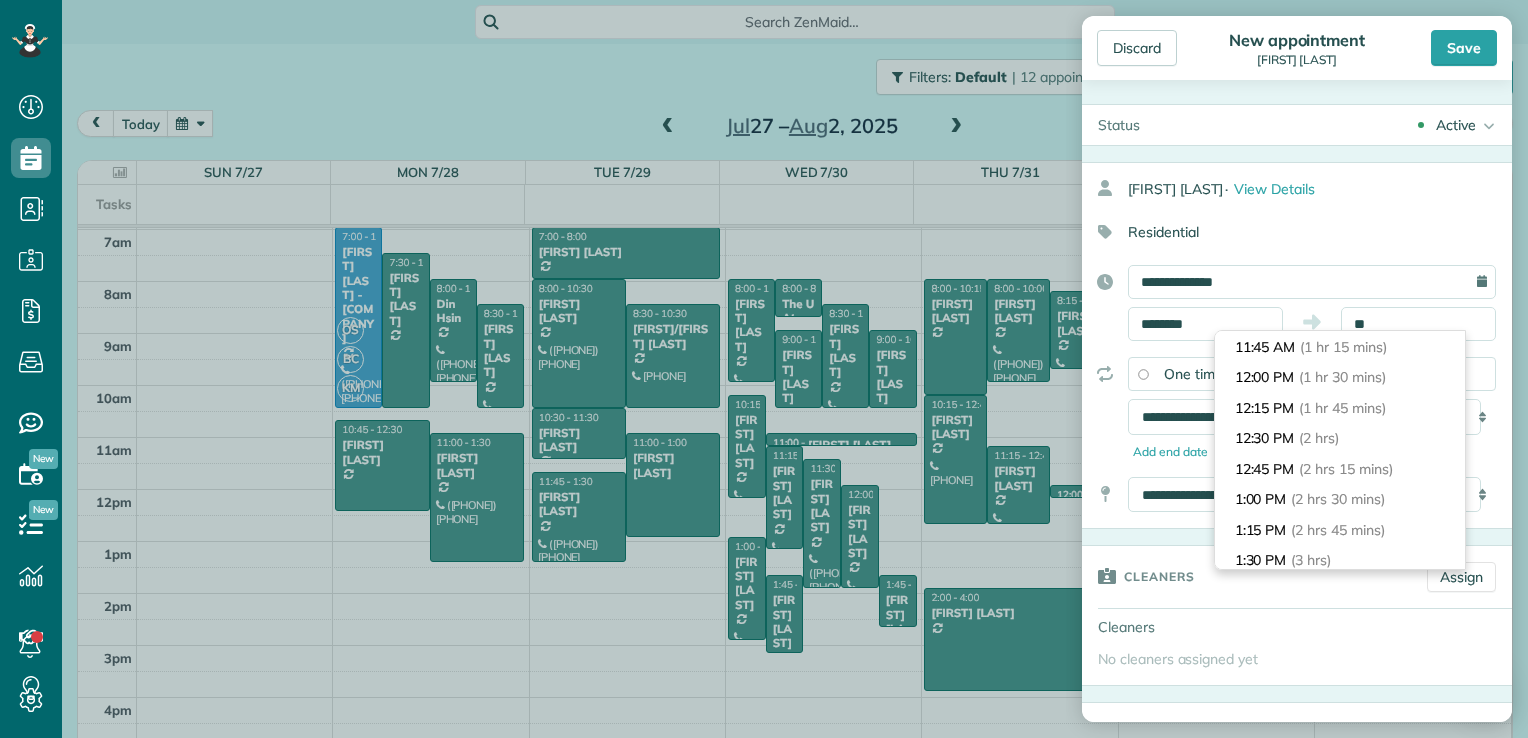 type on "********" 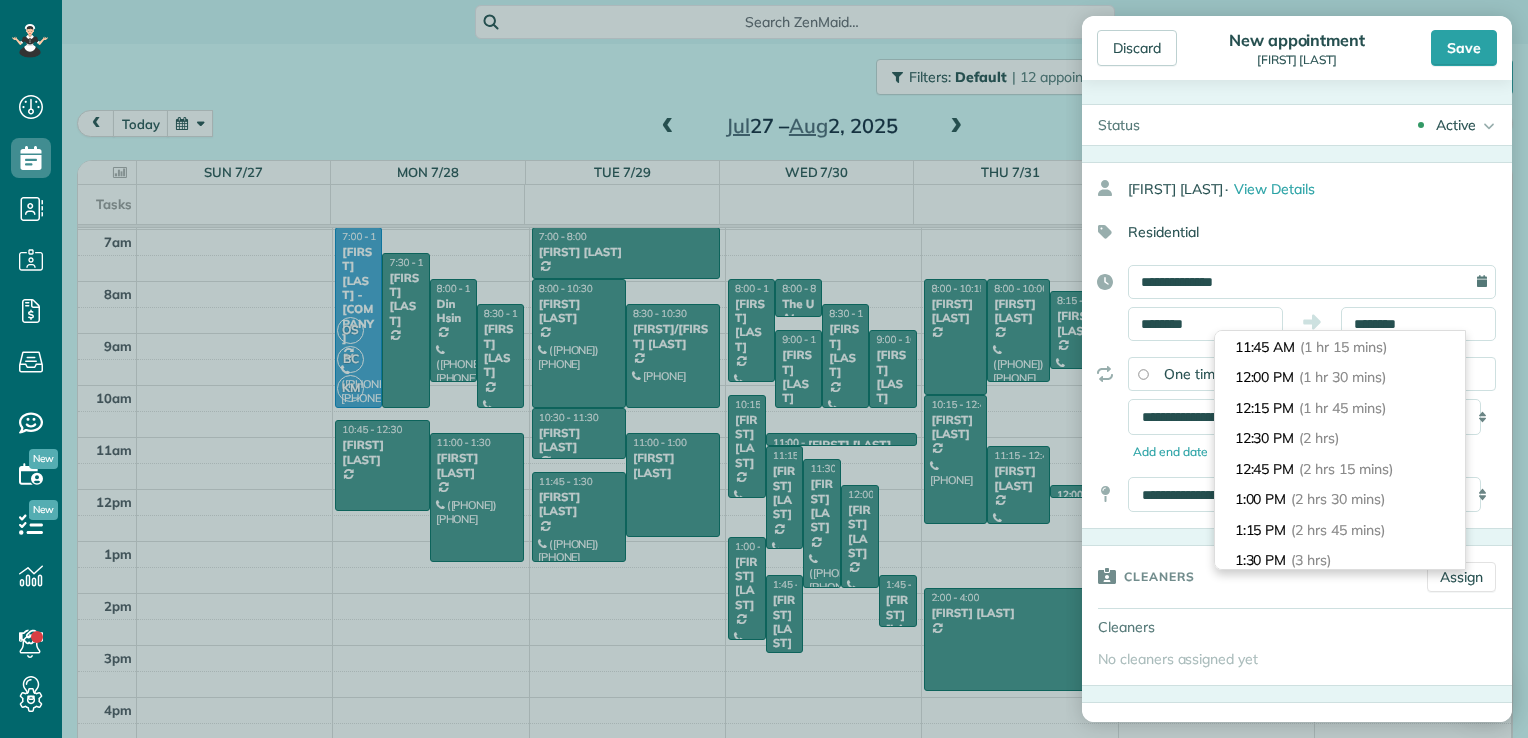 click on "Residential" at bounding box center (1289, 232) 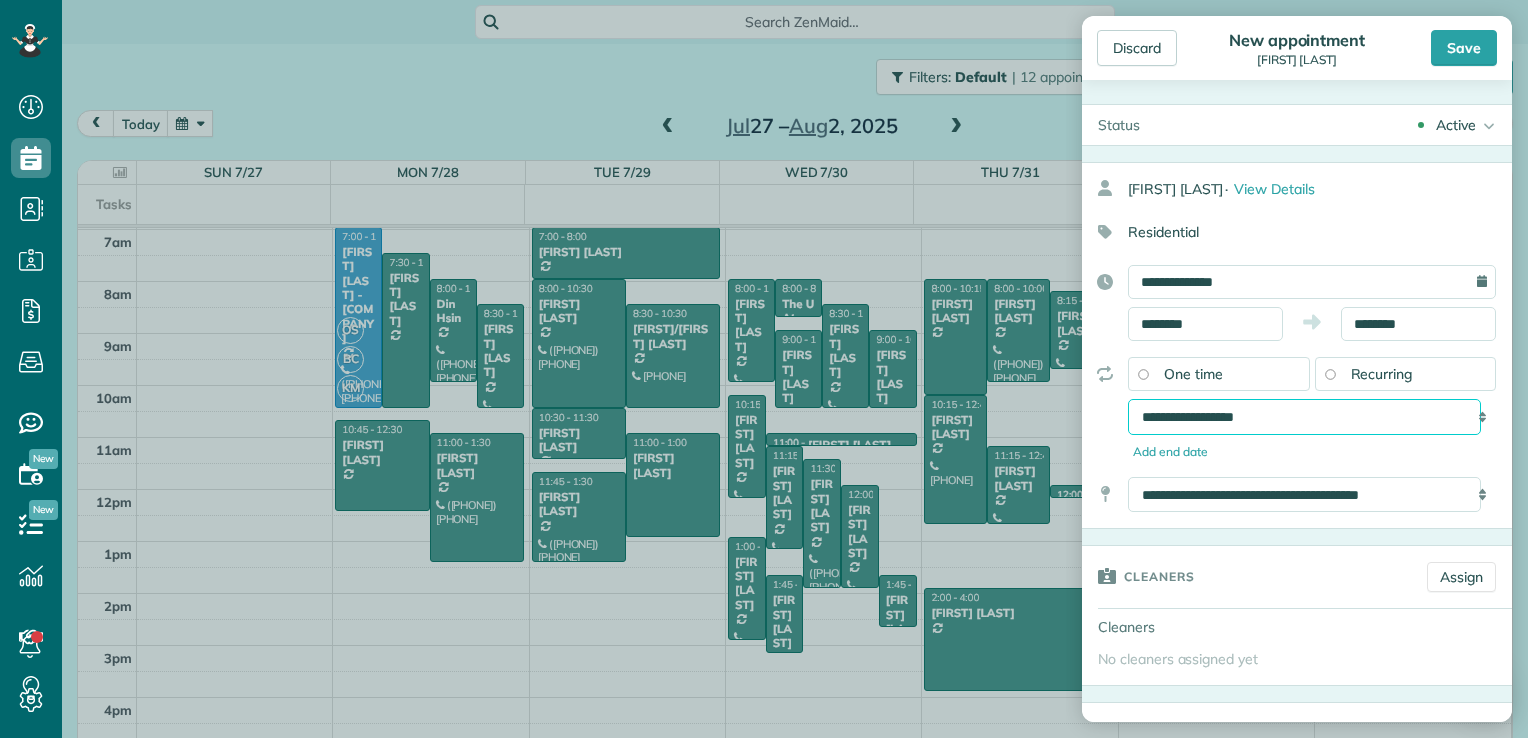 click on "**********" at bounding box center (1304, 417) 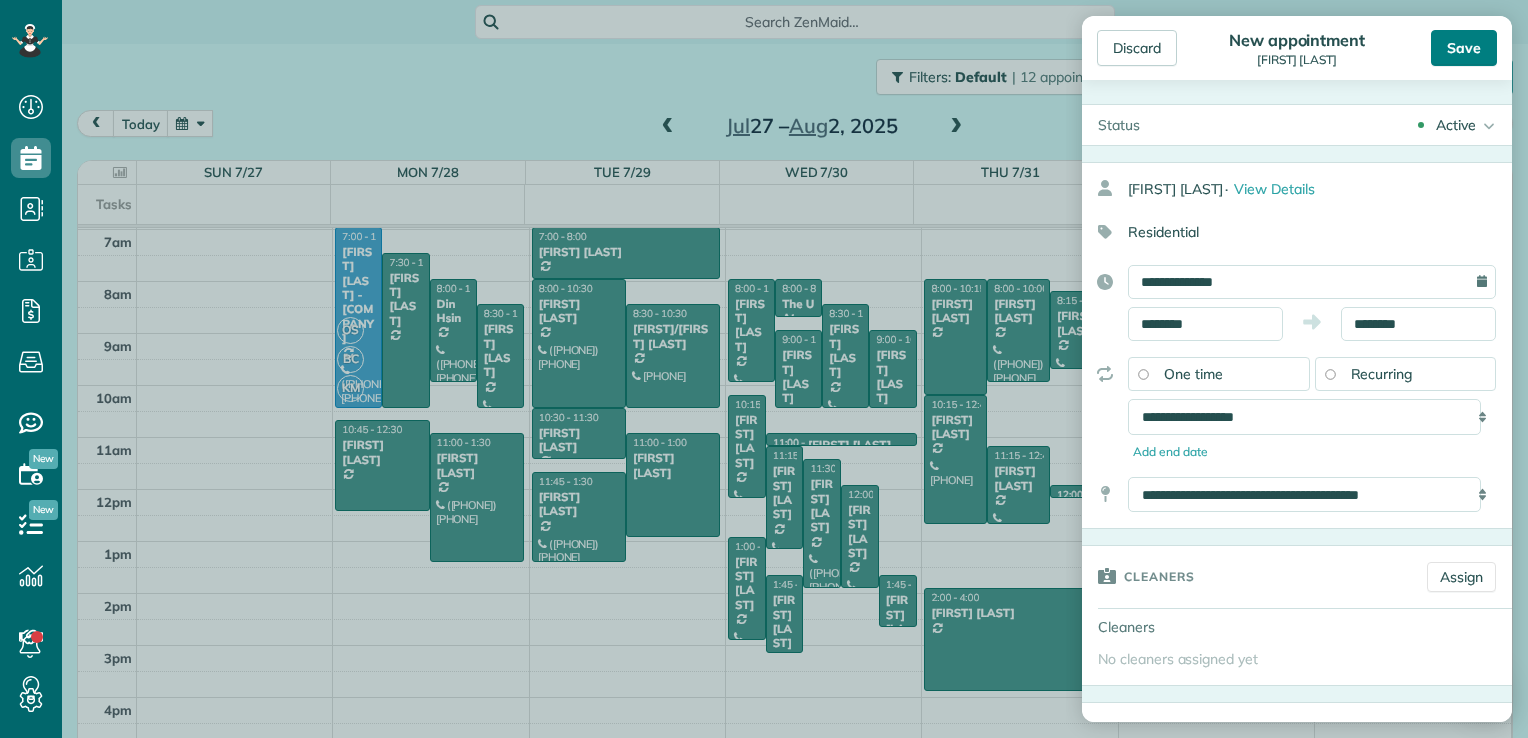 click on "Save" at bounding box center [1464, 48] 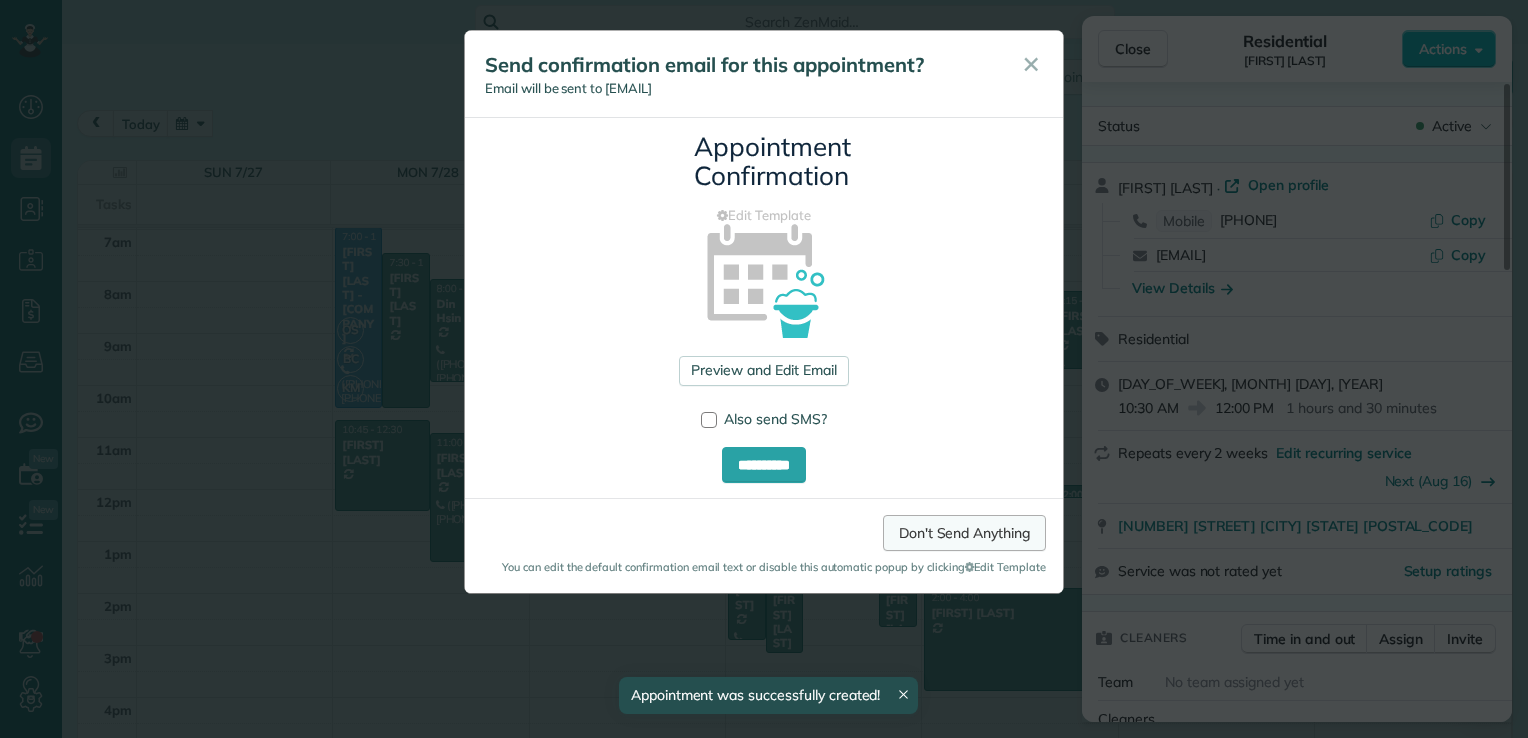 click on "Don't Send Anything" at bounding box center (964, 533) 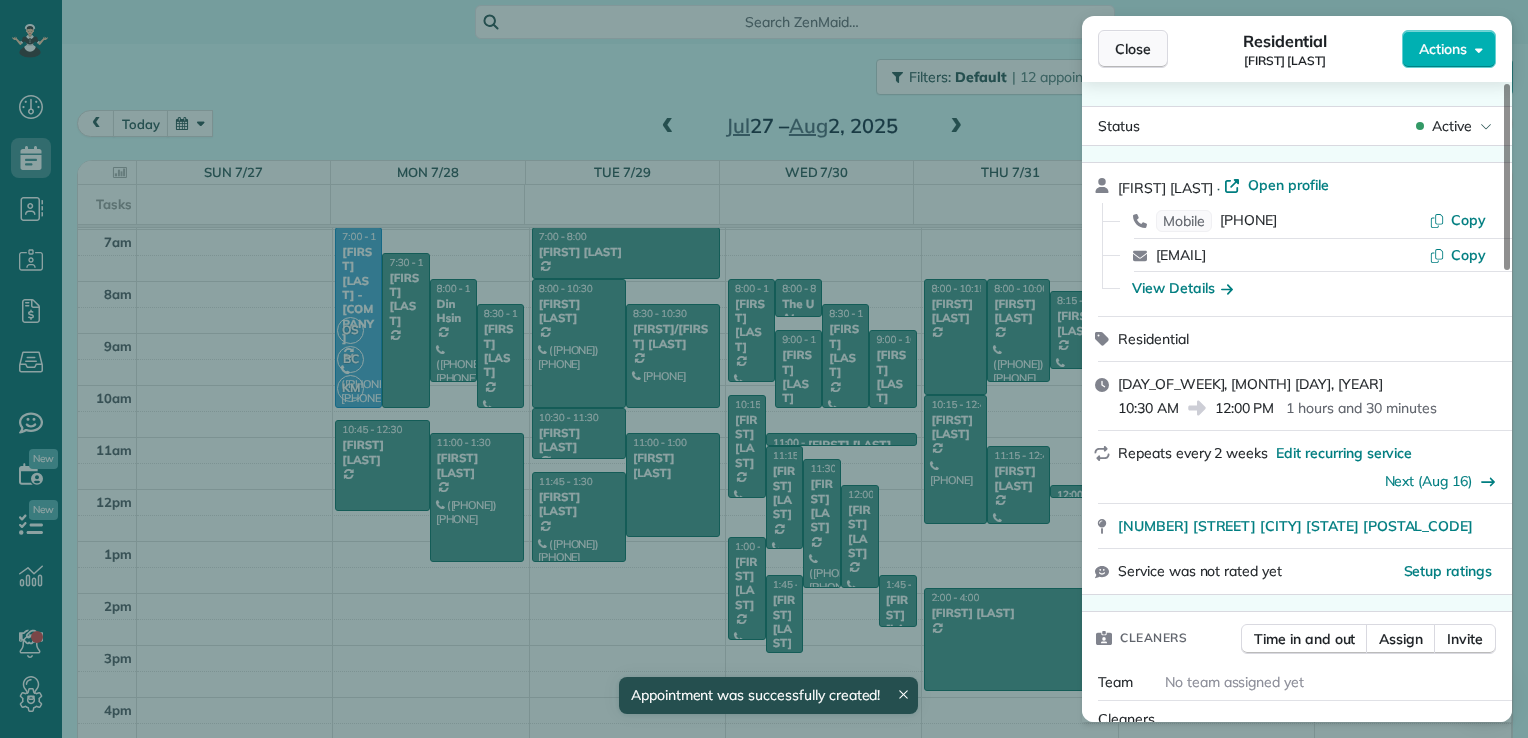 drag, startPoint x: 1128, startPoint y: 13, endPoint x: 1132, endPoint y: 50, distance: 37.215588 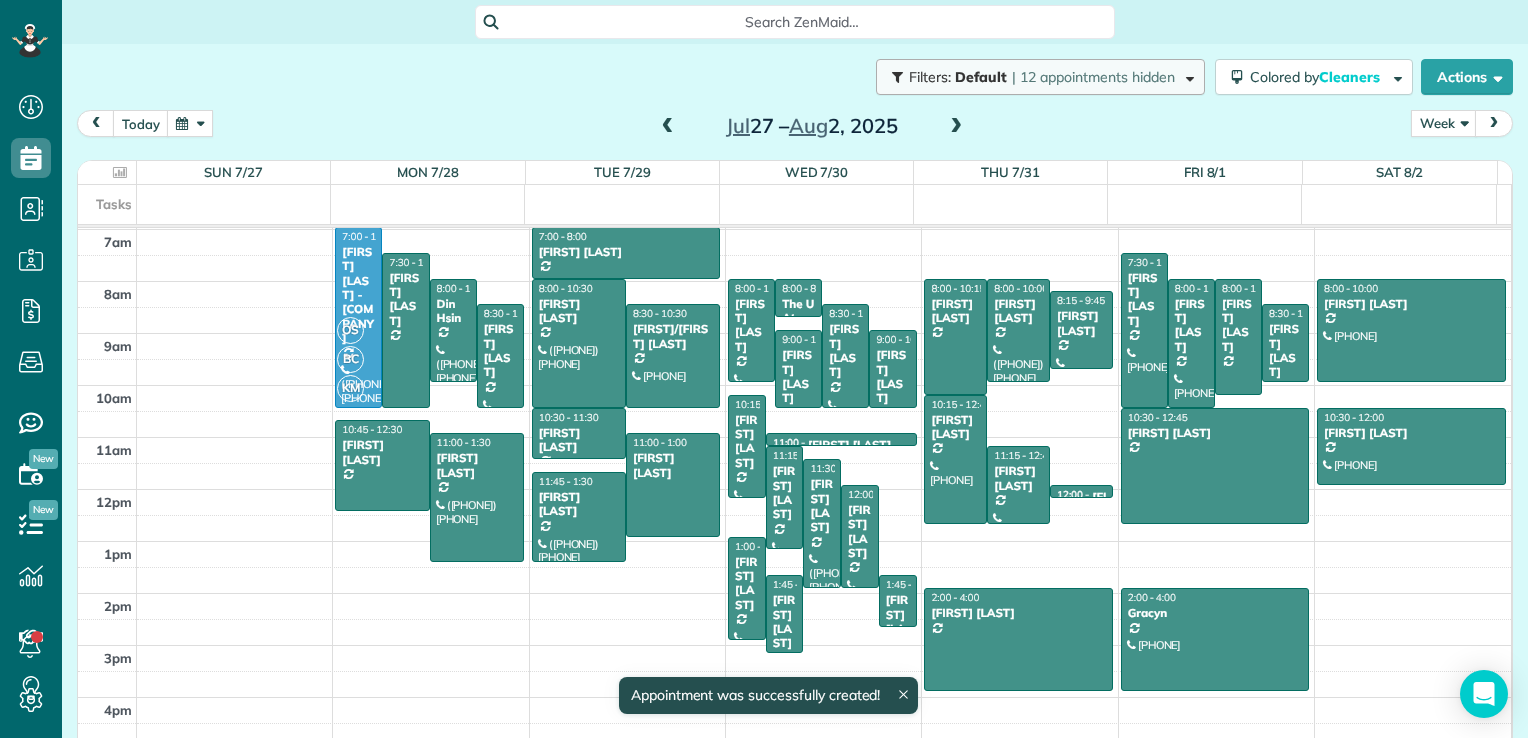 click on "Close Residential [FIRST] [LAST] Actions Status Active [FIRST] [LAST] · Open profile Mobile ([PHONE]) Copy [EMAIL] Copy View Details Residential [DAY], [MONTH] [DATE], [YEAR] [TIME] [TIME] [DURATION] Repeats every 2 weeks Edit recurring service Next ([MONTH] [DATE]) [NUMBER] [STREET] [CITY] [STATE] [POSTAL_CODE] Service was not rated yet Setup ratings Cleaners Time in and out Assign Invite Team No team assigned yet Cleaners No cleaners assigned yet Checklist Try Now Keep this appointment up to your standards. Stay on top of every detail, keep your cleaners organised, and your client happy. Assign a checklist Watch a 5 min demo Billing Billing actions Price $[PRICE] Overcharge $[PRICE] Discount $[PRICE] Coupon discount - Primary tax - Secondary tax - Total appointment price $[PRICE] Tips collected New feature! $[PRICE] Mark as paid Total including tip $[PRICE] Get paid online in no-time! Send an invoice and reward your cleaners with tips Charge customer credit card Appointment custom fields Notes [NUMBER]" at bounding box center (764, 369) 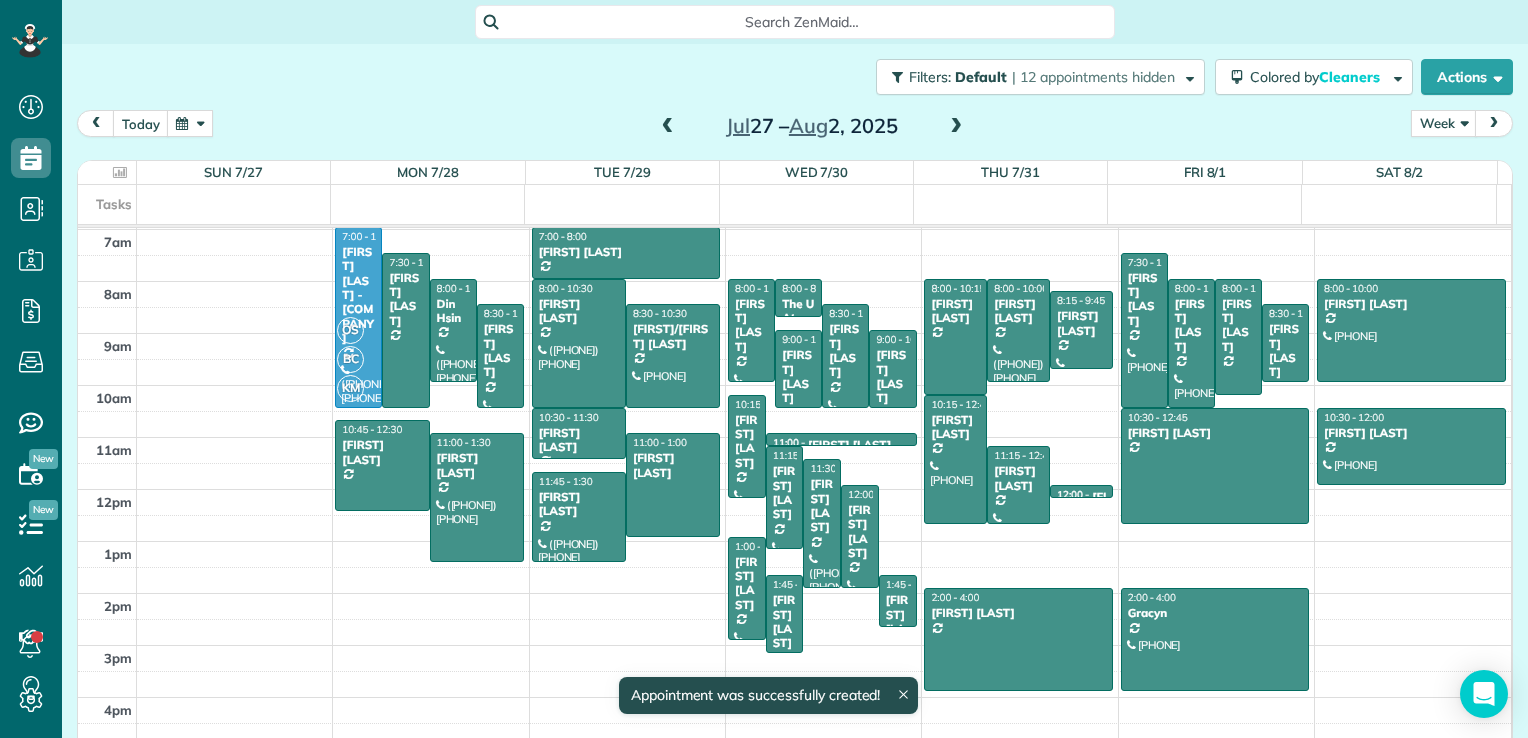 click at bounding box center [956, 127] 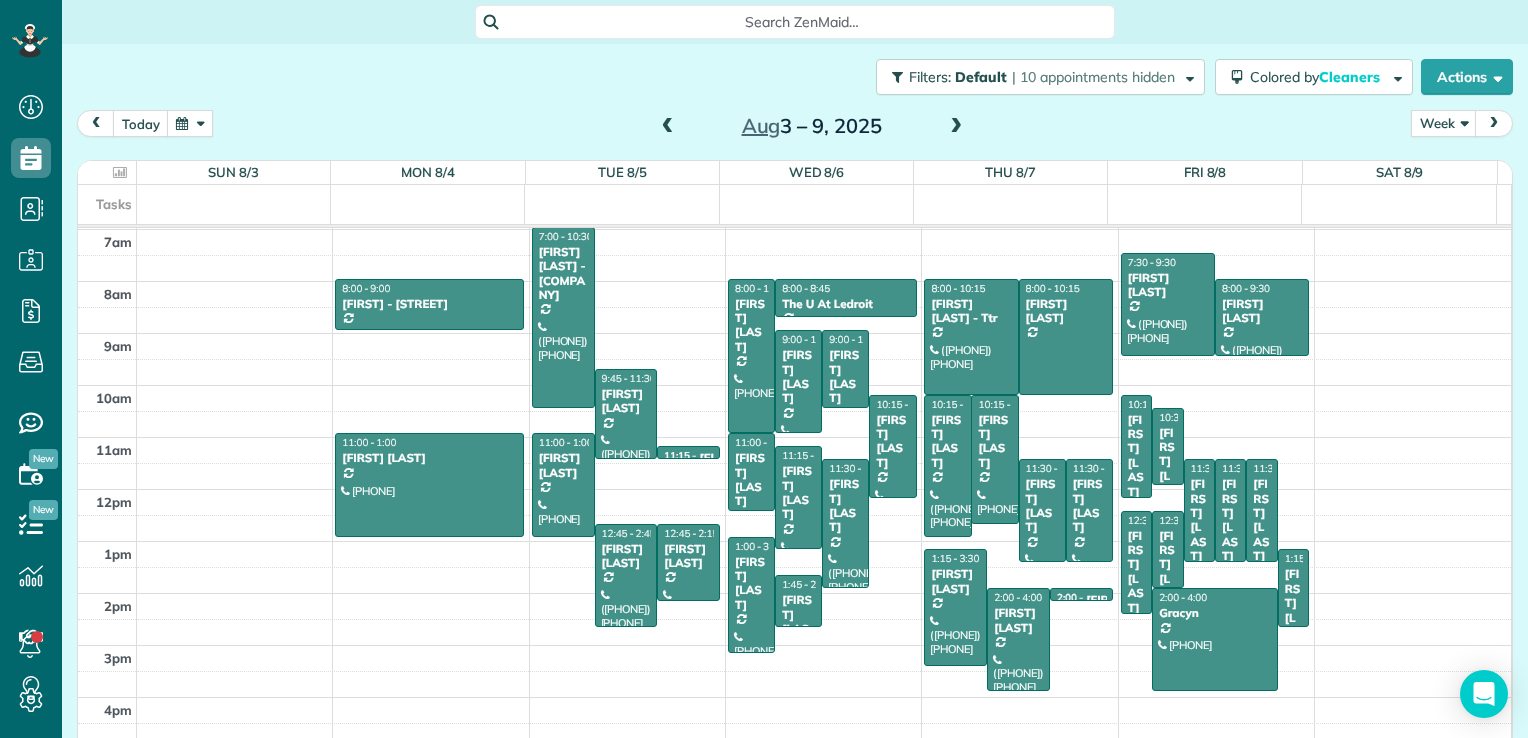click at bounding box center (956, 127) 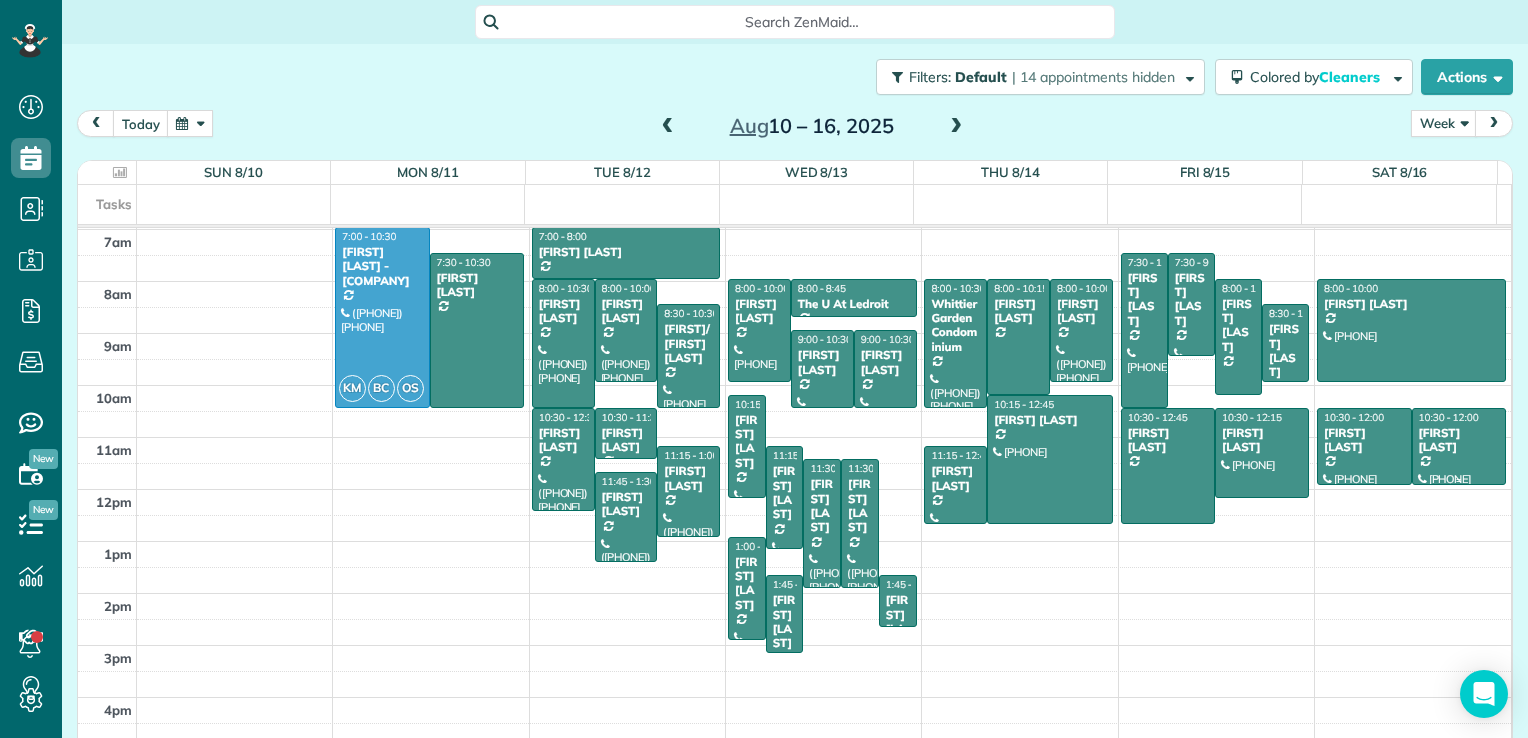 click at bounding box center [1459, 446] 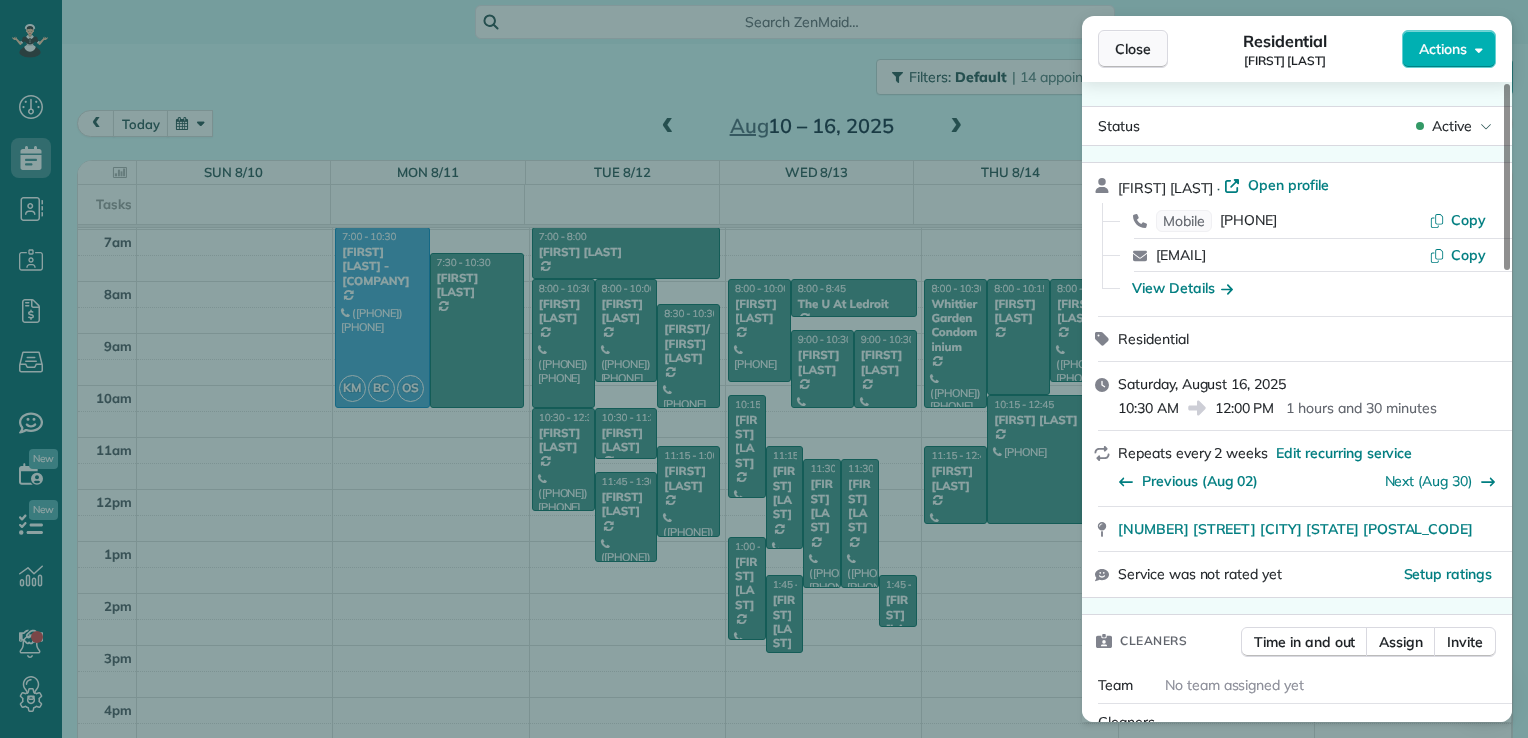 click on "Close" at bounding box center [1133, 49] 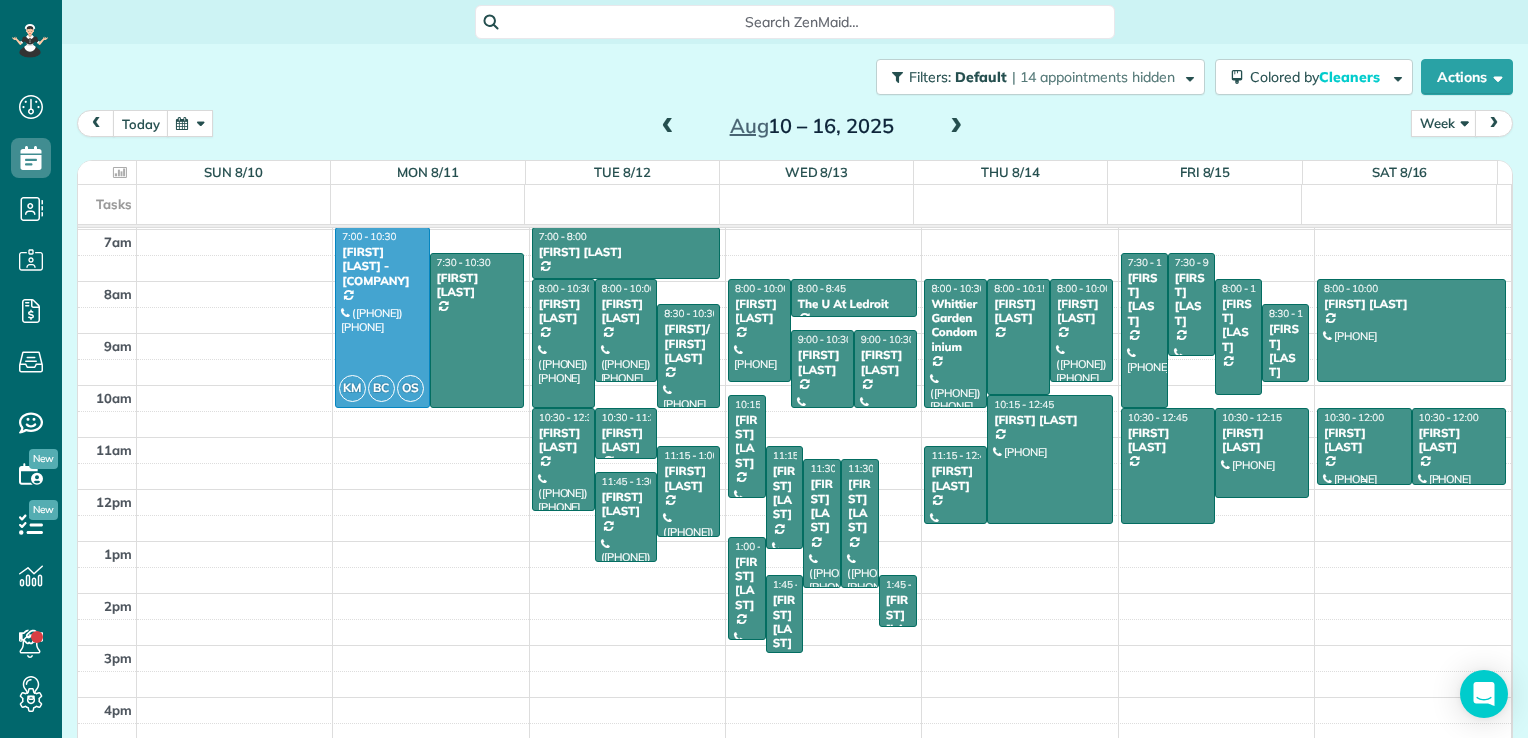 click at bounding box center [1364, 446] 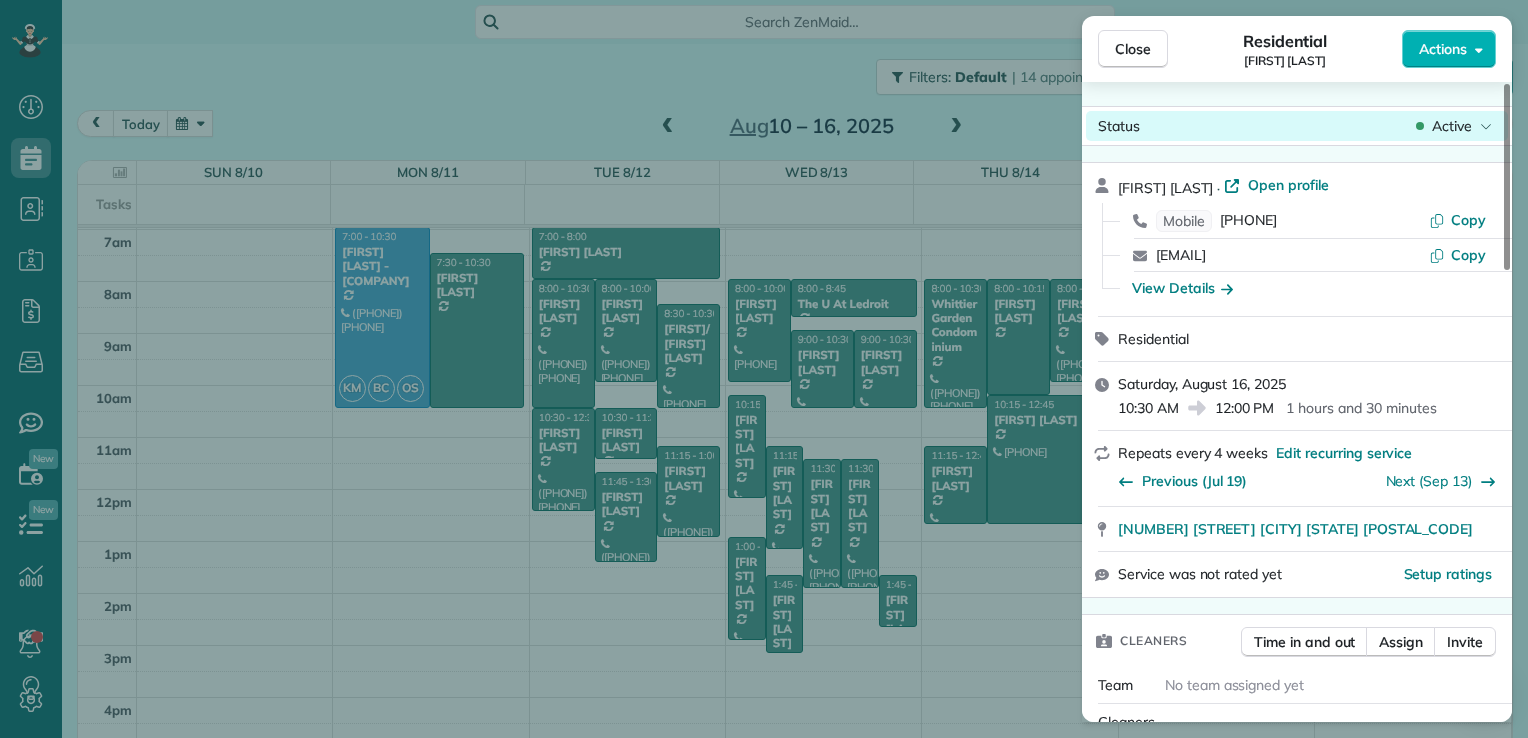 click on "Active" at bounding box center [1452, 126] 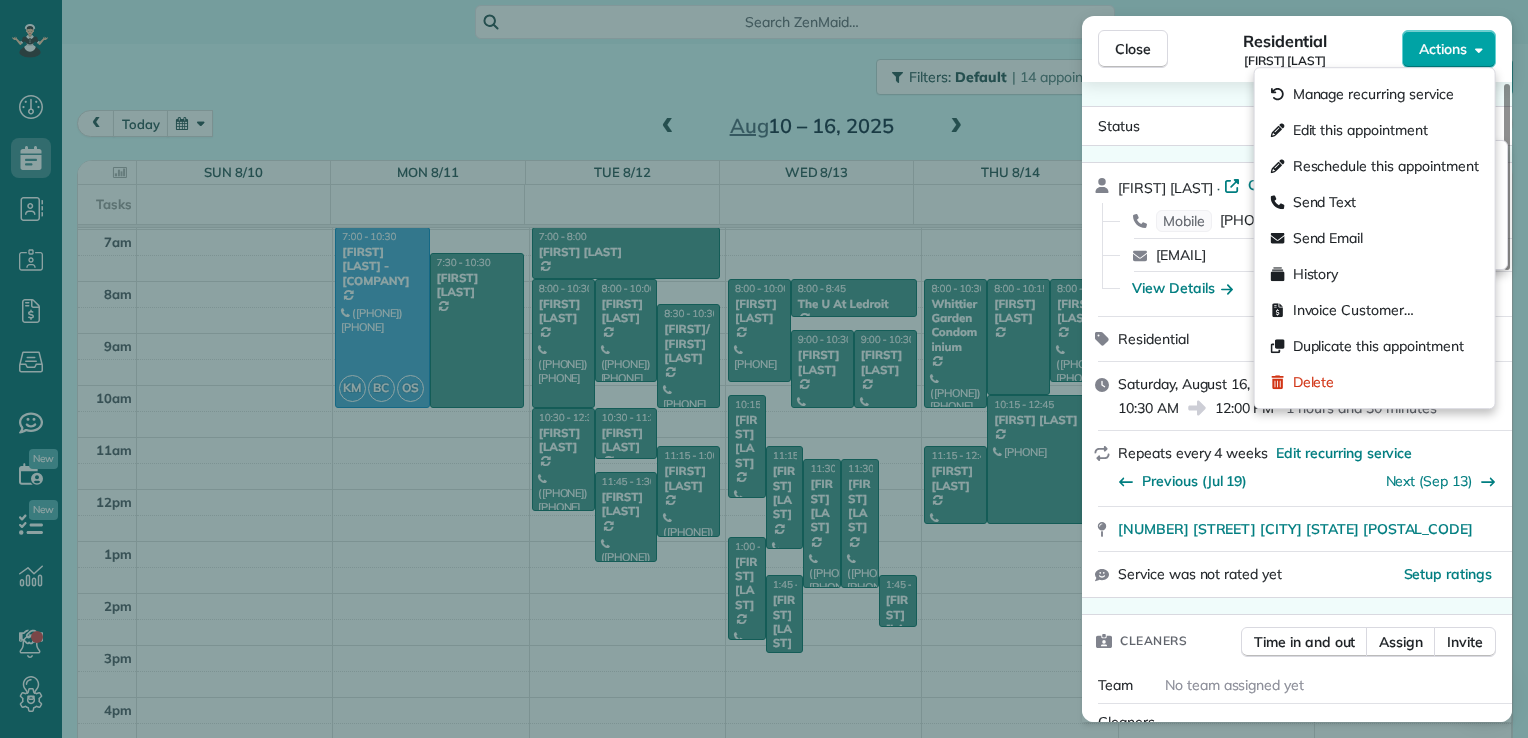 click on "Actions" at bounding box center (1443, 49) 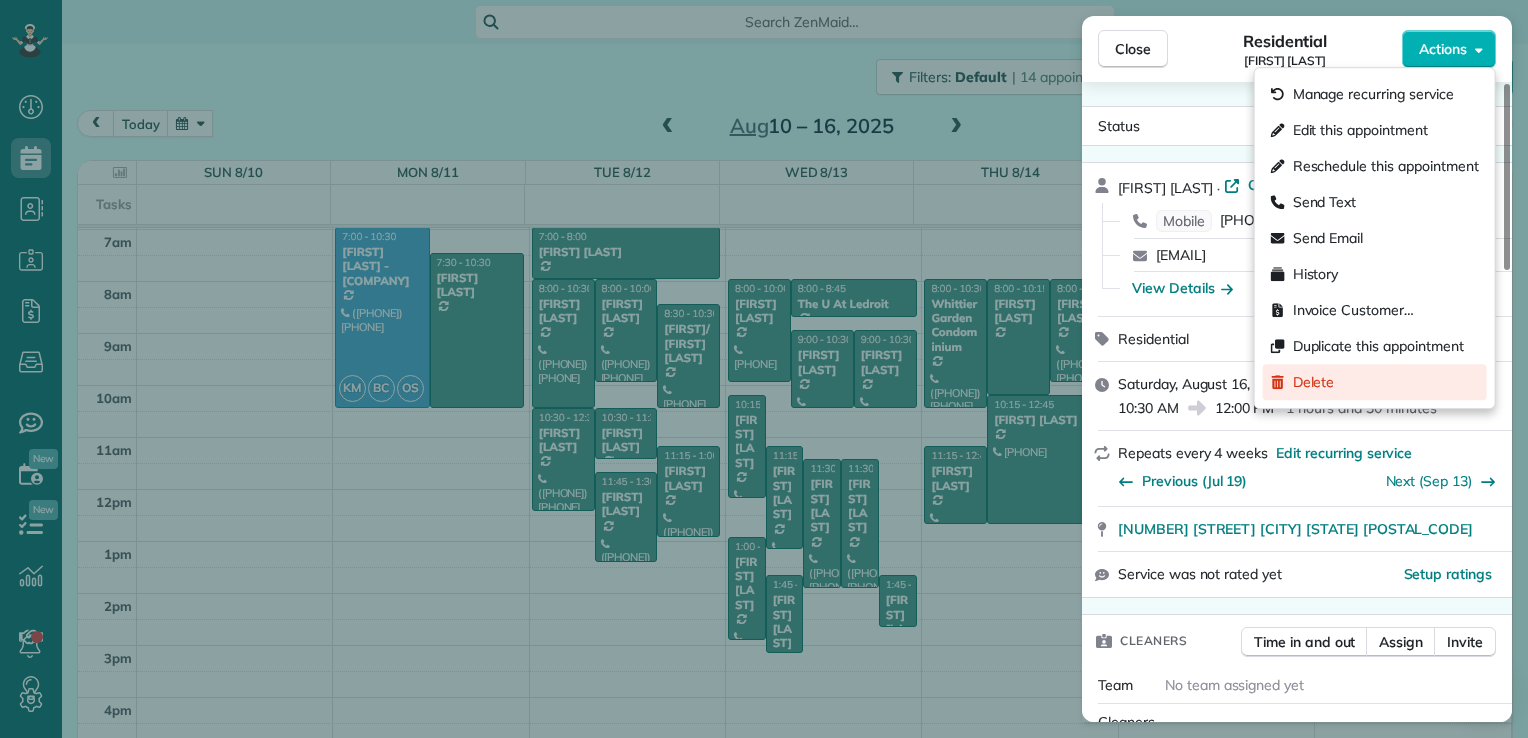 click on "Delete" at bounding box center (1375, 382) 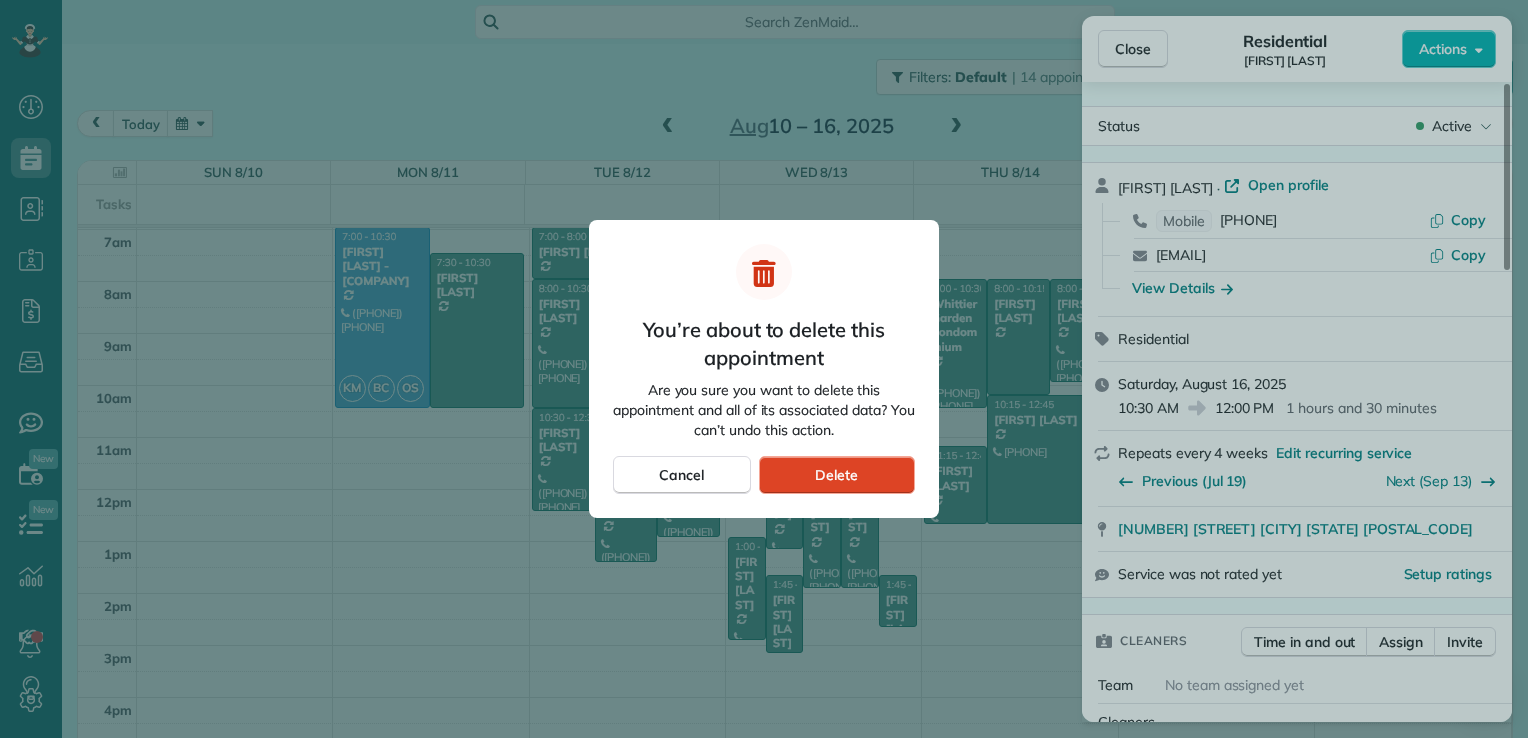 click on "Delete" at bounding box center [837, 475] 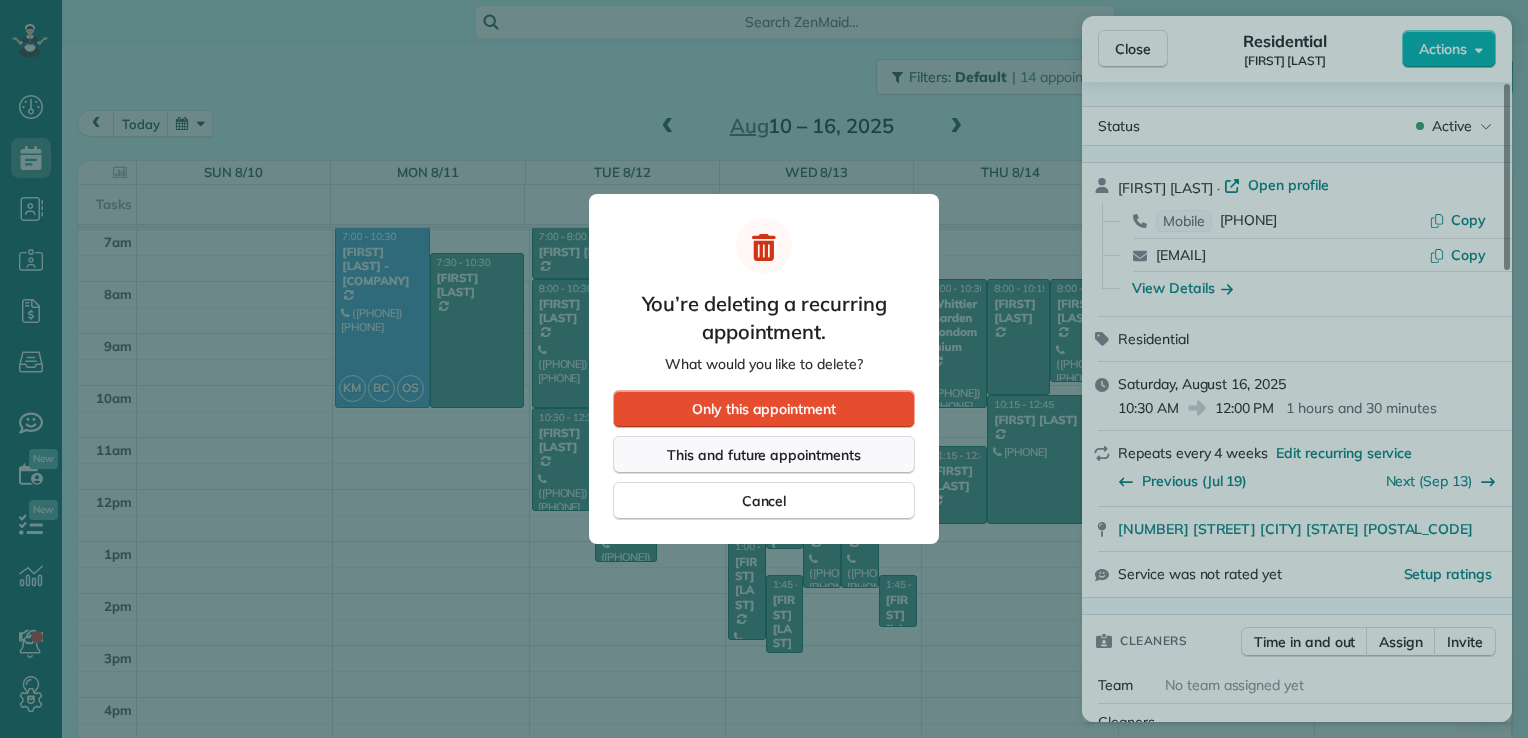click on "This and future appointments" at bounding box center [764, 455] 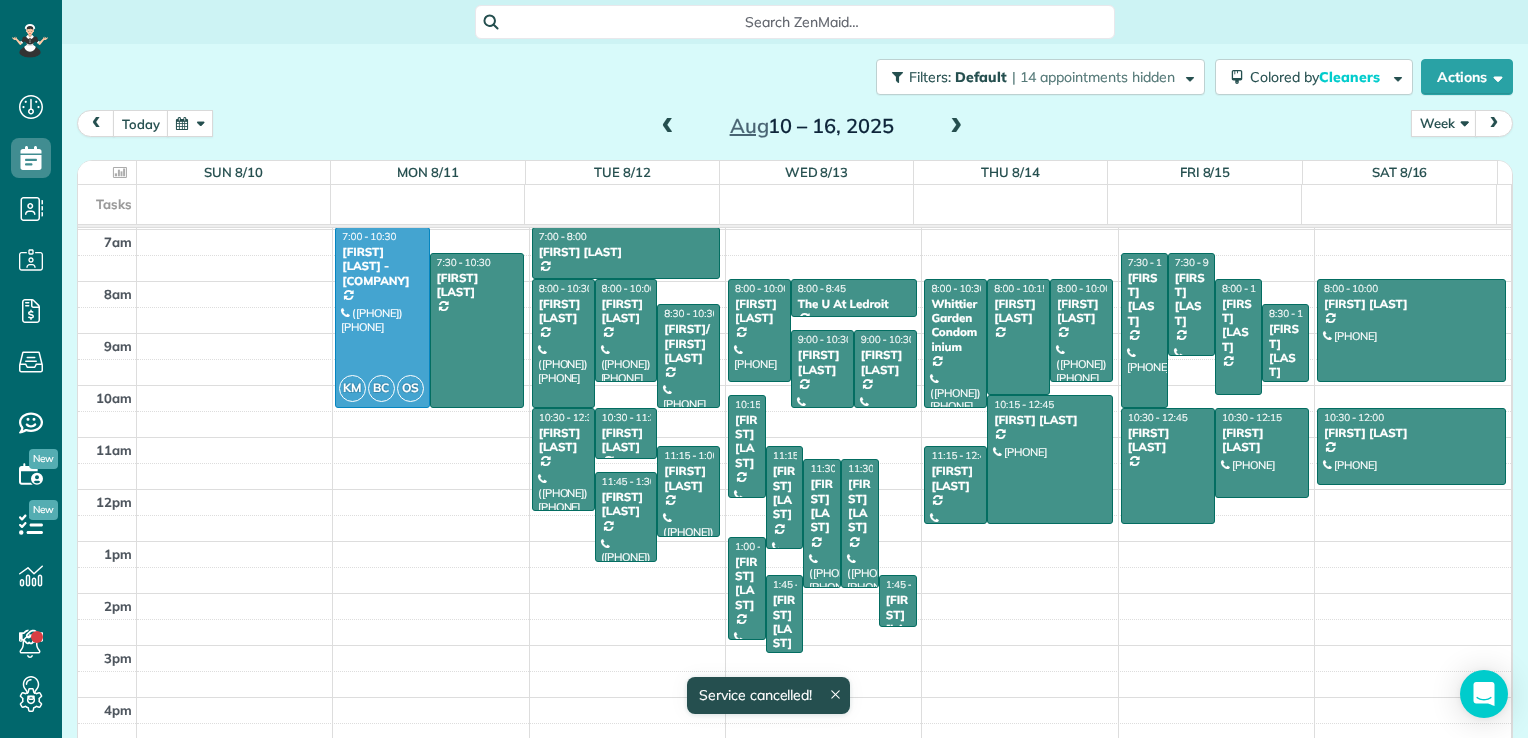click at bounding box center [956, 127] 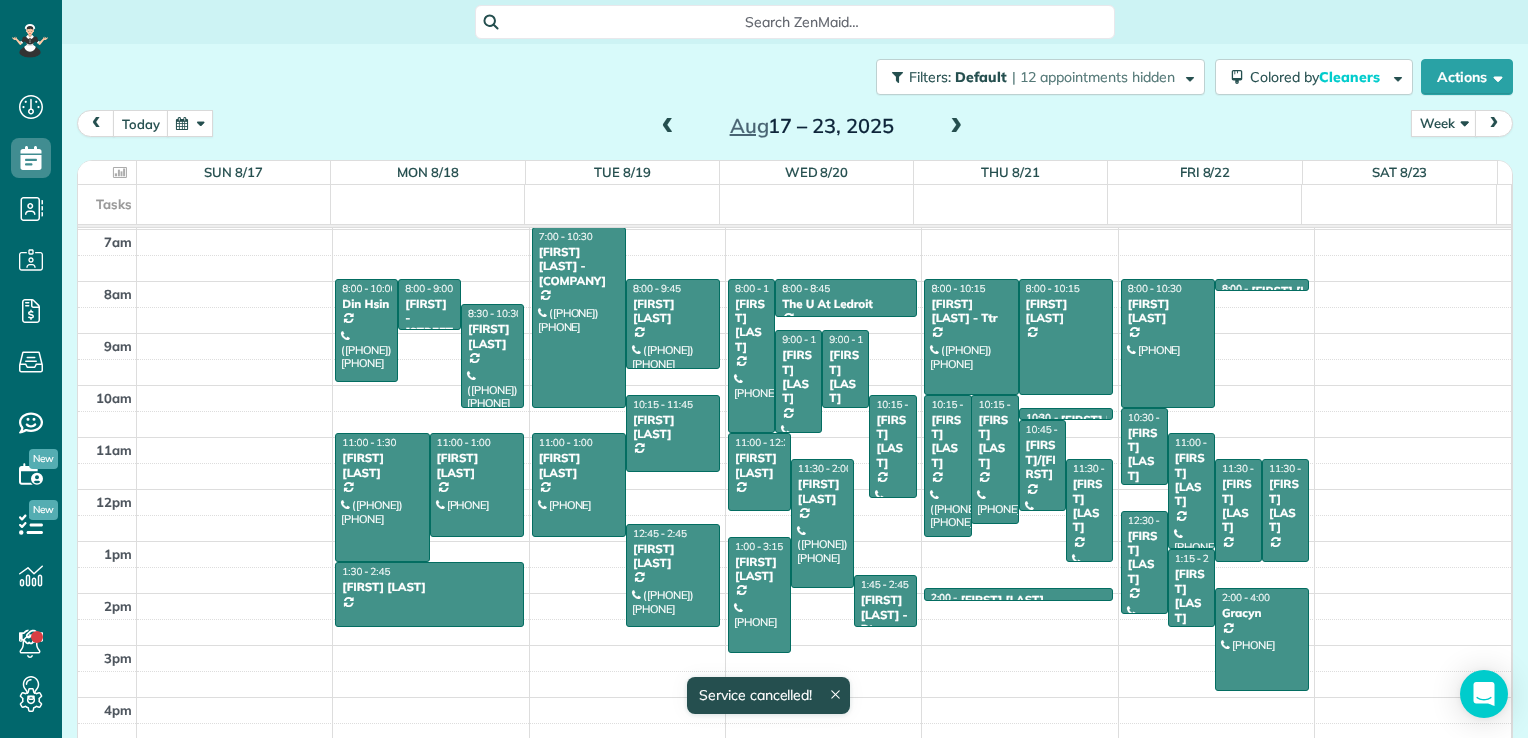 click at bounding box center [956, 127] 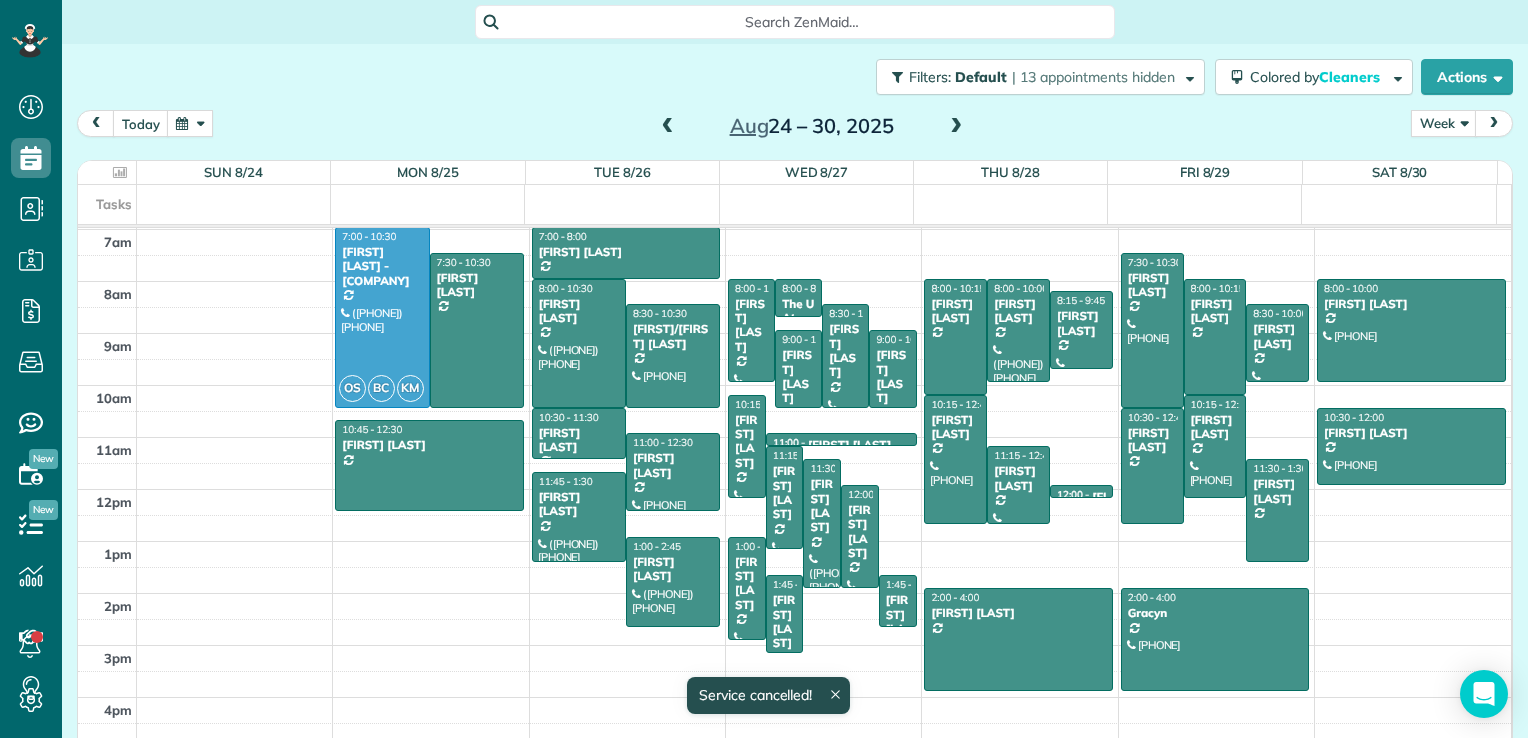 click at bounding box center (956, 127) 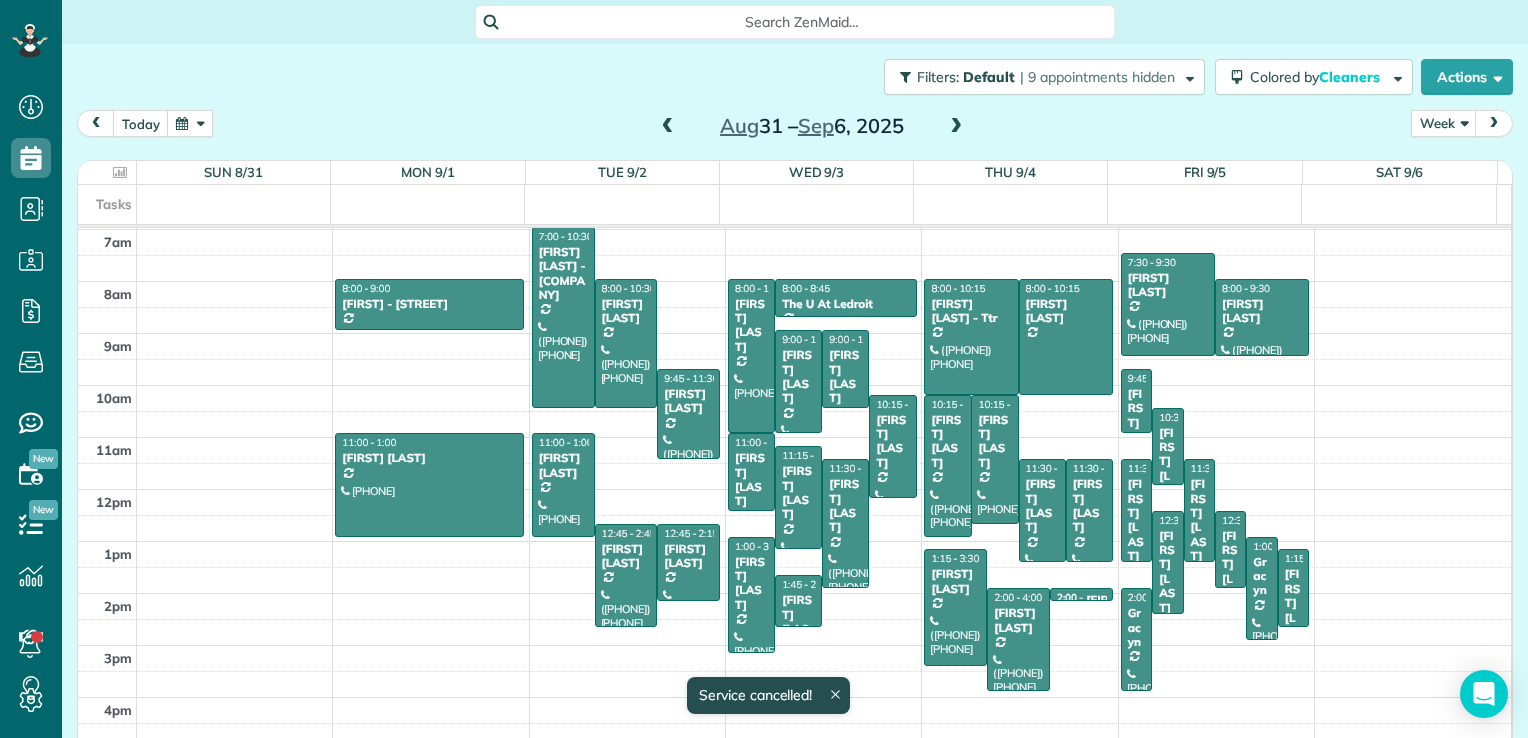 click at bounding box center [956, 127] 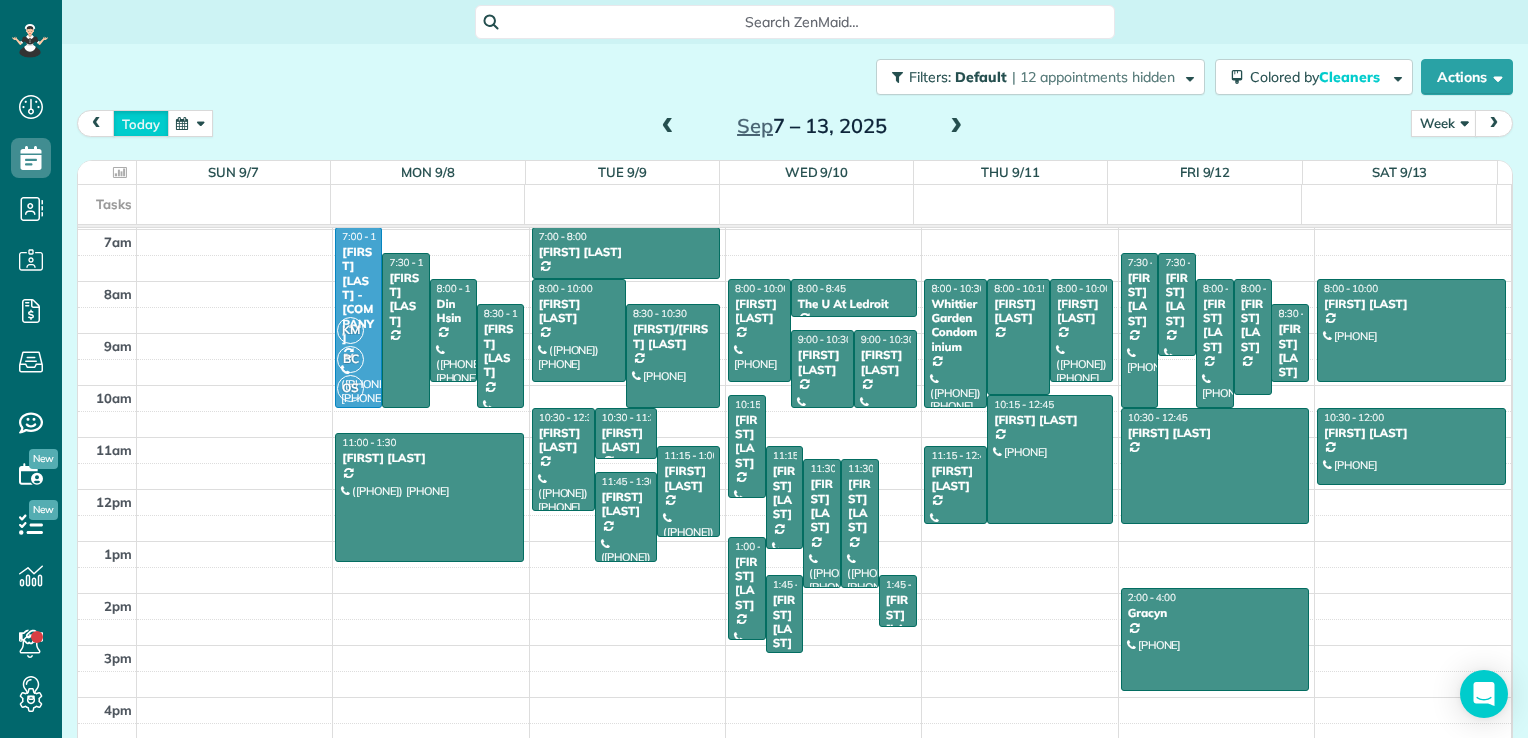 click on "today" at bounding box center (141, 123) 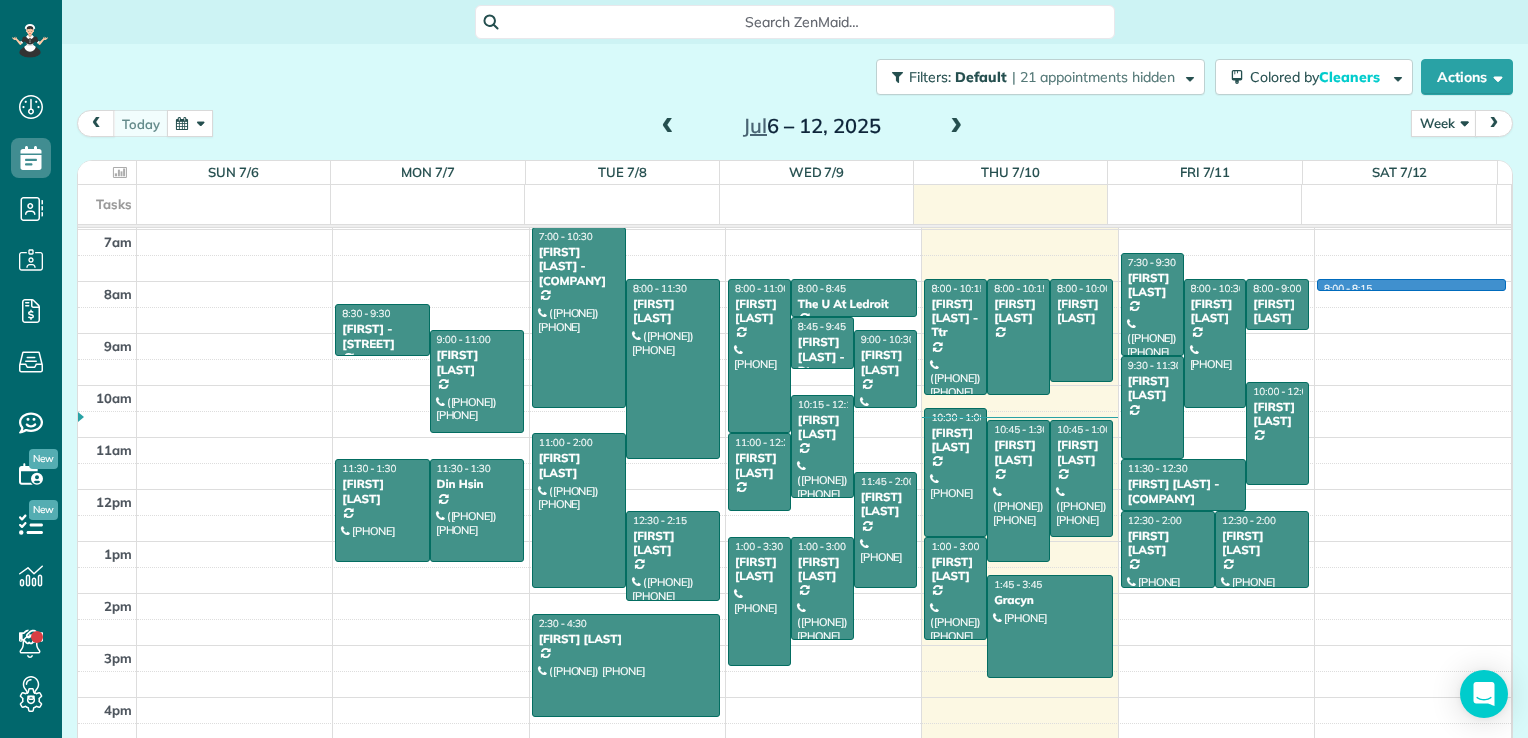 click on "[TIME] [TIME] [TIME] [TIME] [TIME] [TIME] [TIME] [TIME] [TIME] [TIME] [TIME] [TIME] [TIME] [TIME] [TIME] [TIME] [TIME] [TIME] [TIME] [TIME] [FIRST] - [STREET] ([PHONE]) [NUMBER] [STREET] [DIRECTION] [CITY] [STATE] [POSTAL_CODE] [TIME] - [TIME] [FIRST] ([PHONE]) [NUMBER] [STREET] [DIRECTION] [CITY] [STATE] [POSTAL_CODE] [TIME] - [TIME] [FIRST] ([PHONE]) [NUMBER] [STREET] [CITY] [STATE] [POSTAL_CODE] [TIME] - [TIME] [FIRST] - [COMPANY] ([PHONE]) [NUMBER] [STREET] [DIRECTION] [CITY] [STATE] [POSTAL_CODE] [TIME] - [TIME] [FIRST] ([PHONE]) [NUMBER] [STREET] [DIRECTION] [CITY] [STATE] [POSTAL_CODE] [TIME] - [TIME] [FIRST] ([PHONE]) [NUMBER] [STREET] [DIRECTION] [CITY] [STATE] [POSTAL_CODE] [TIME] - [TIME] [FIRST] ([PHONE]) [NUMBER] [STREET] [DIRECTION] [CITY] [STATE] [POSTAL_CODE] [TIME] - [TIME] [FIRST] ([PHONE]) [NUMBER] [STREET] [DIRECTION] [CITY] [STATE] [POSTAL_CODE]" at bounding box center [794, 333] 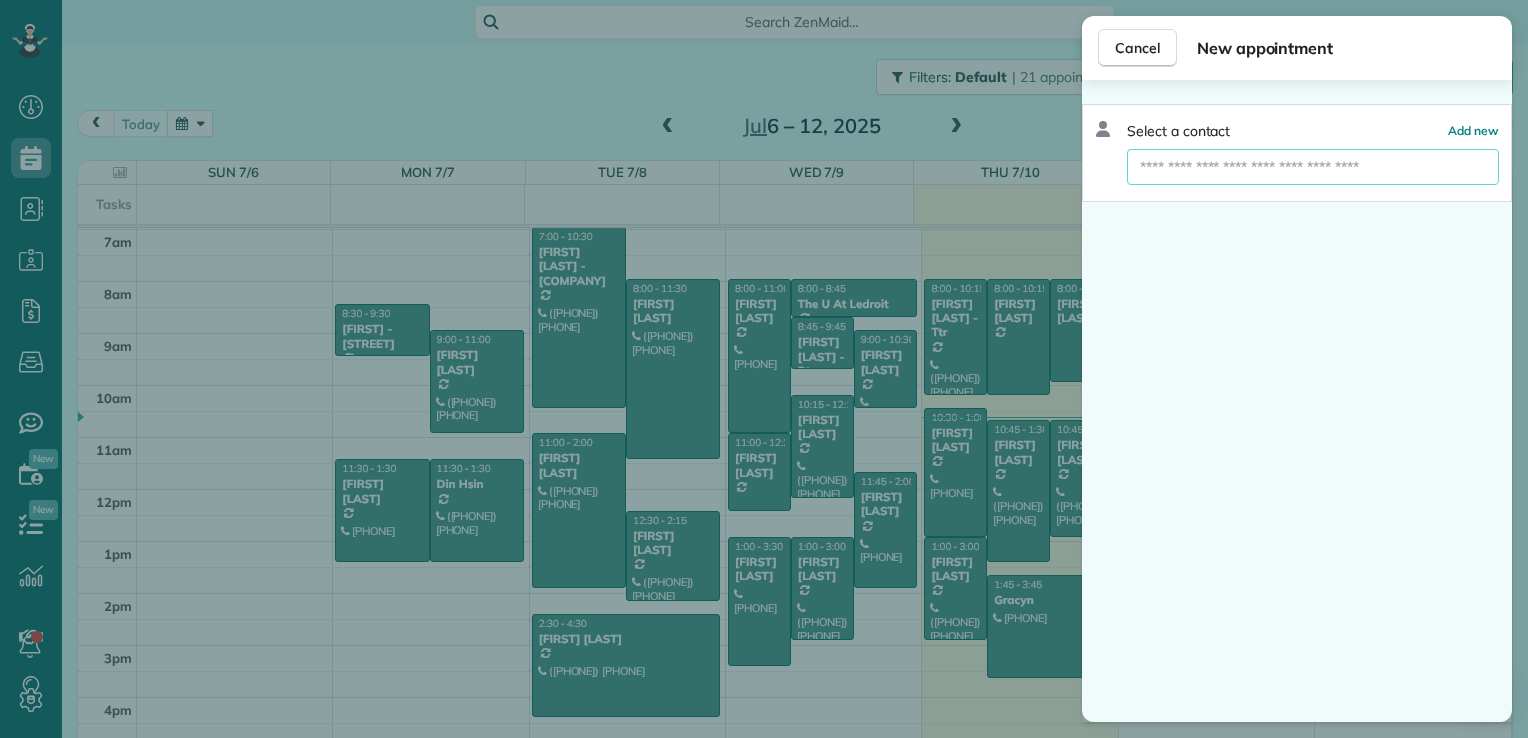 click at bounding box center [1313, 167] 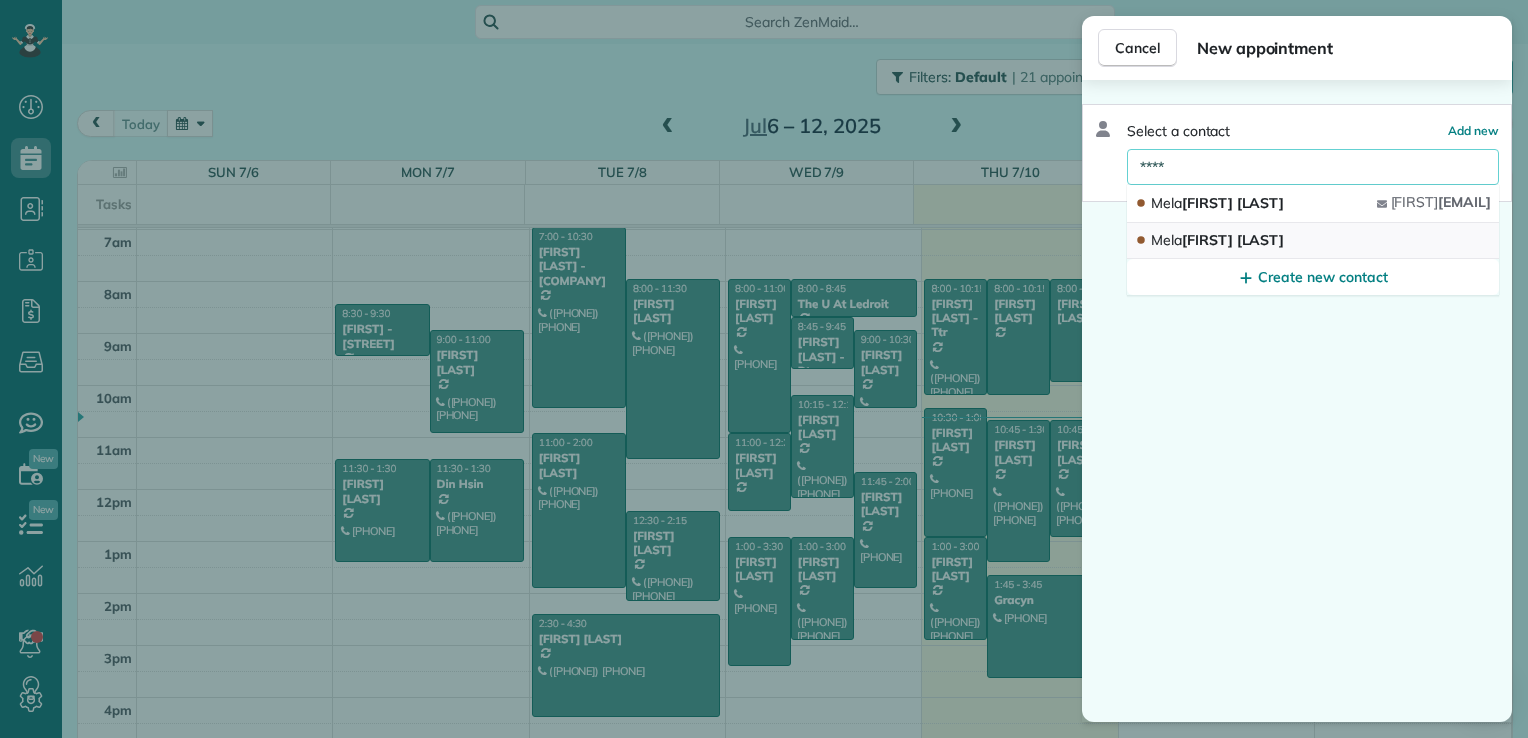 type on "****" 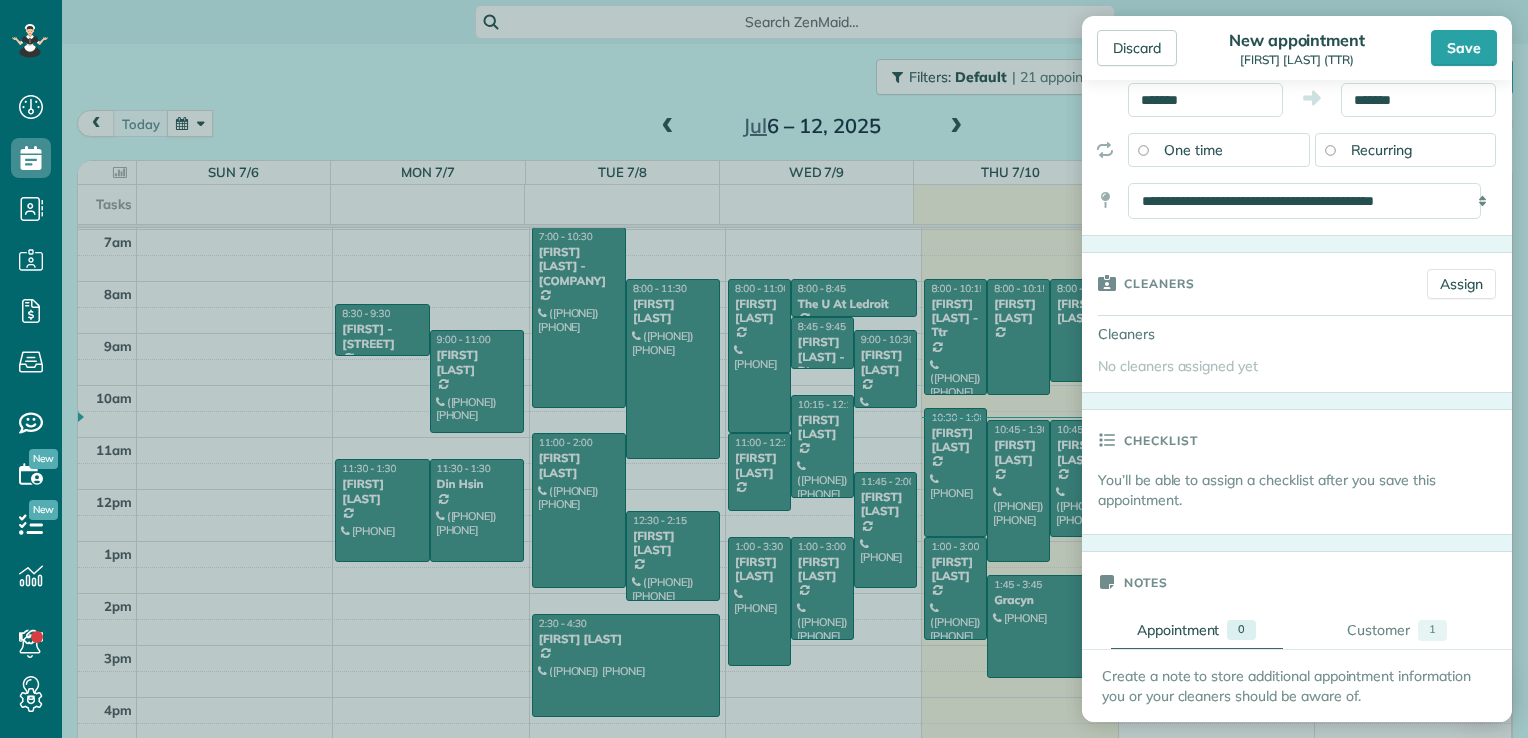 scroll, scrollTop: 200, scrollLeft: 0, axis: vertical 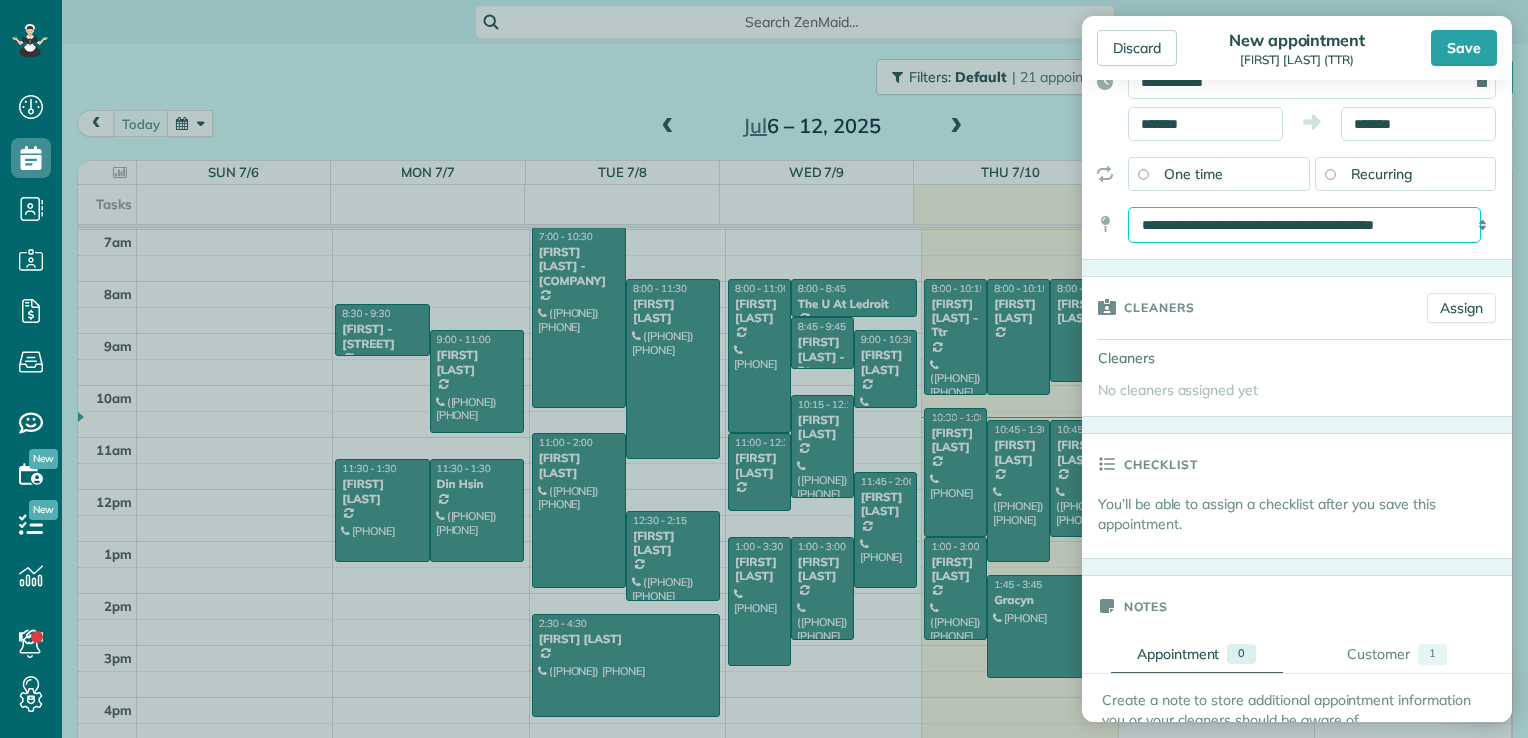 click on "**********" at bounding box center (1304, 225) 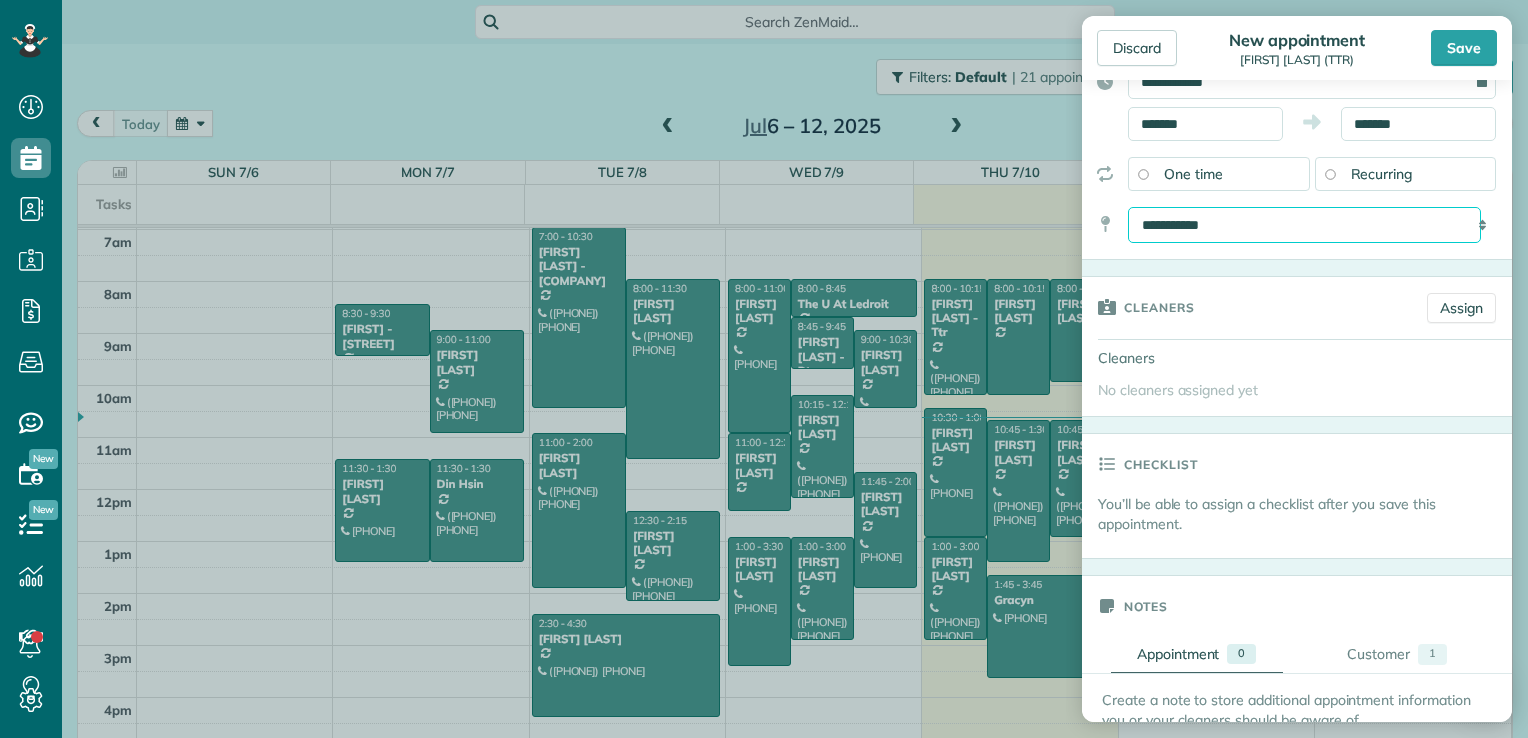 click on "**********" at bounding box center [1304, 225] 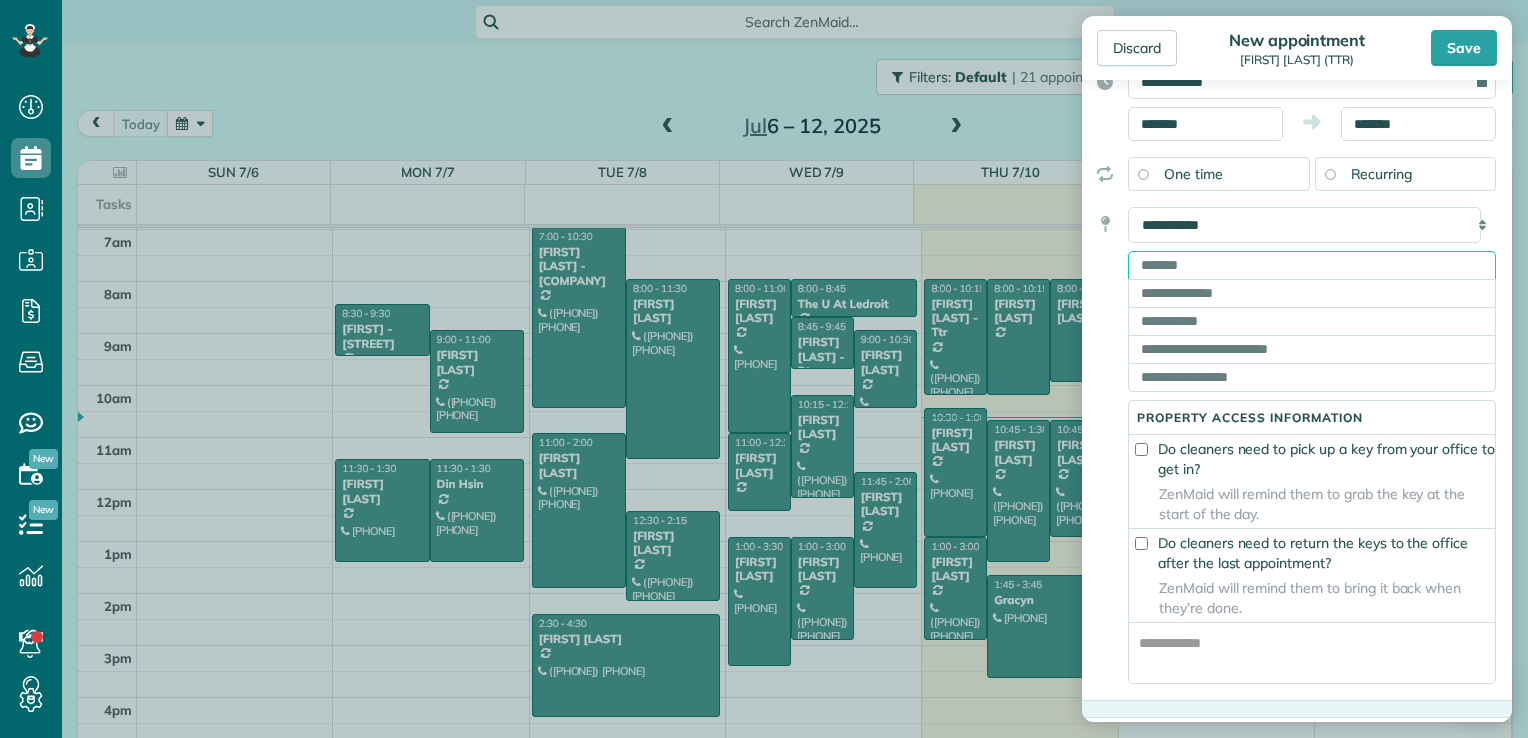 click at bounding box center (1312, 265) 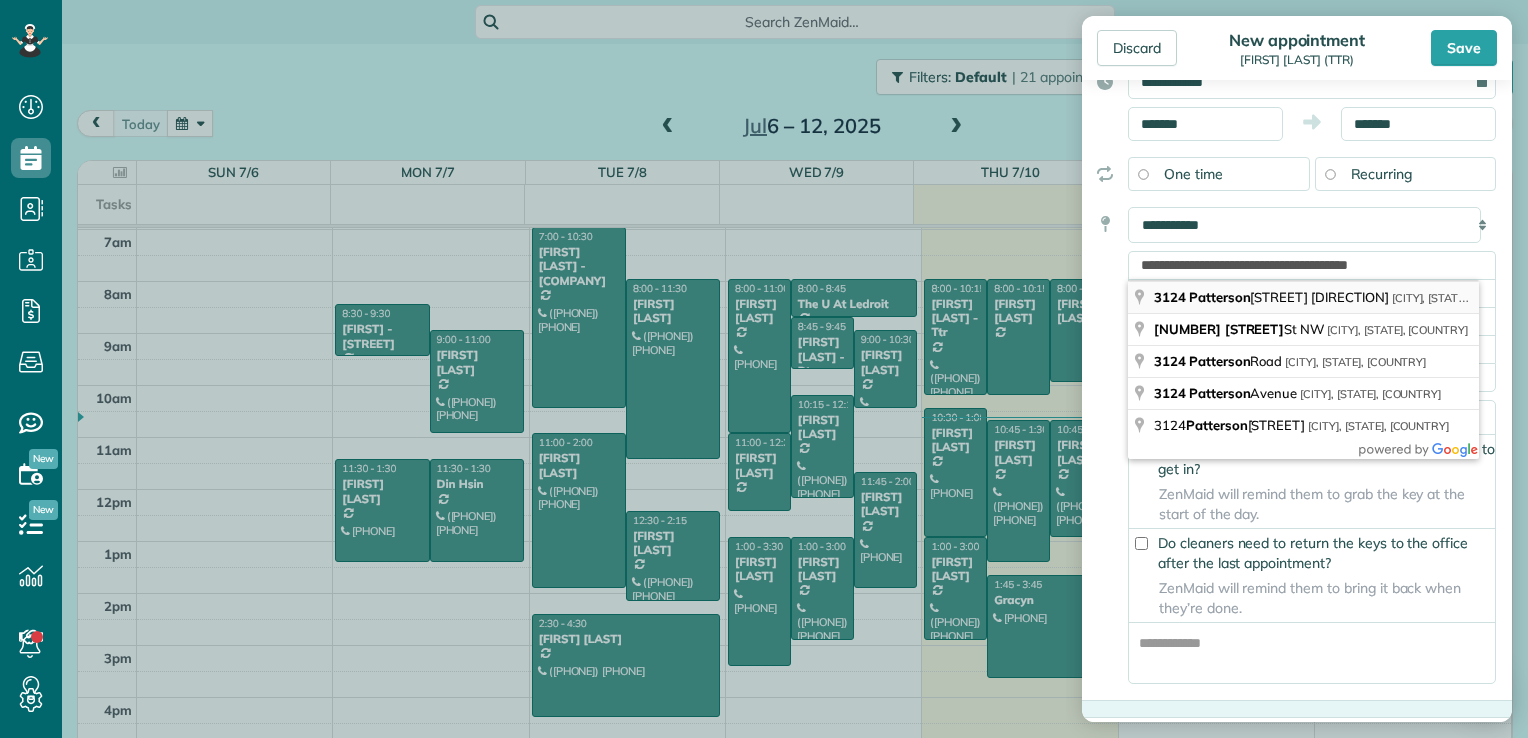type on "**********" 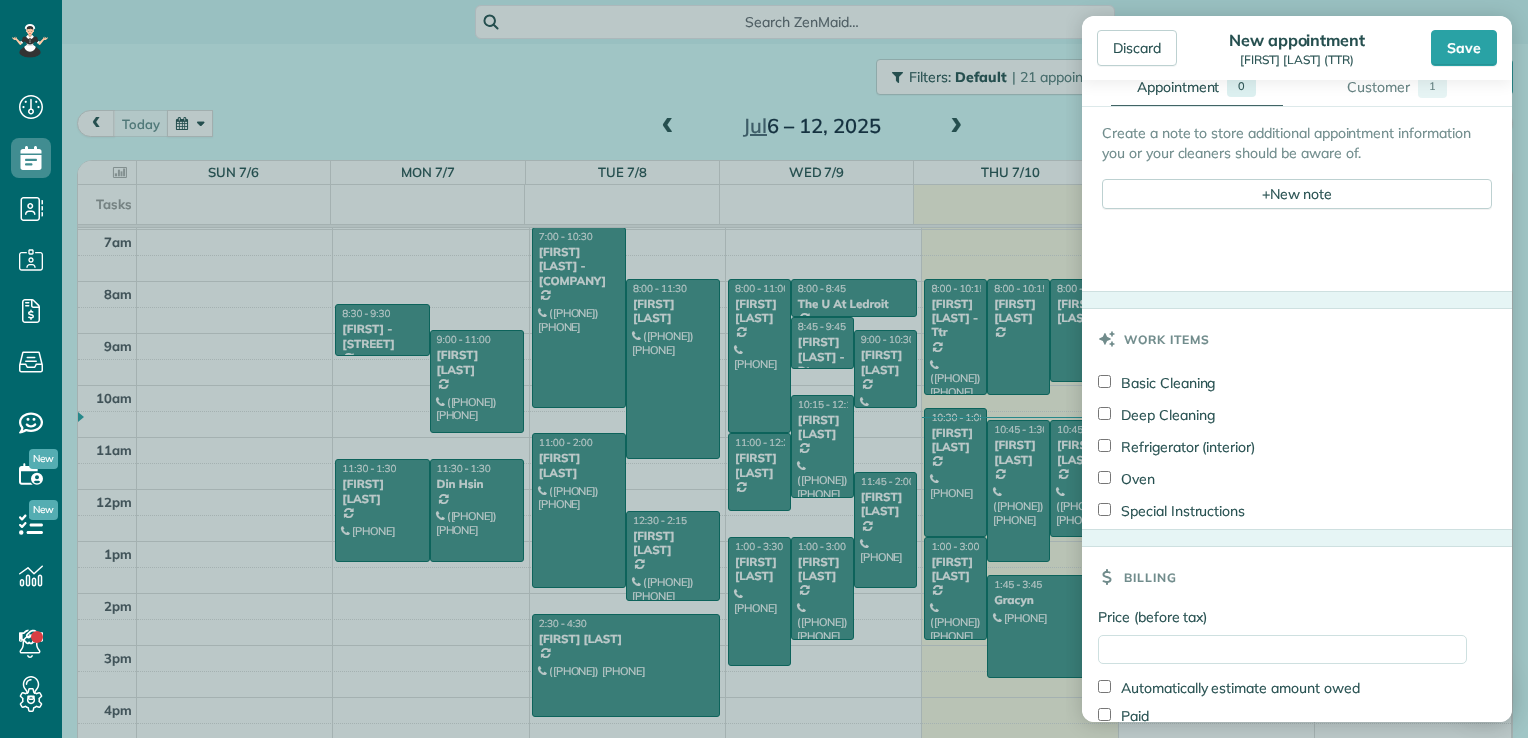 scroll, scrollTop: 1309, scrollLeft: 0, axis: vertical 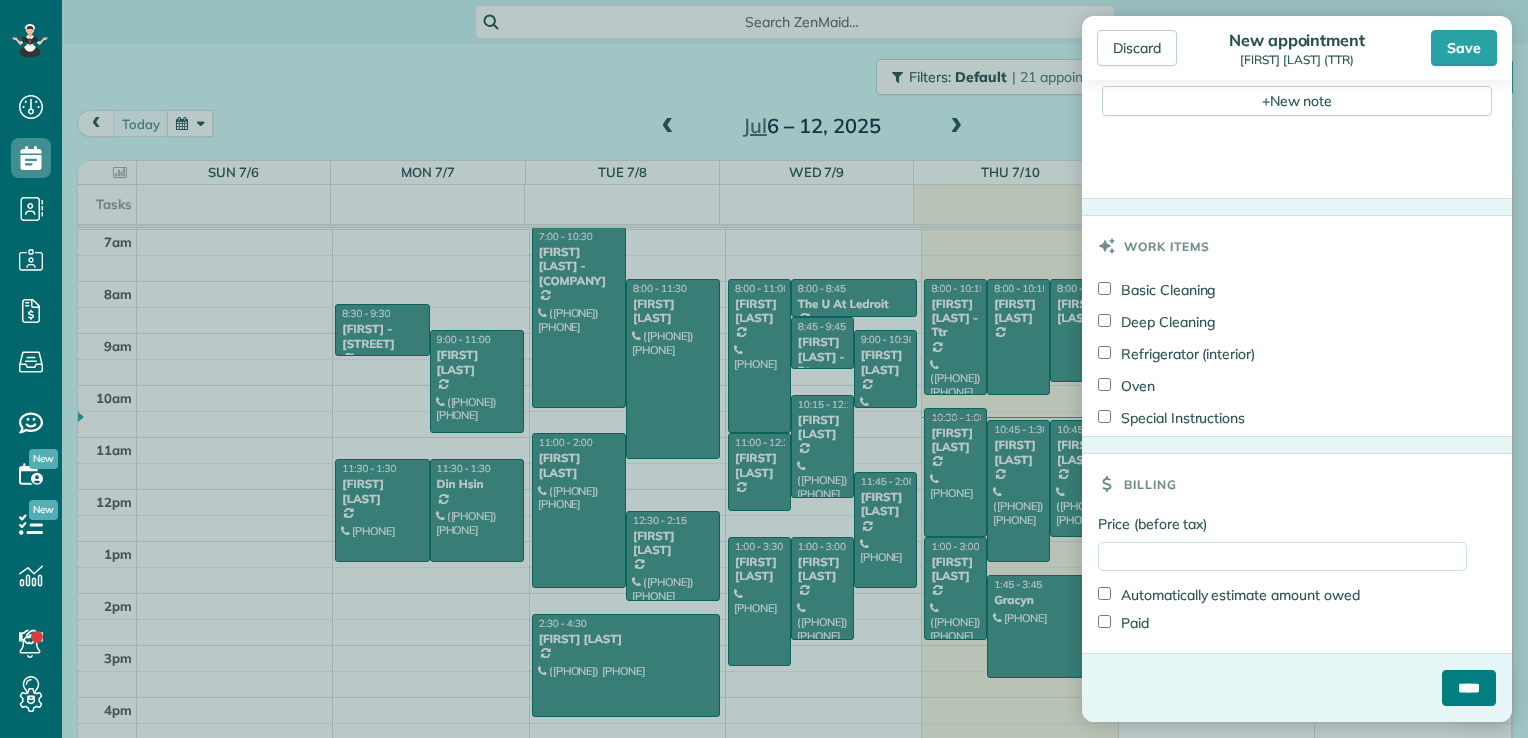 click on "****" at bounding box center [1469, 688] 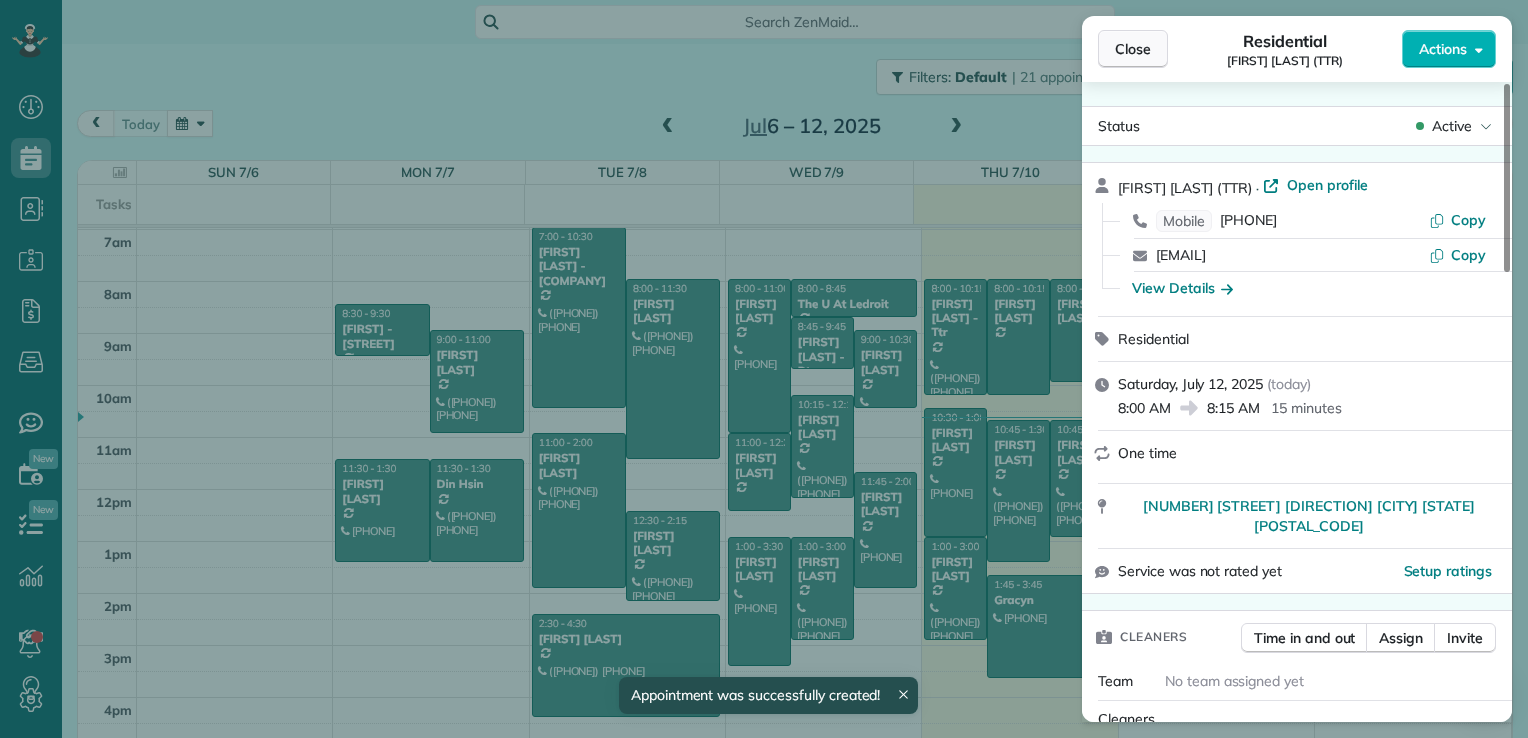 click on "Close" at bounding box center (1133, 49) 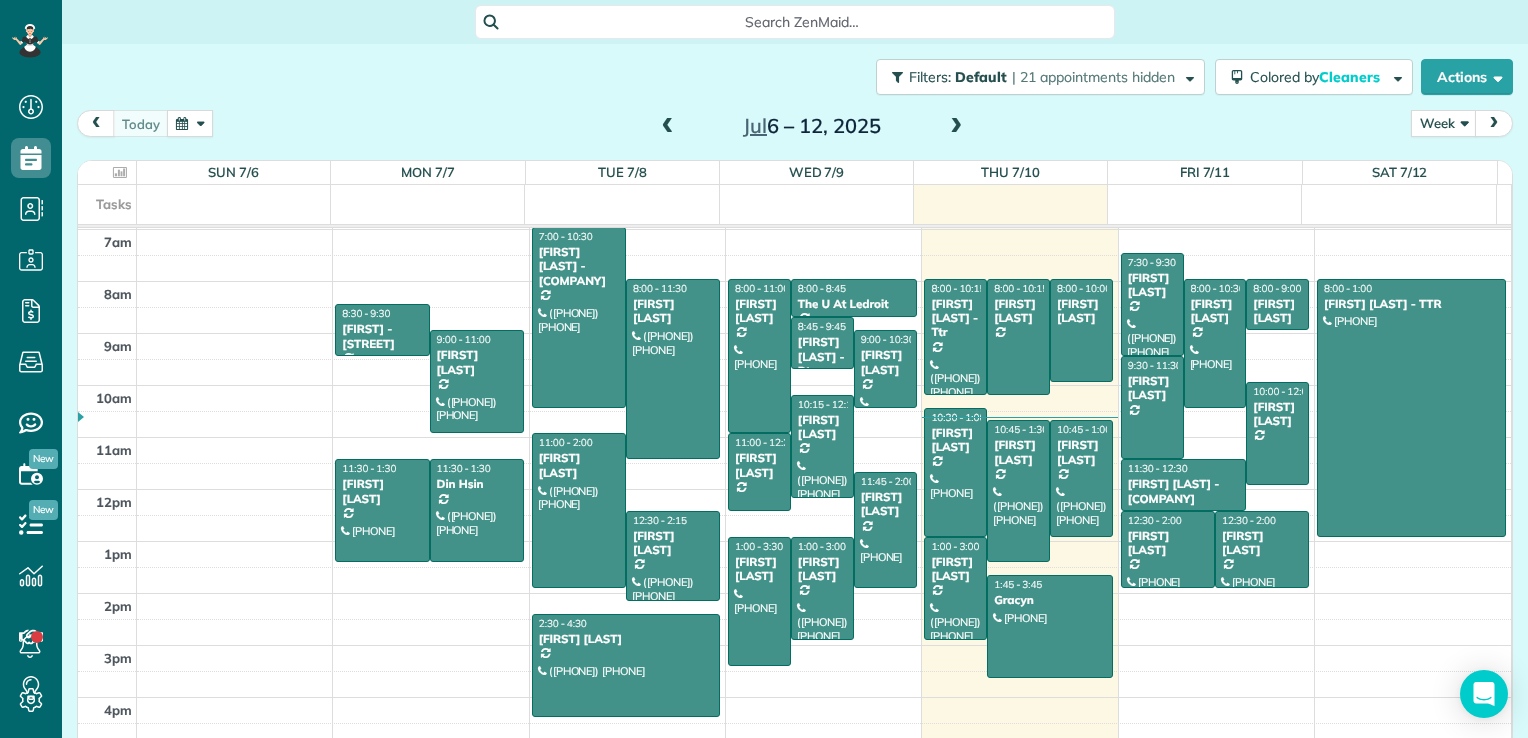 drag, startPoint x: 1349, startPoint y: 287, endPoint x: 1331, endPoint y: 524, distance: 237.68256 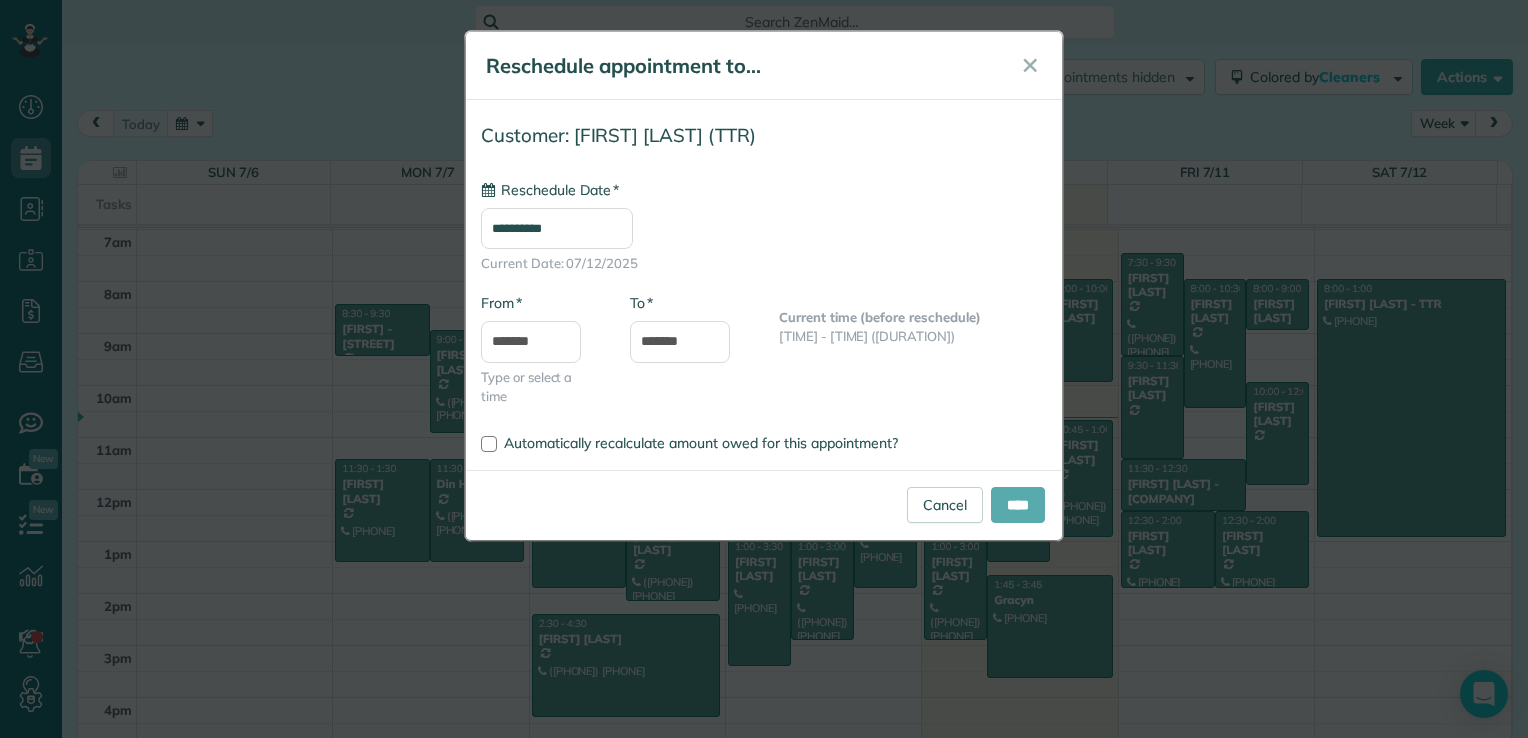 type on "**********" 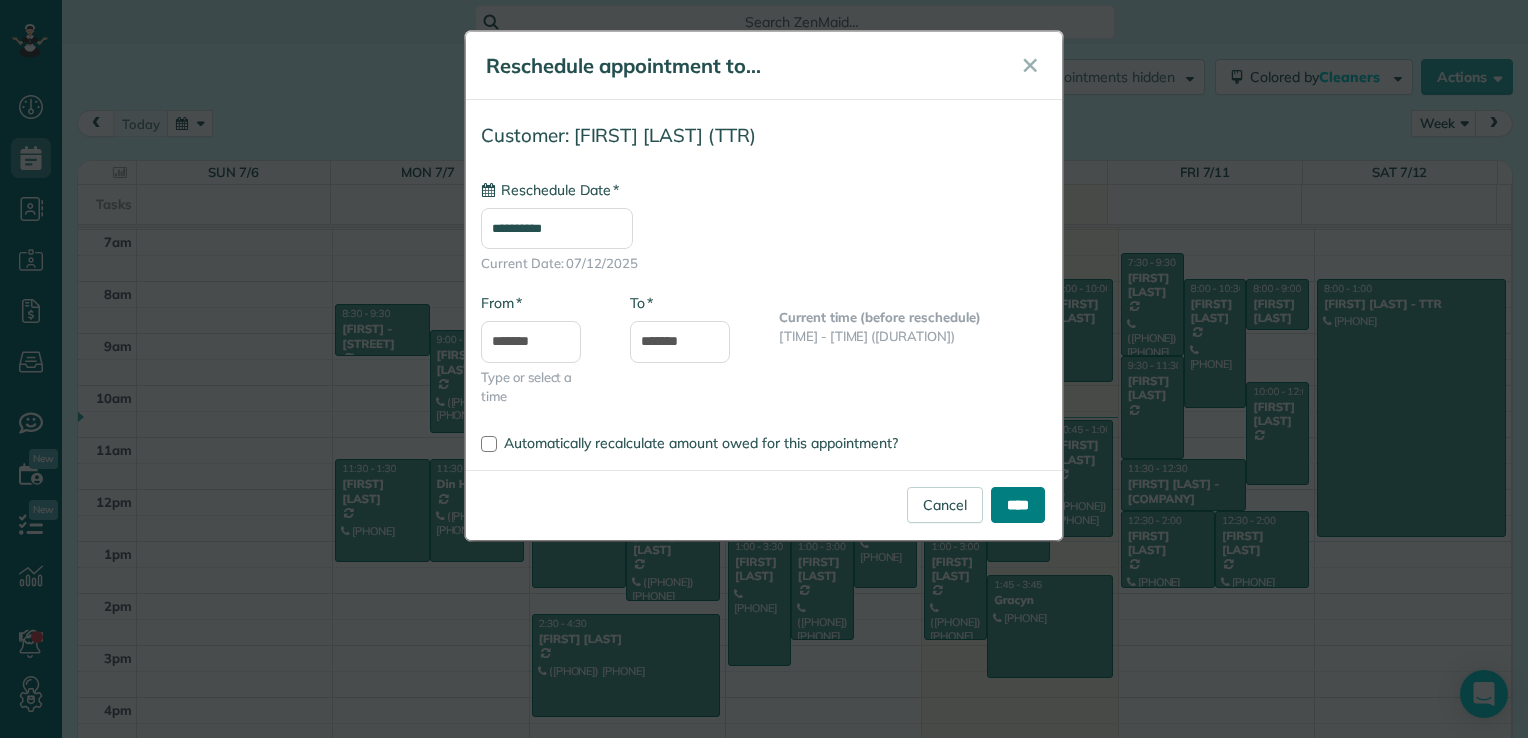 click on "****" at bounding box center (1018, 505) 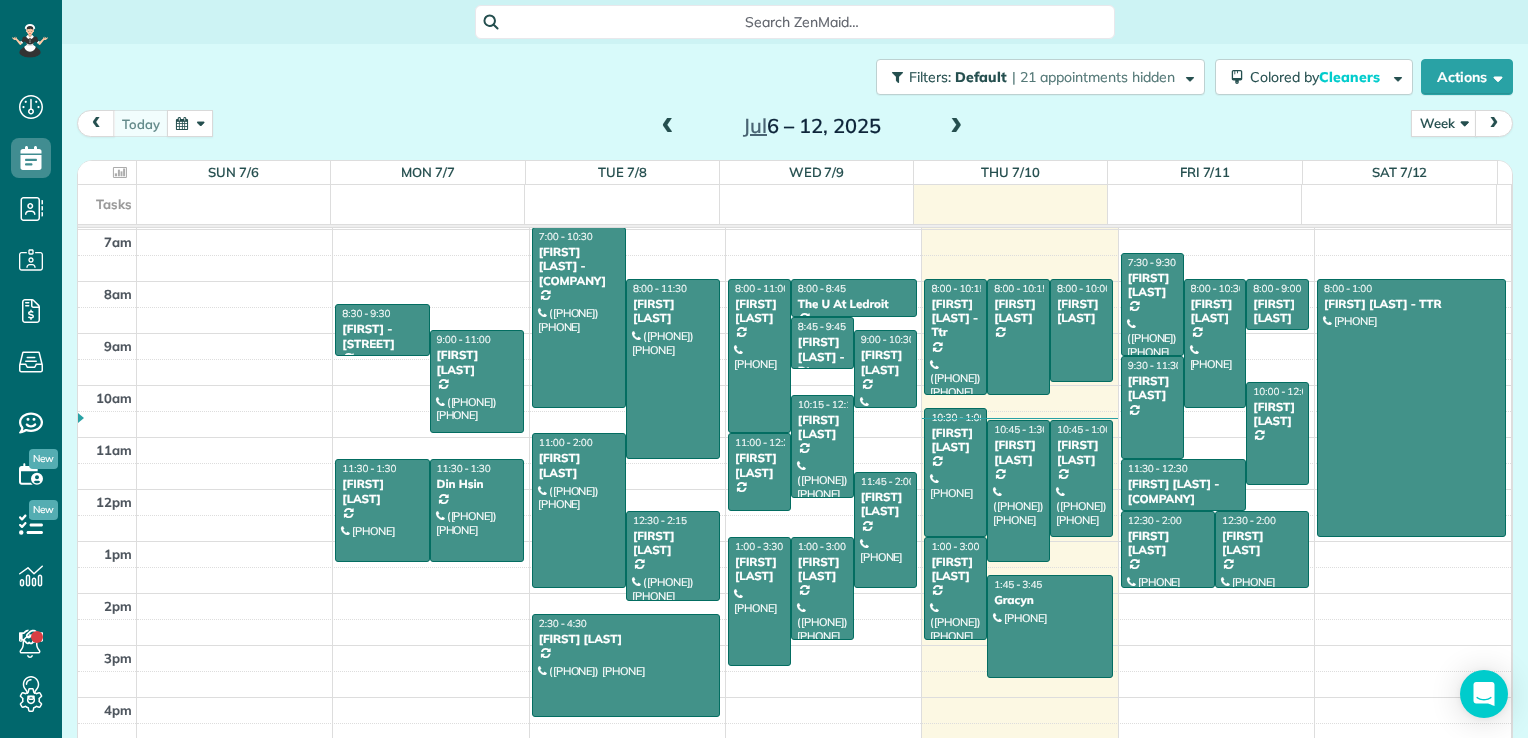 click at bounding box center (956, 127) 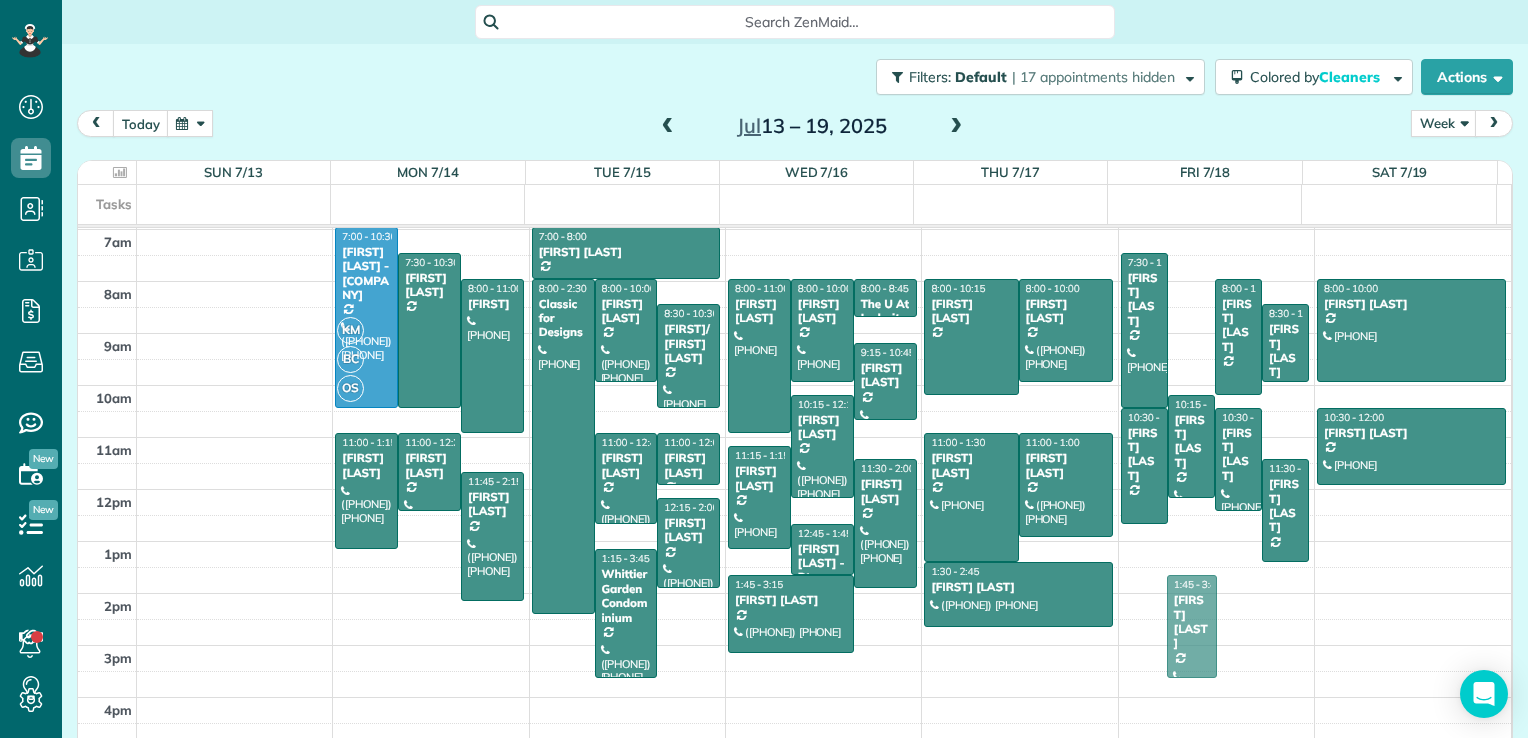 drag, startPoint x: 1164, startPoint y: 318, endPoint x: 1144, endPoint y: 612, distance: 294.67947 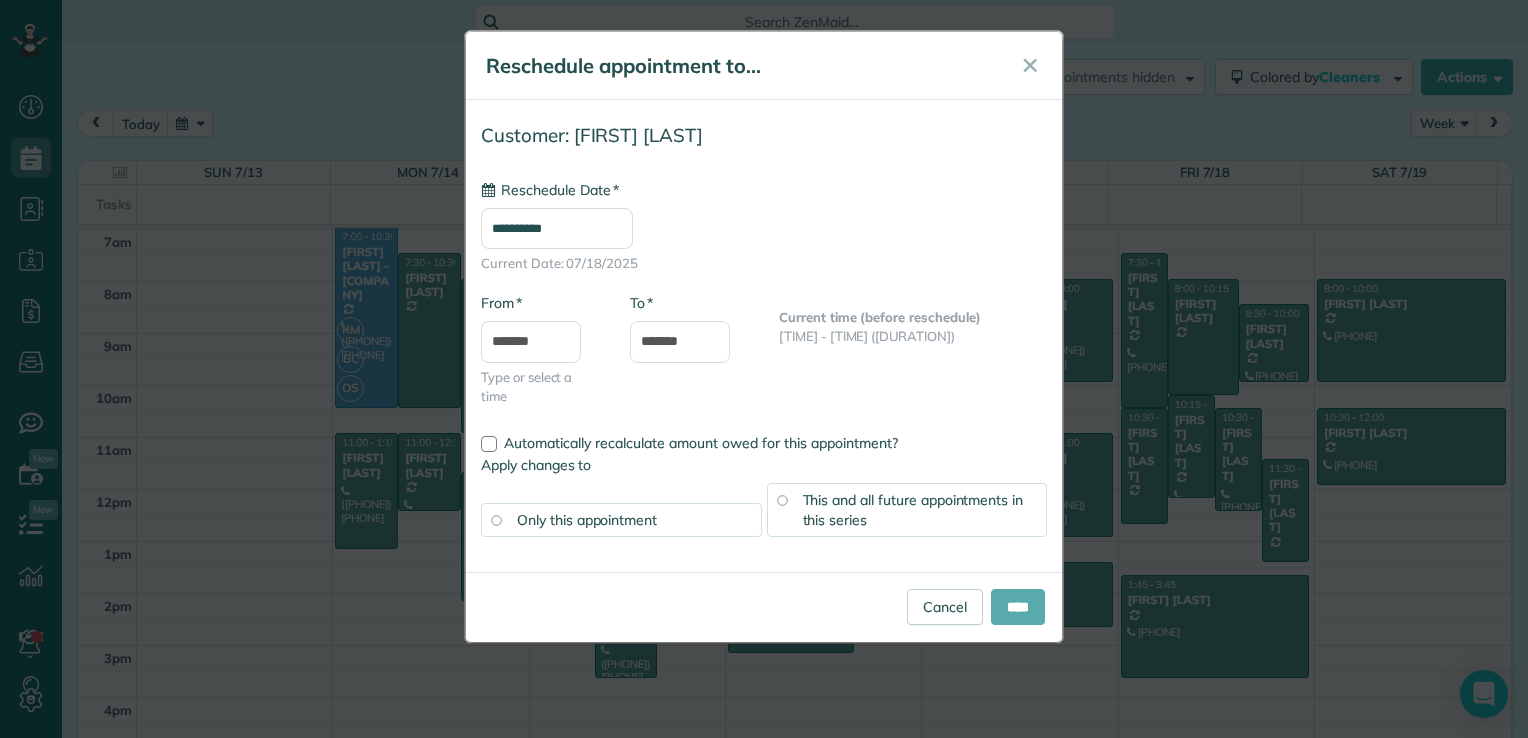 type on "**********" 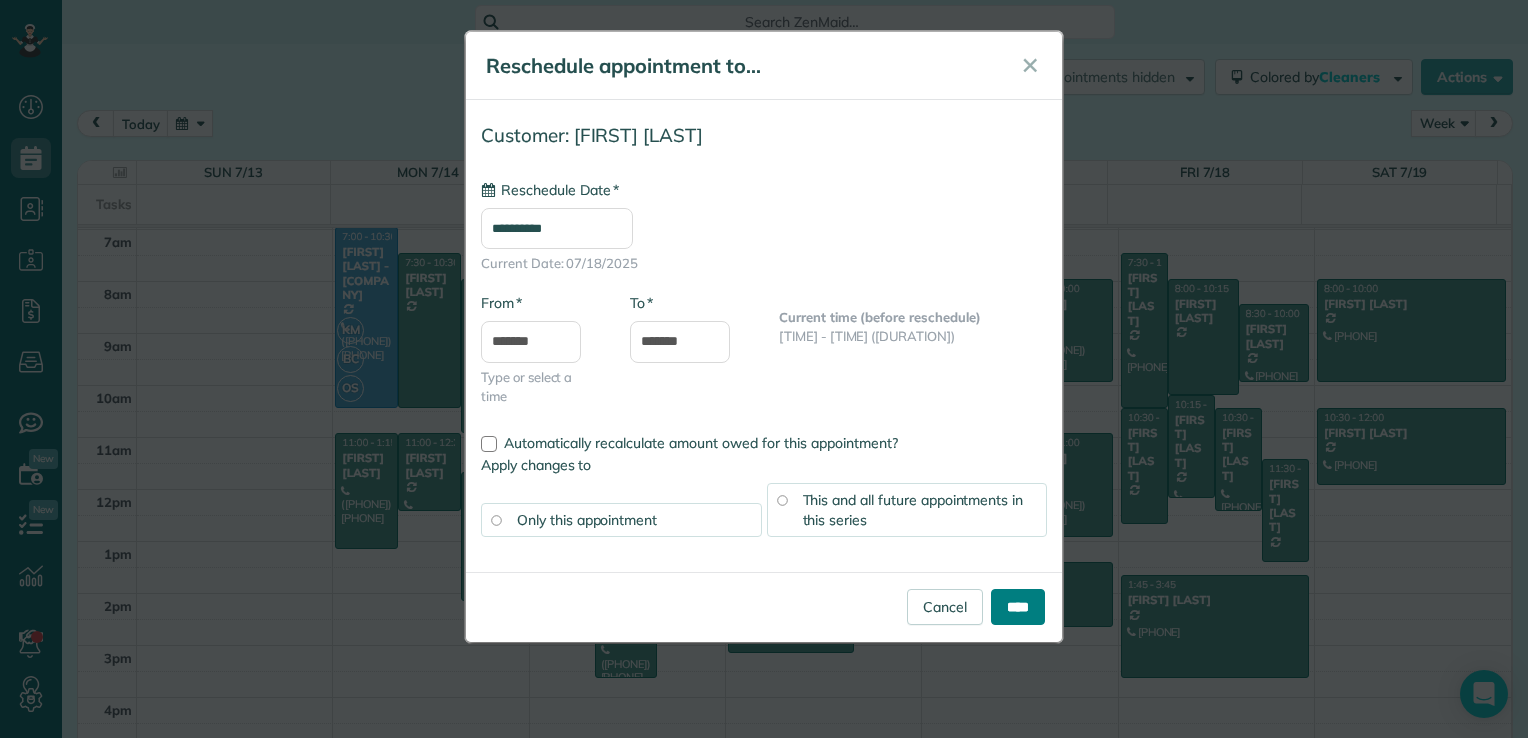 click on "****" at bounding box center [1018, 607] 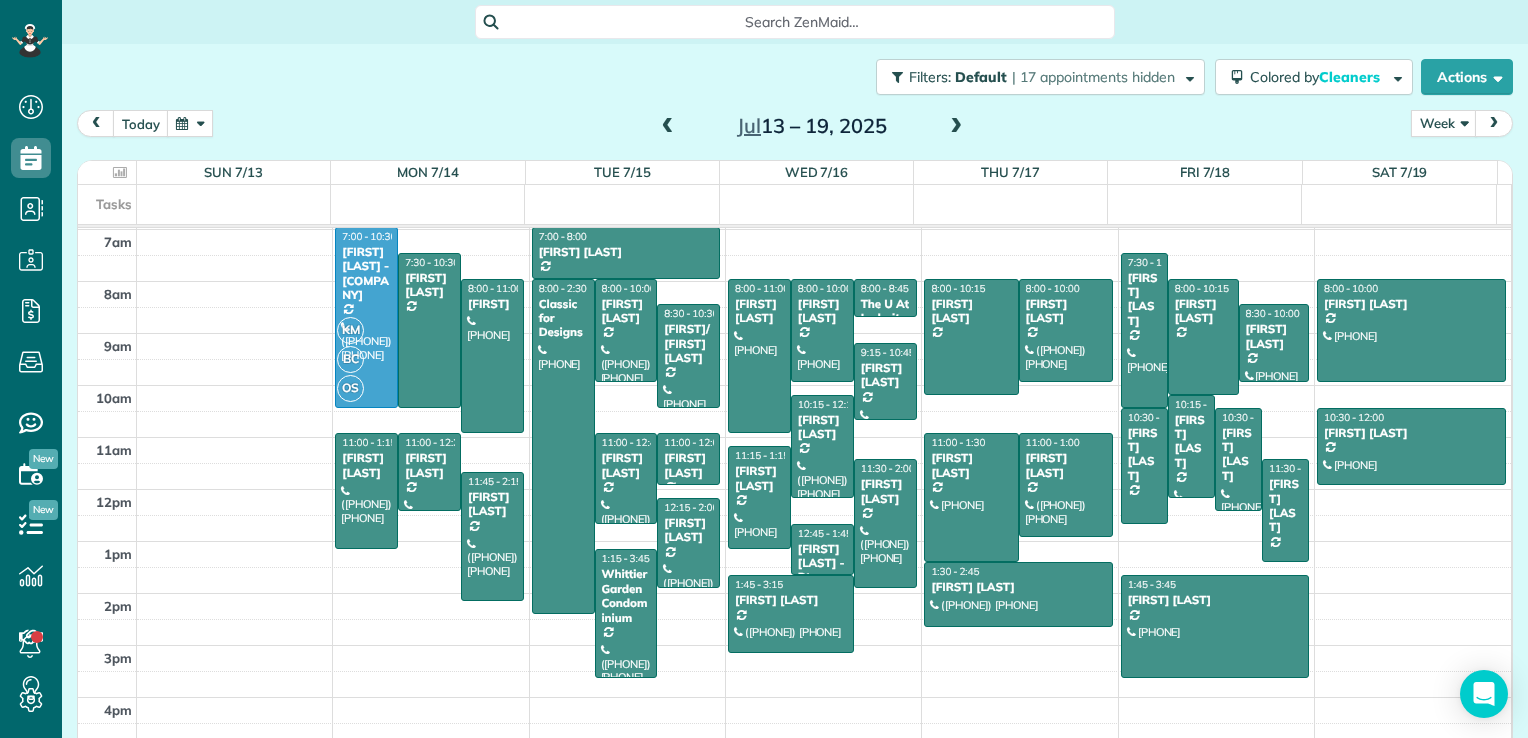 click at bounding box center (956, 127) 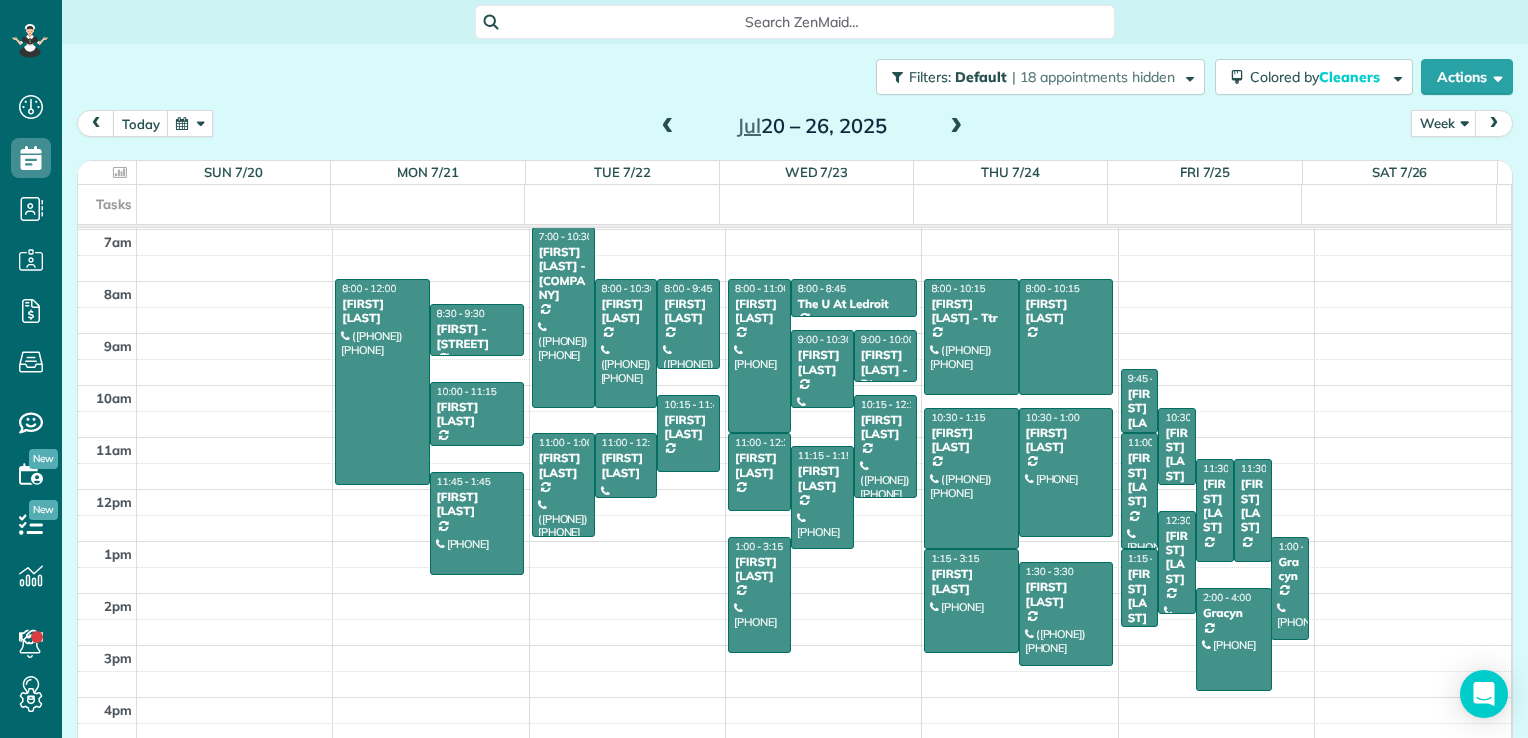 click at bounding box center (668, 127) 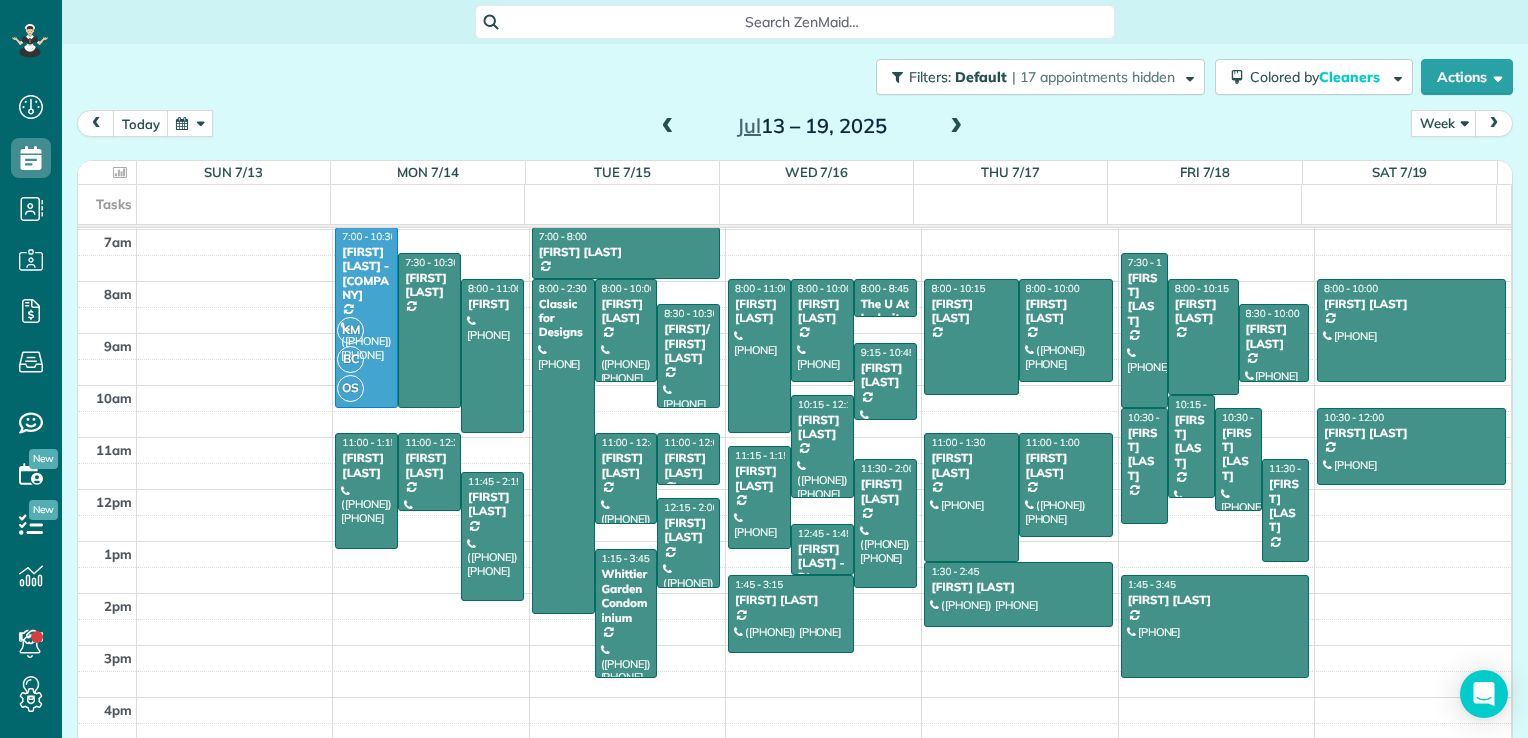 click at bounding box center (956, 127) 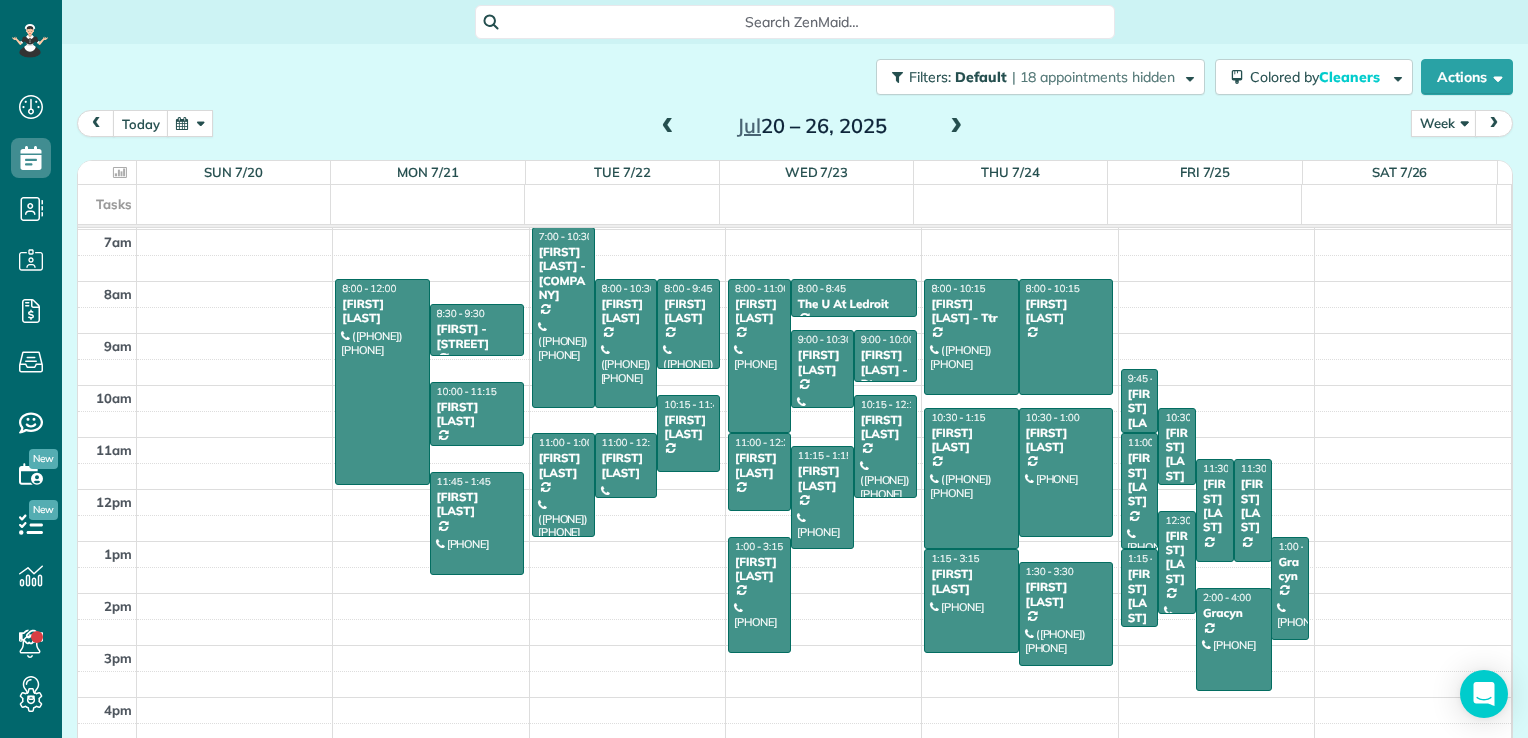 drag, startPoint x: 663, startPoint y: 118, endPoint x: 658, endPoint y: 104, distance: 14.866069 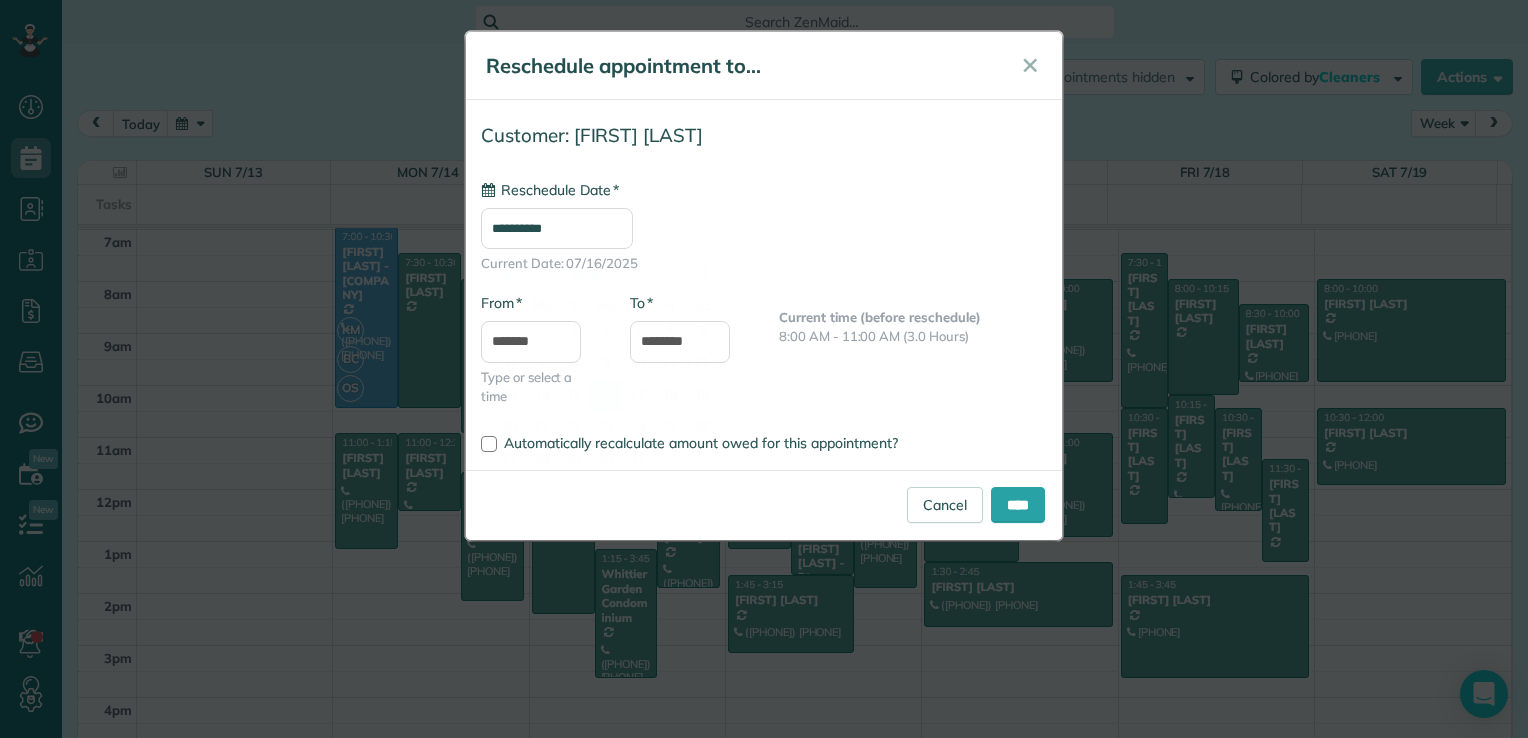 click on "**********" at bounding box center [557, 228] 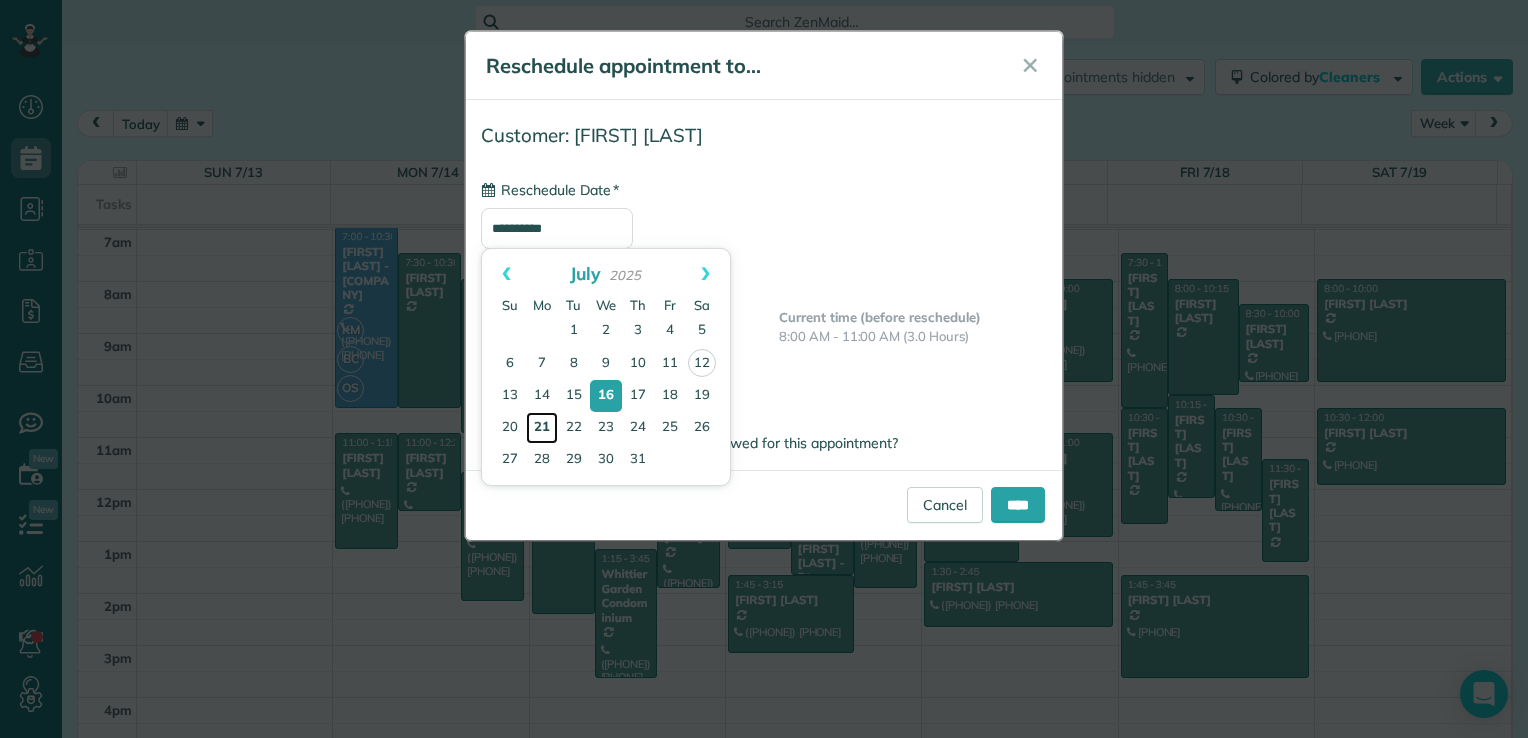 click on "21" at bounding box center [542, 428] 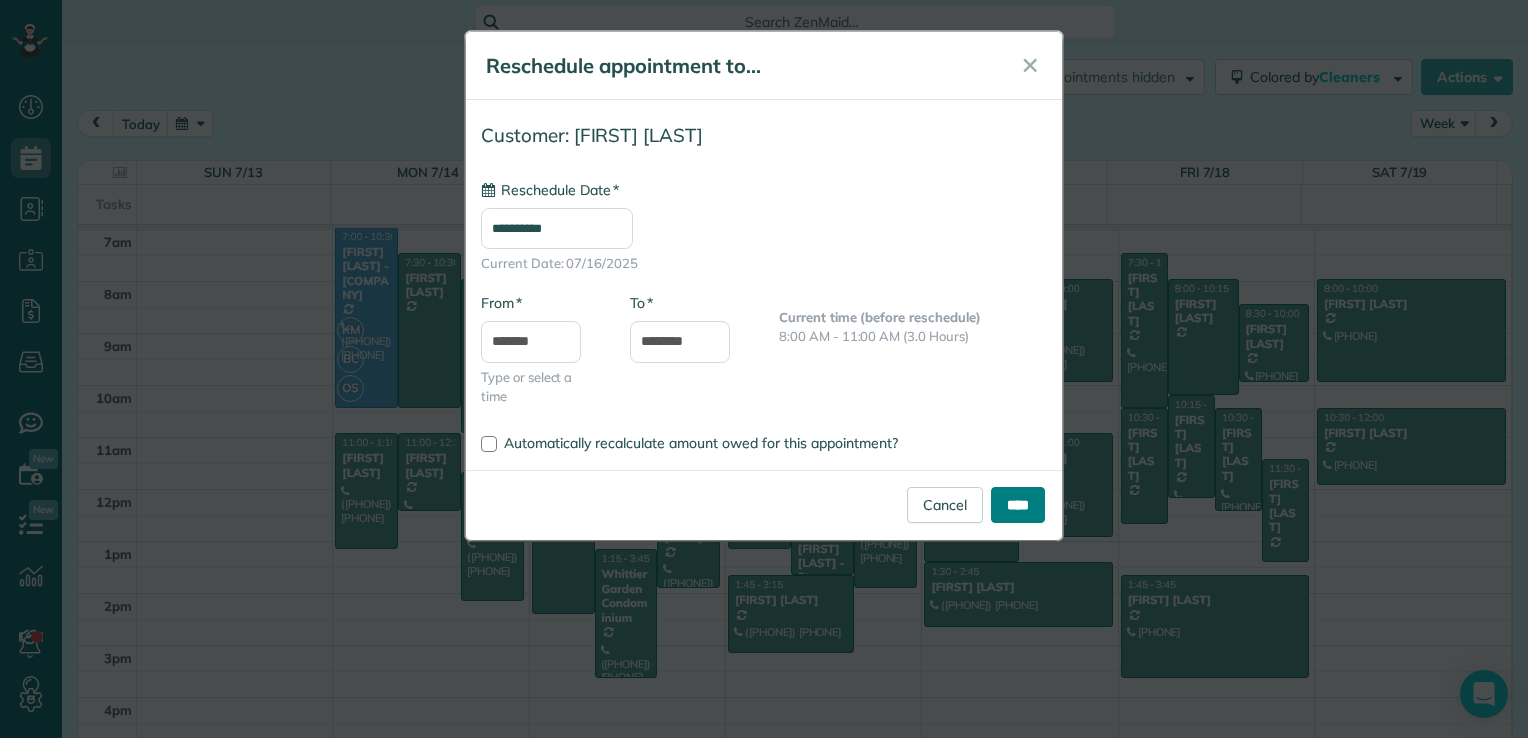 click on "****" at bounding box center [1018, 505] 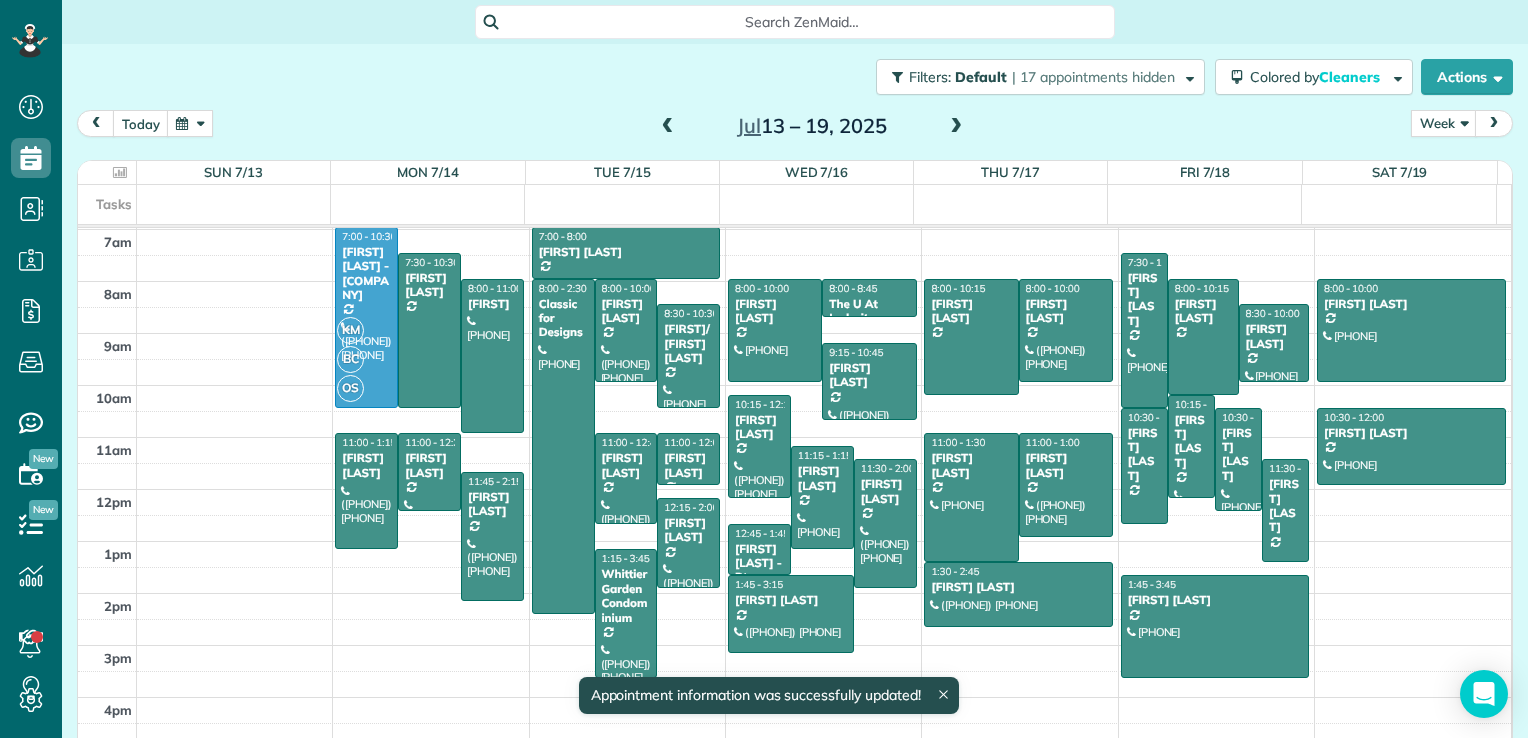 click at bounding box center (956, 127) 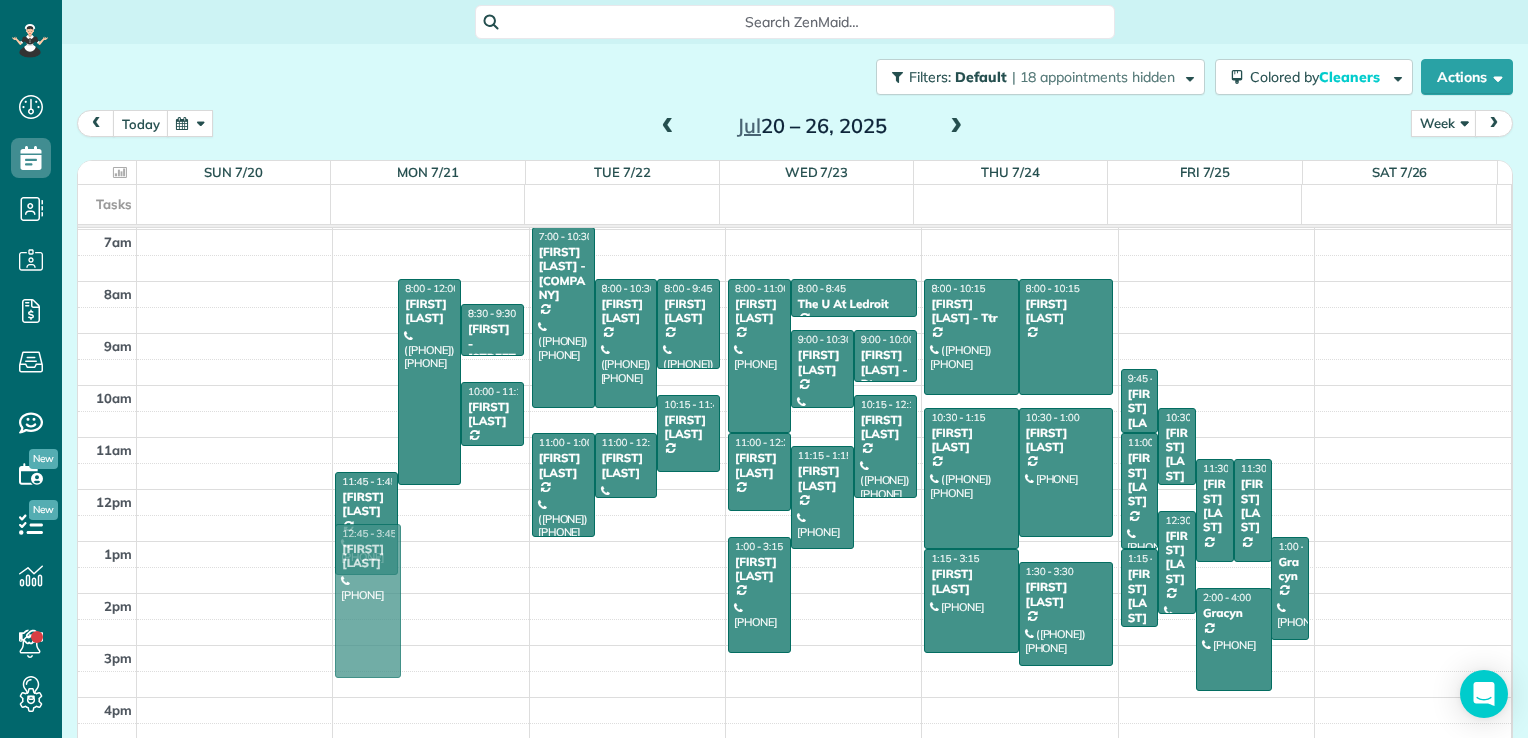 drag, startPoint x: 351, startPoint y: 330, endPoint x: 376, endPoint y: 582, distance: 253.23705 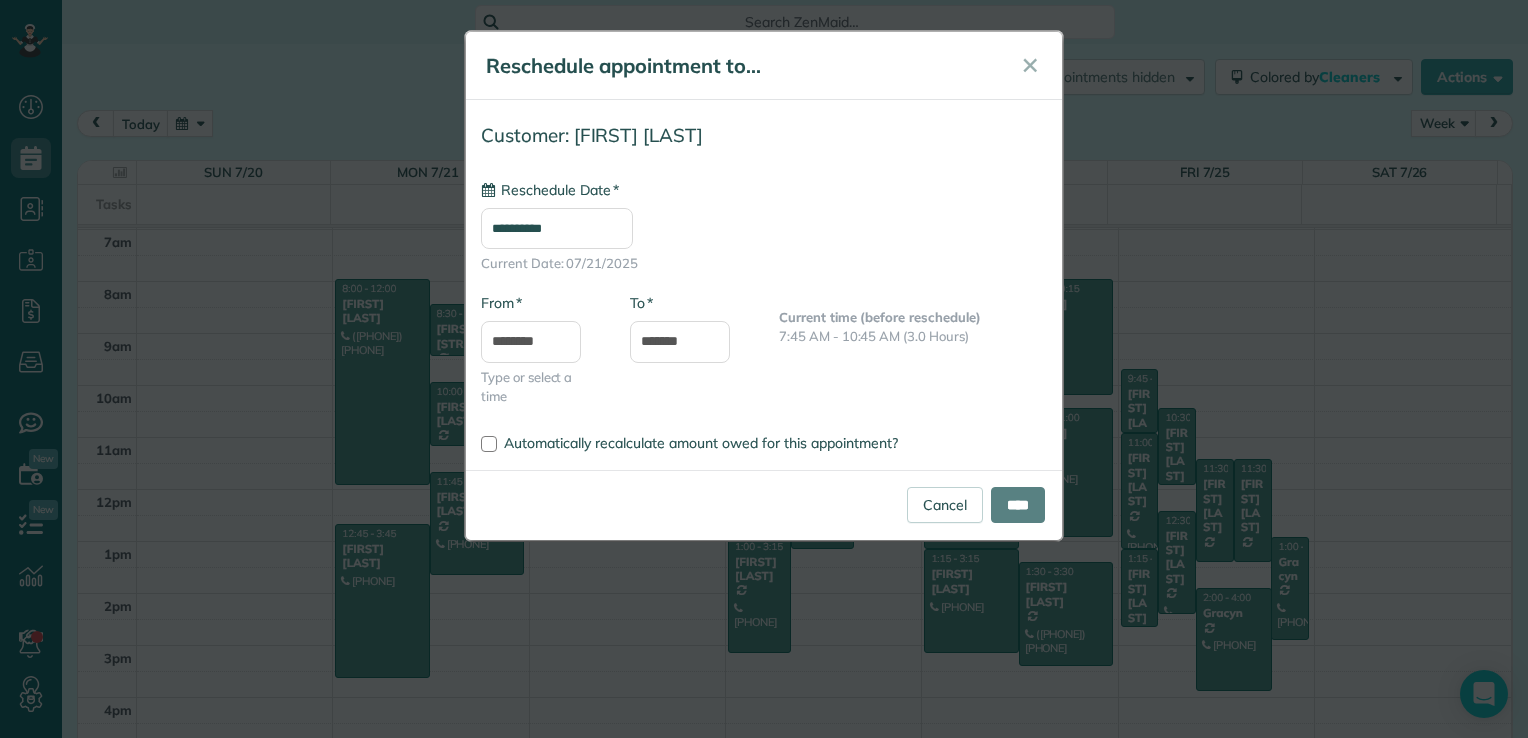 type on "**********" 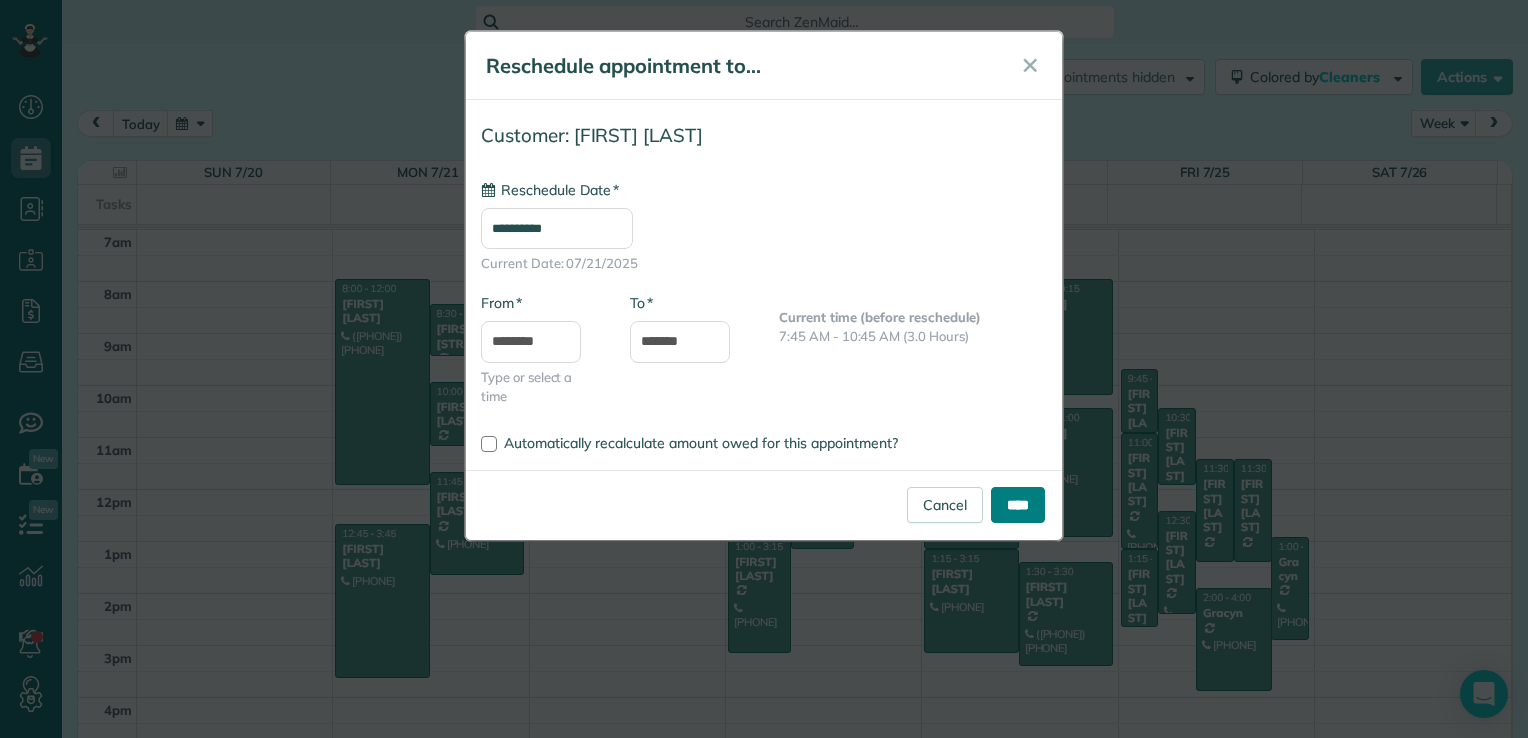 click on "****" at bounding box center (1018, 505) 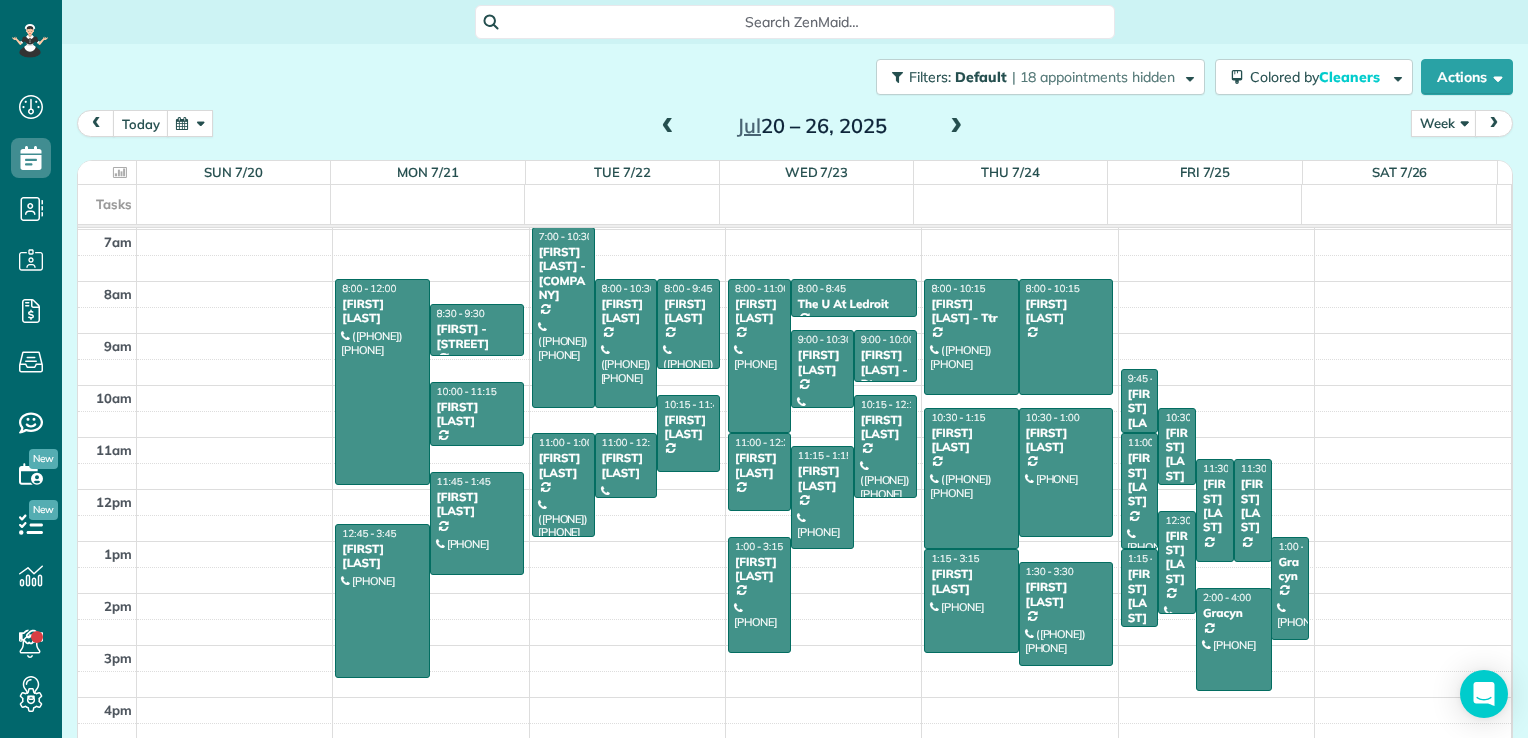 click at bounding box center [956, 127] 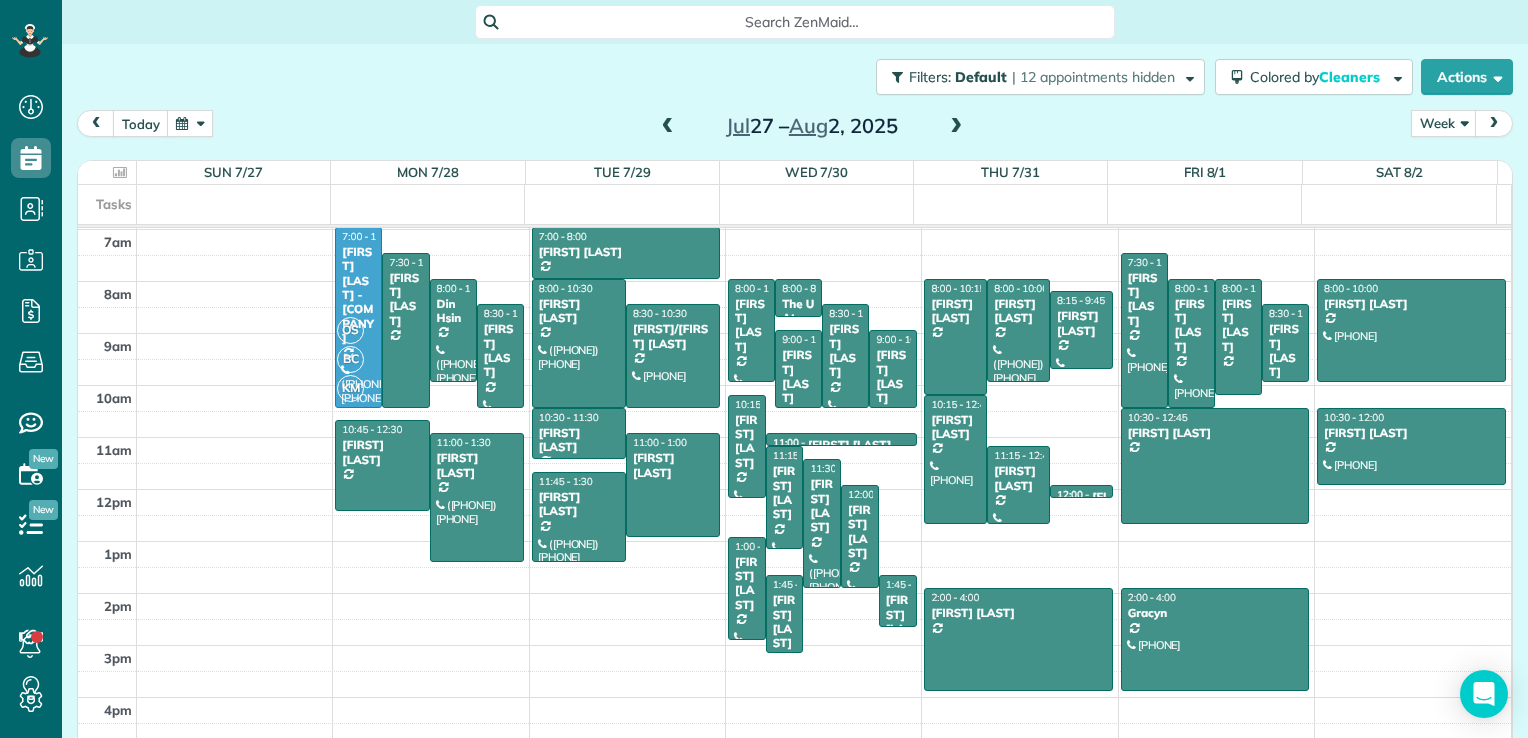 click at bounding box center [668, 127] 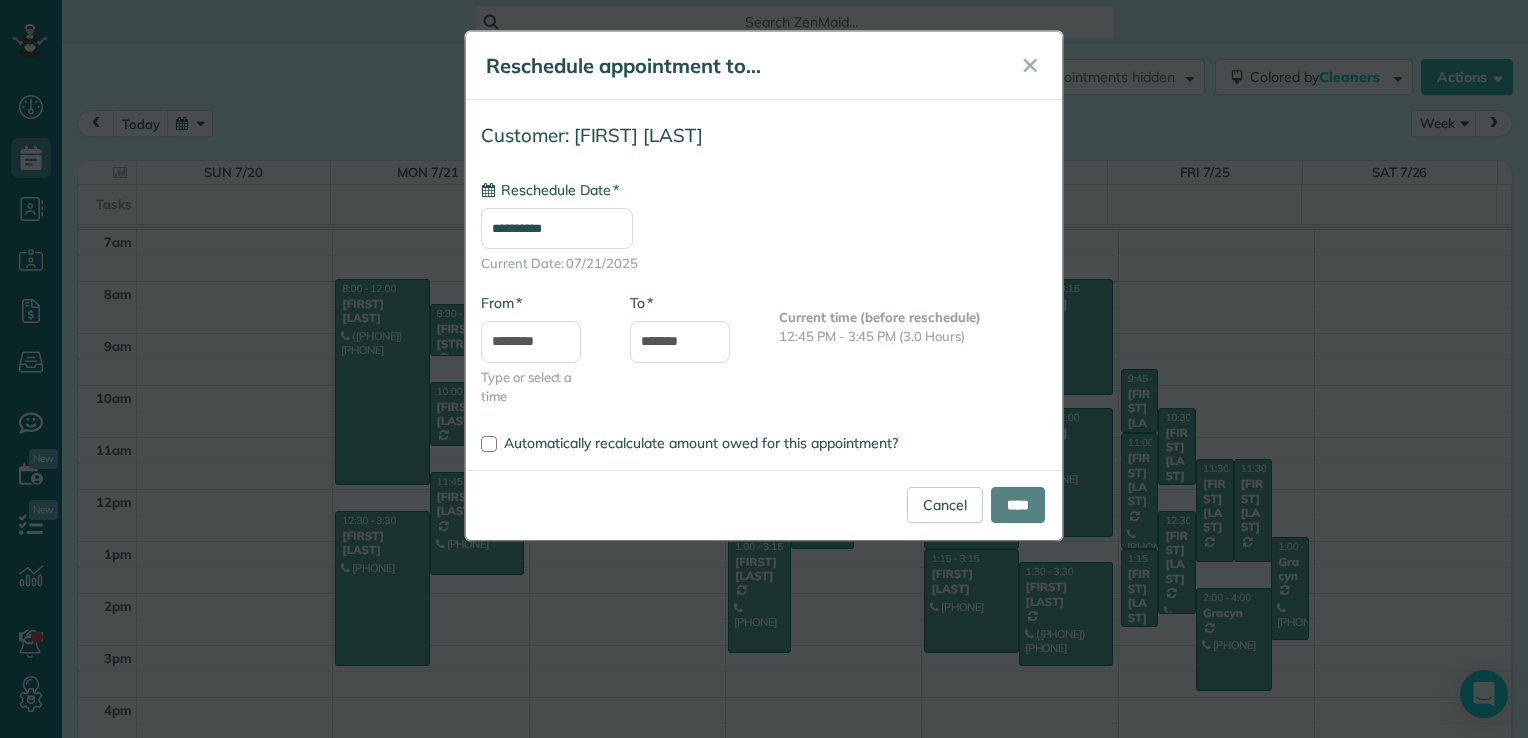 type on "**********" 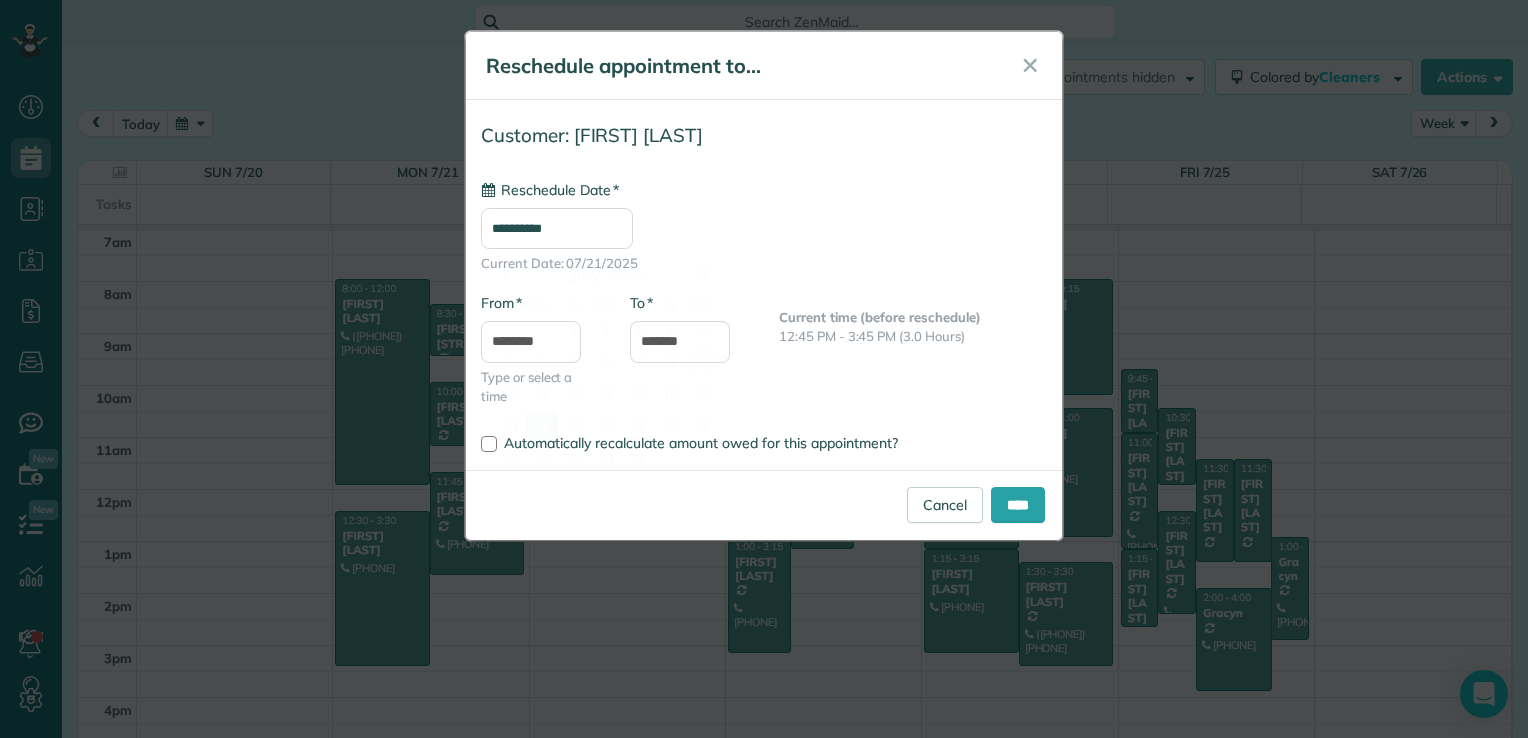 click on "**********" at bounding box center [557, 228] 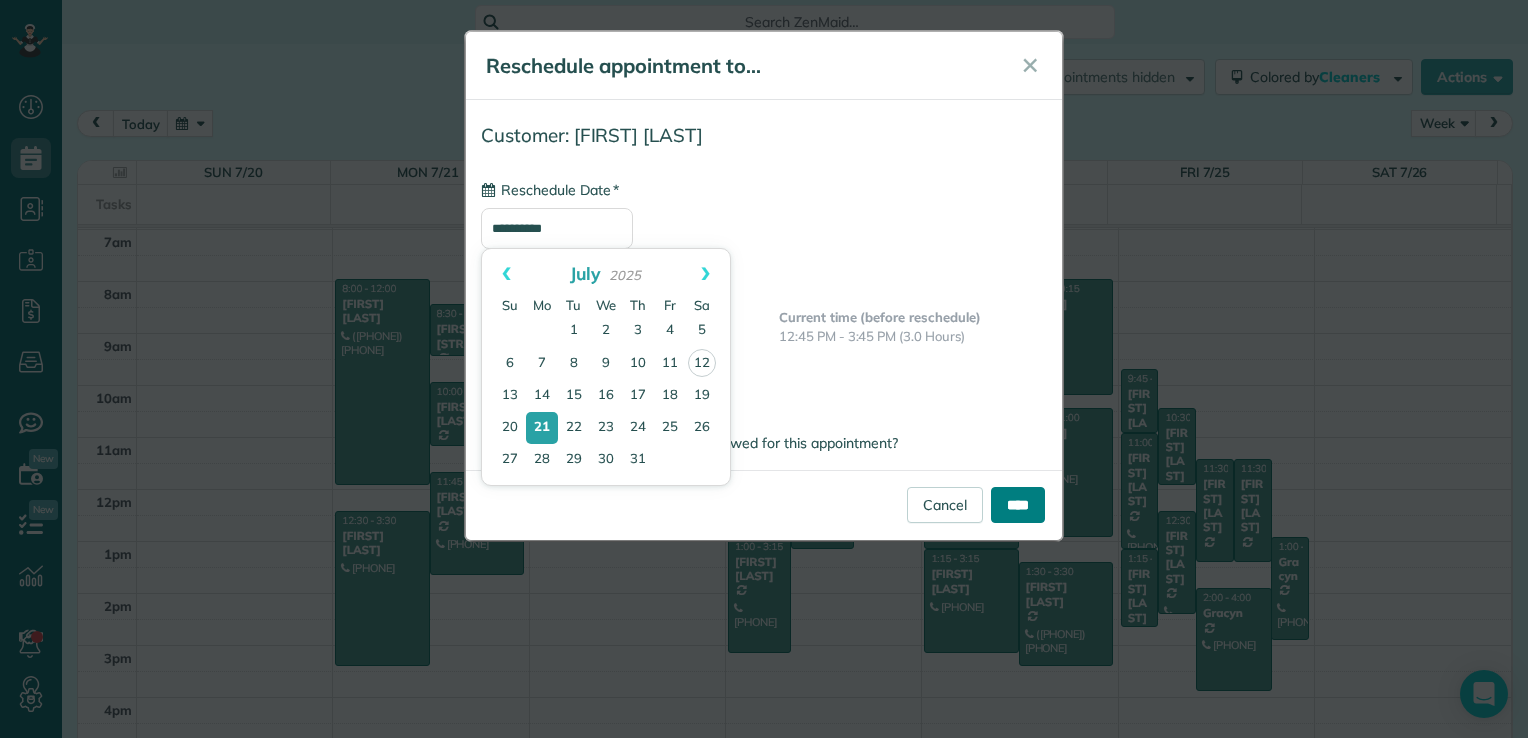 click on "****" at bounding box center [1018, 505] 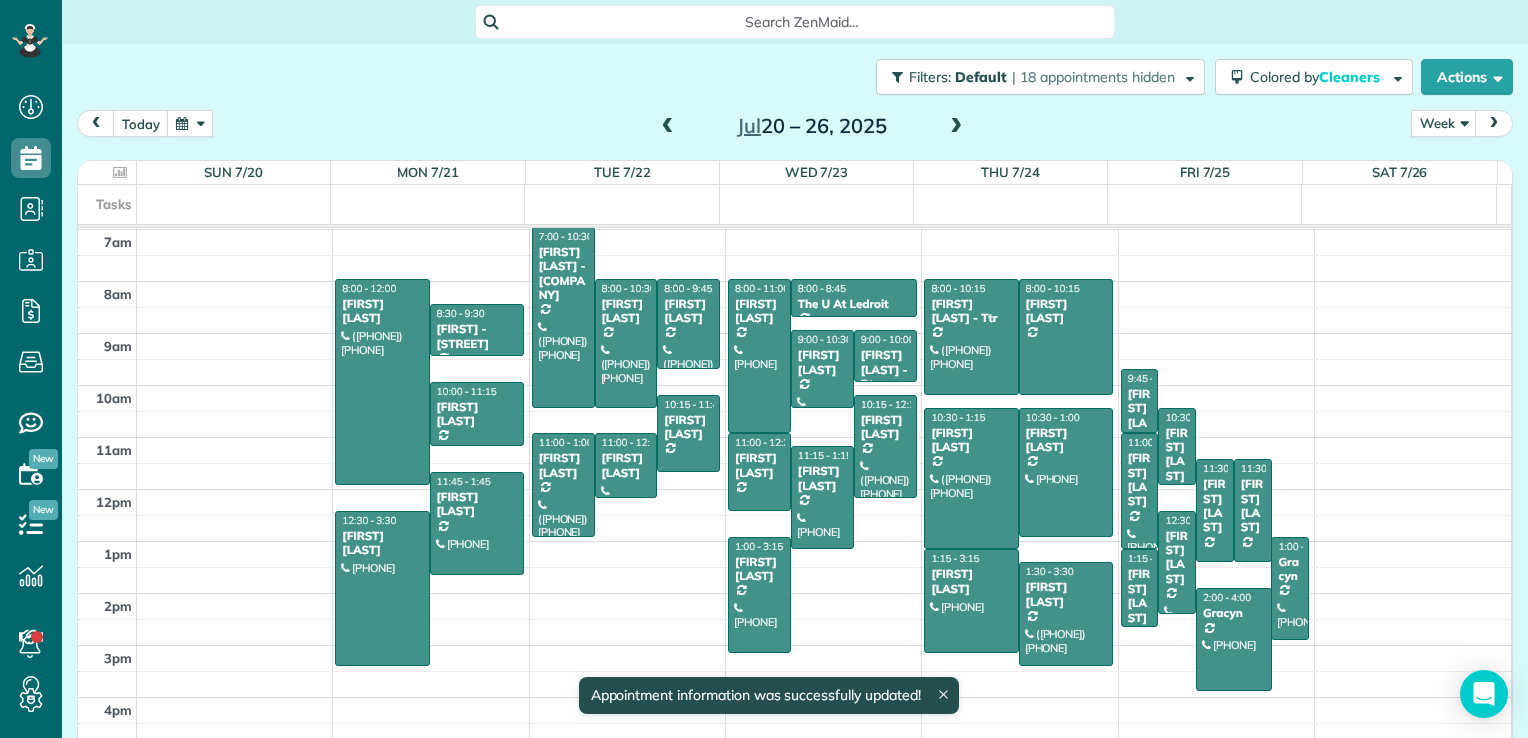 click at bounding box center (956, 127) 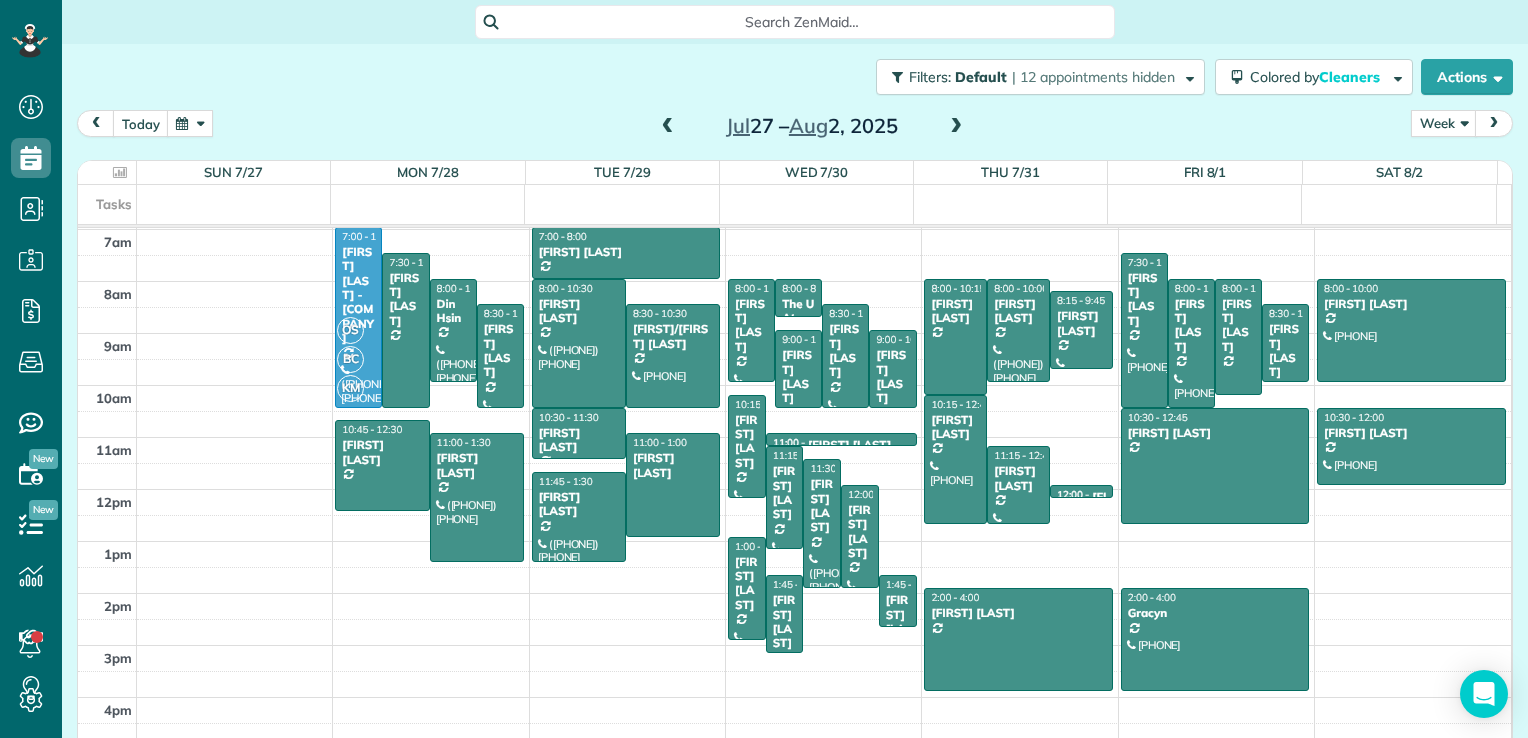 click at bounding box center [668, 127] 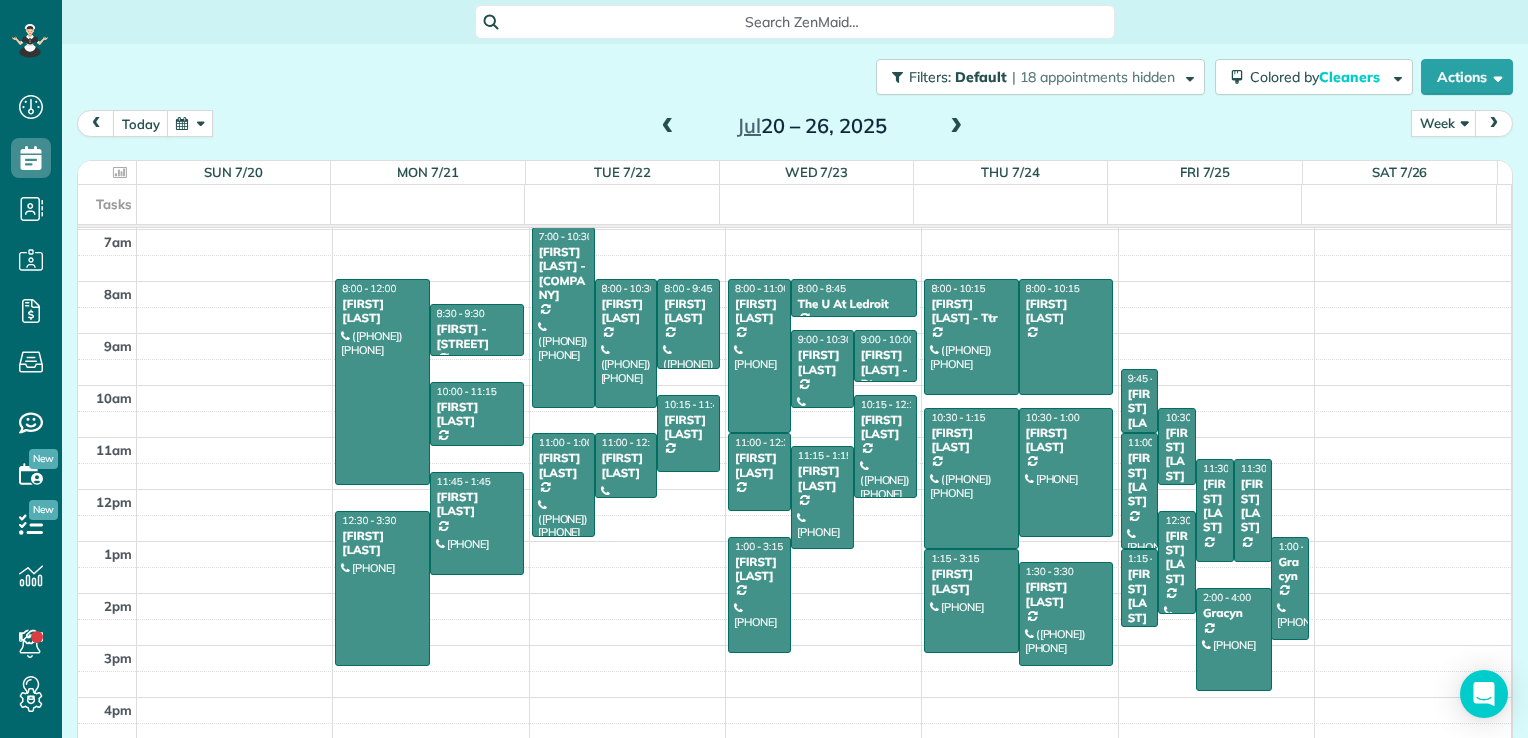click at bounding box center (956, 127) 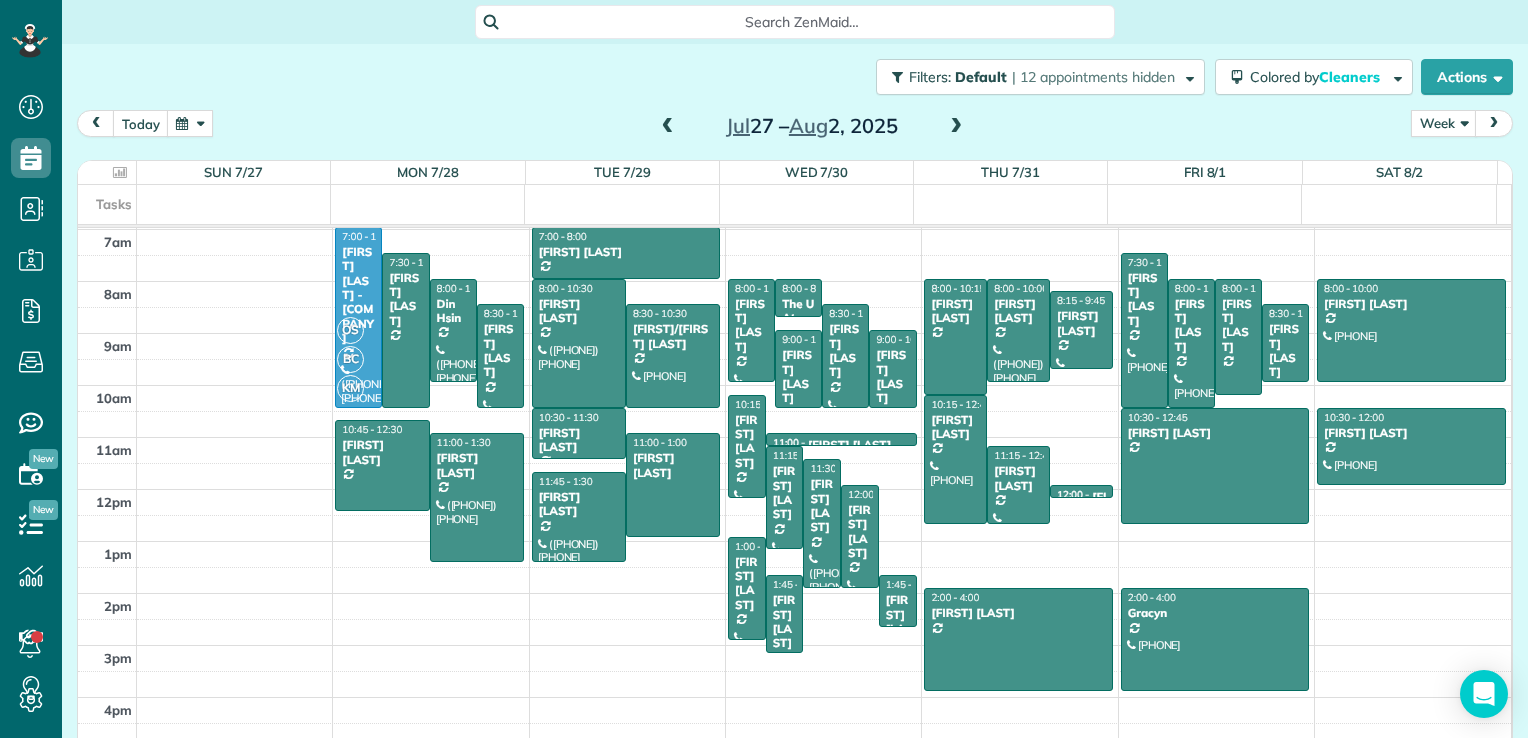 click at bounding box center [668, 127] 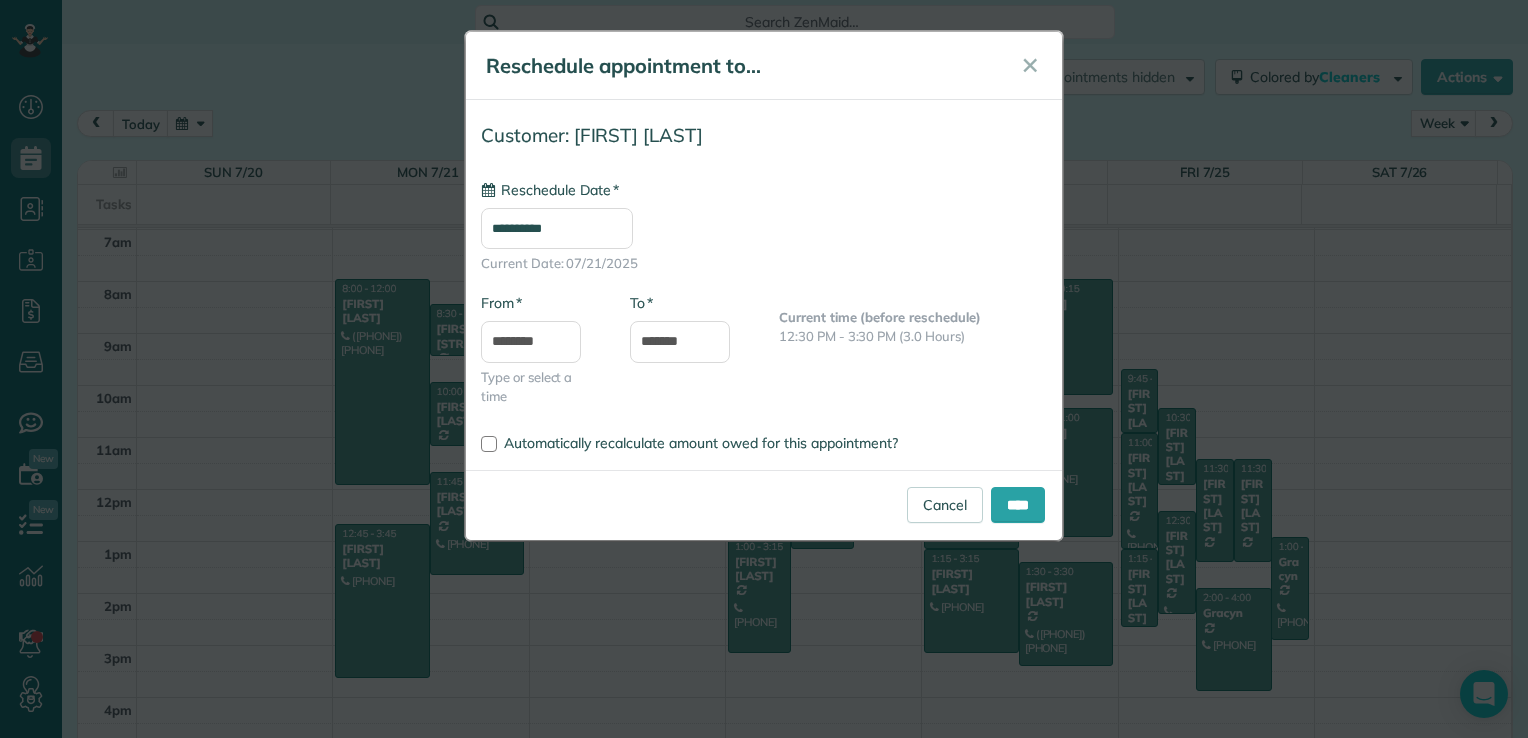 click on "**********" at bounding box center (557, 228) 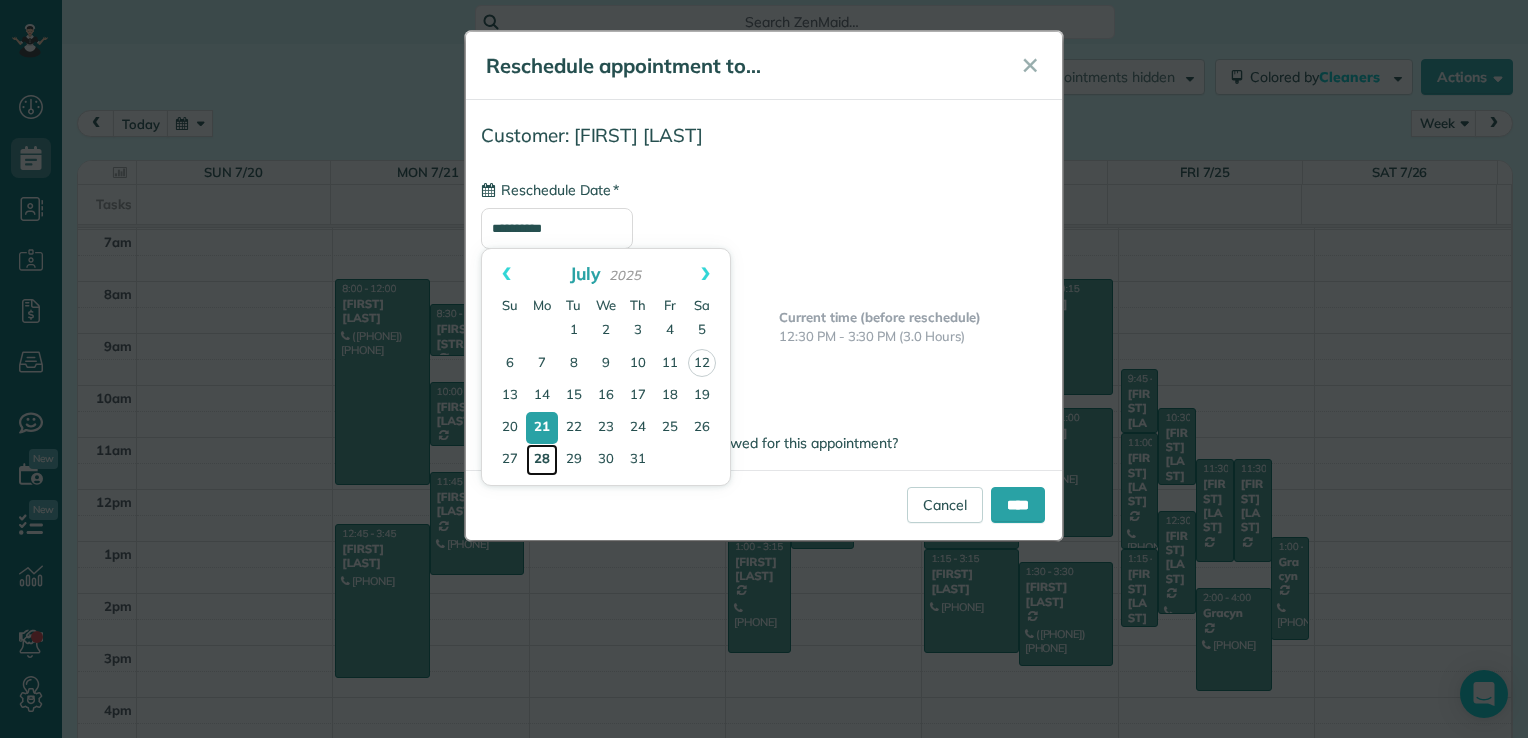 click on "28" at bounding box center [542, 460] 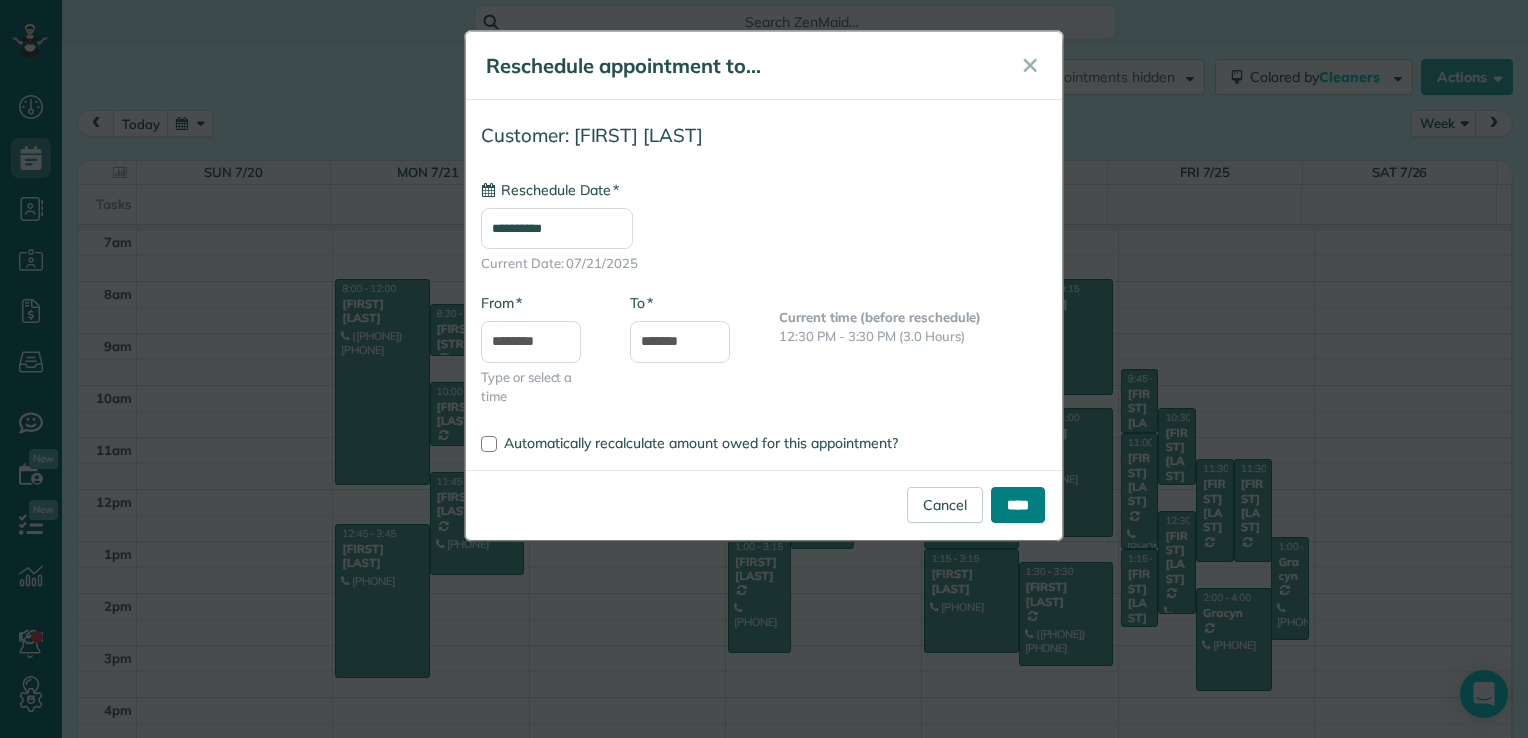 click on "****" at bounding box center [1018, 505] 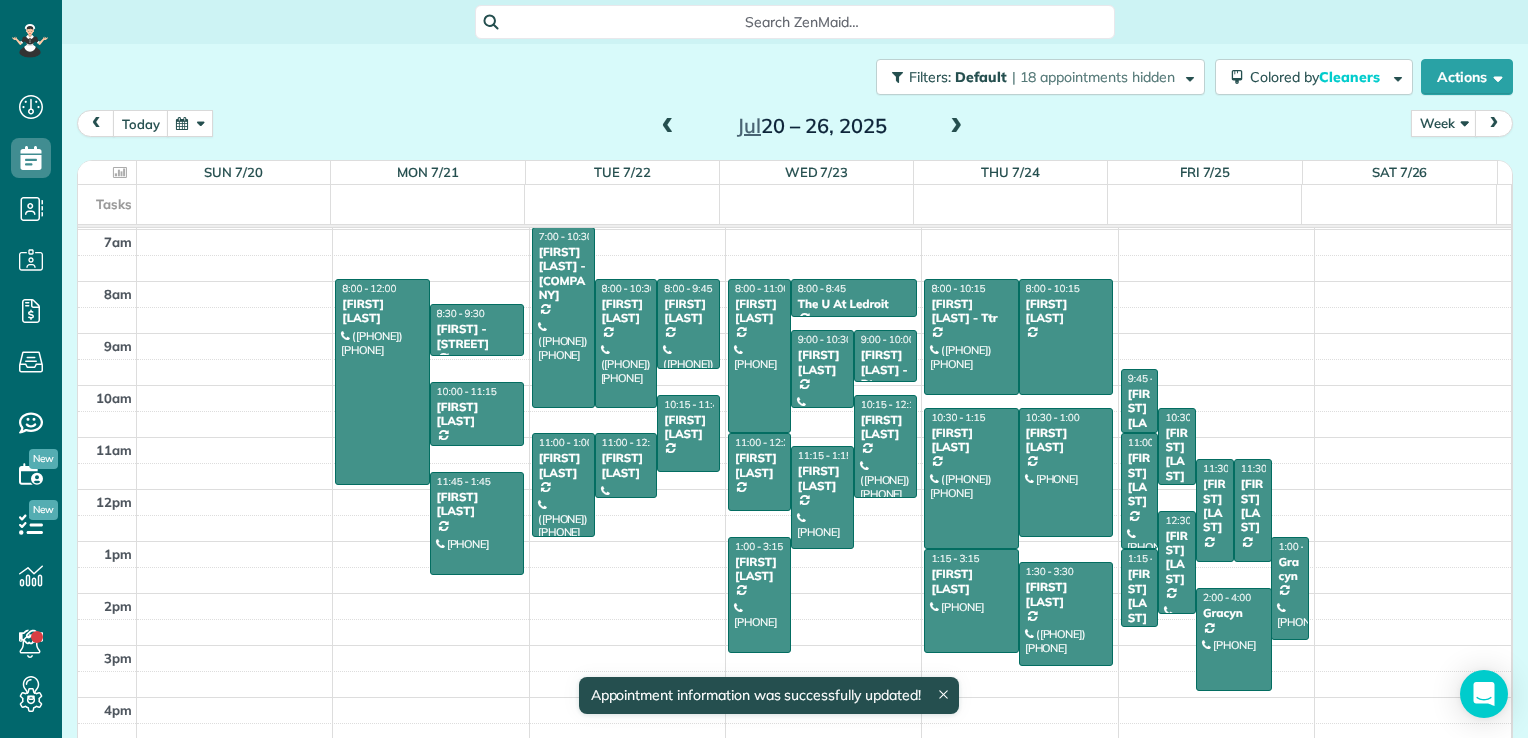 click at bounding box center (956, 127) 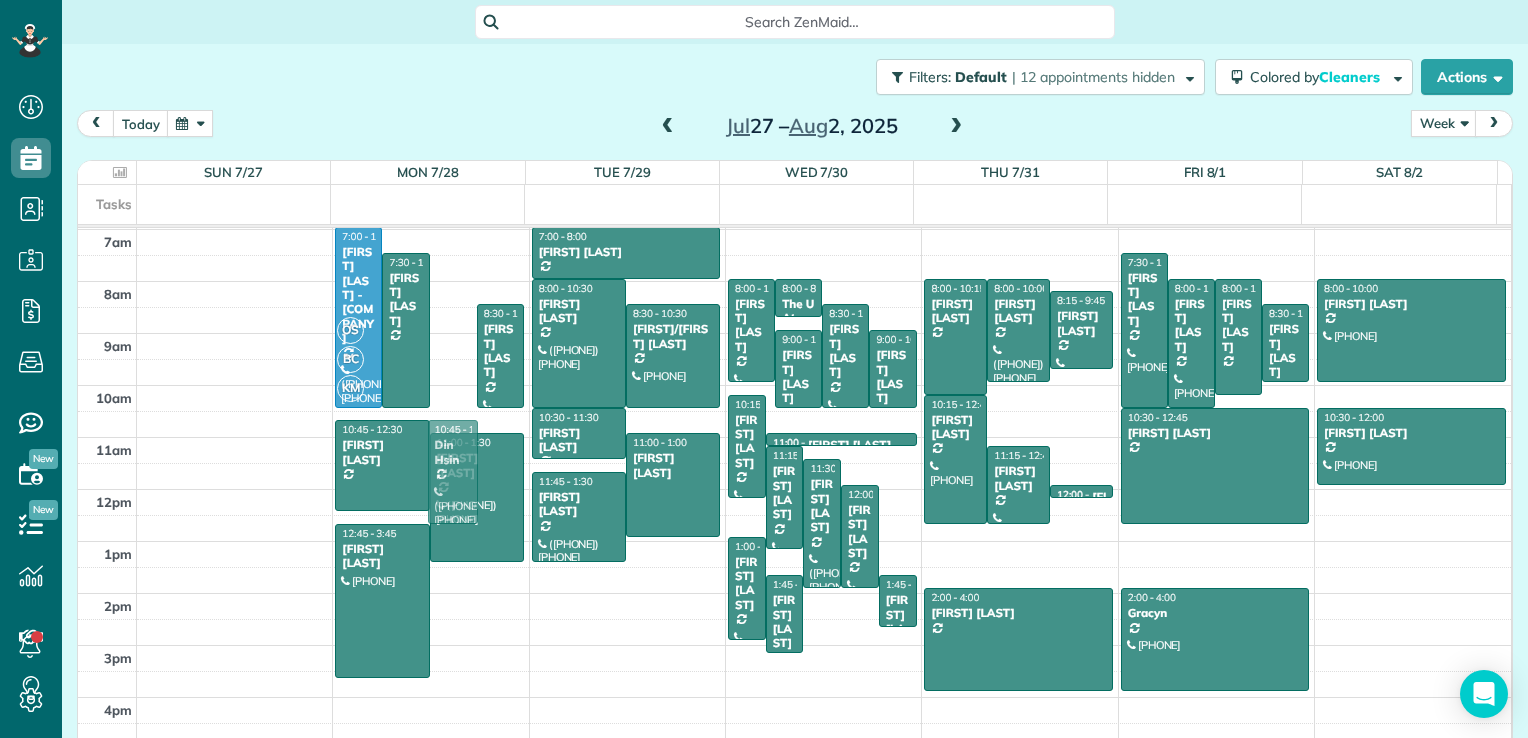 drag, startPoint x: 455, startPoint y: 328, endPoint x: 452, endPoint y: 474, distance: 146.03082 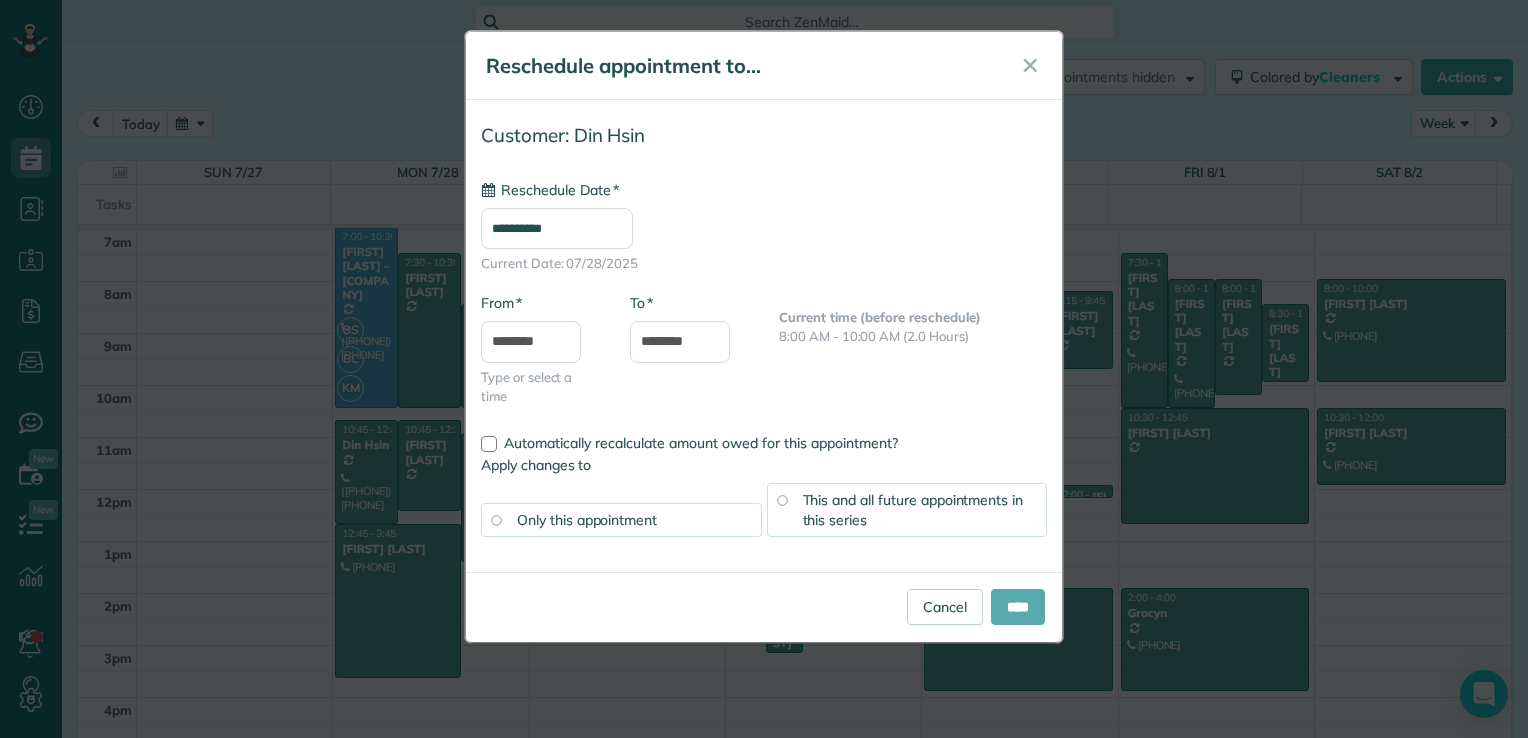 type on "**********" 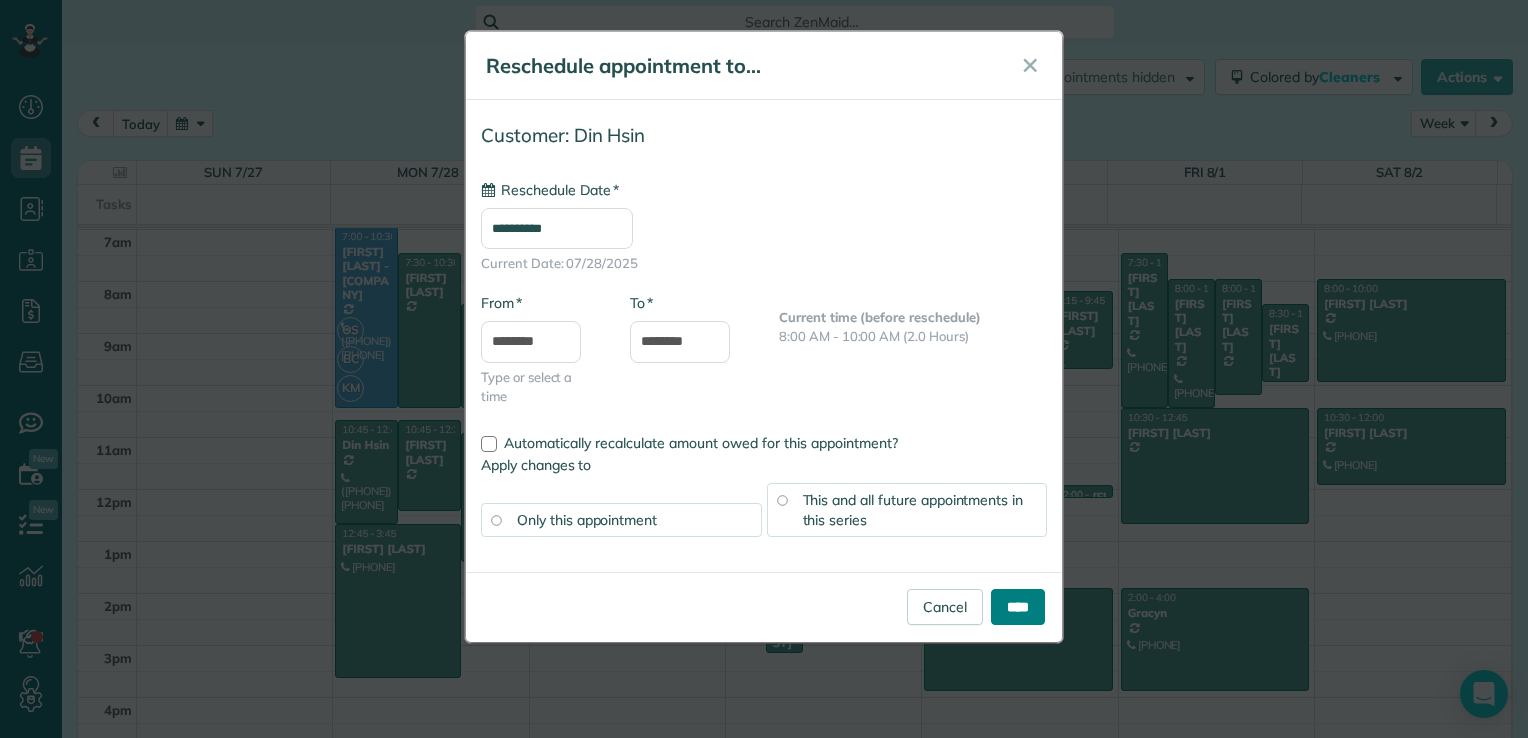 click on "****" at bounding box center (1018, 607) 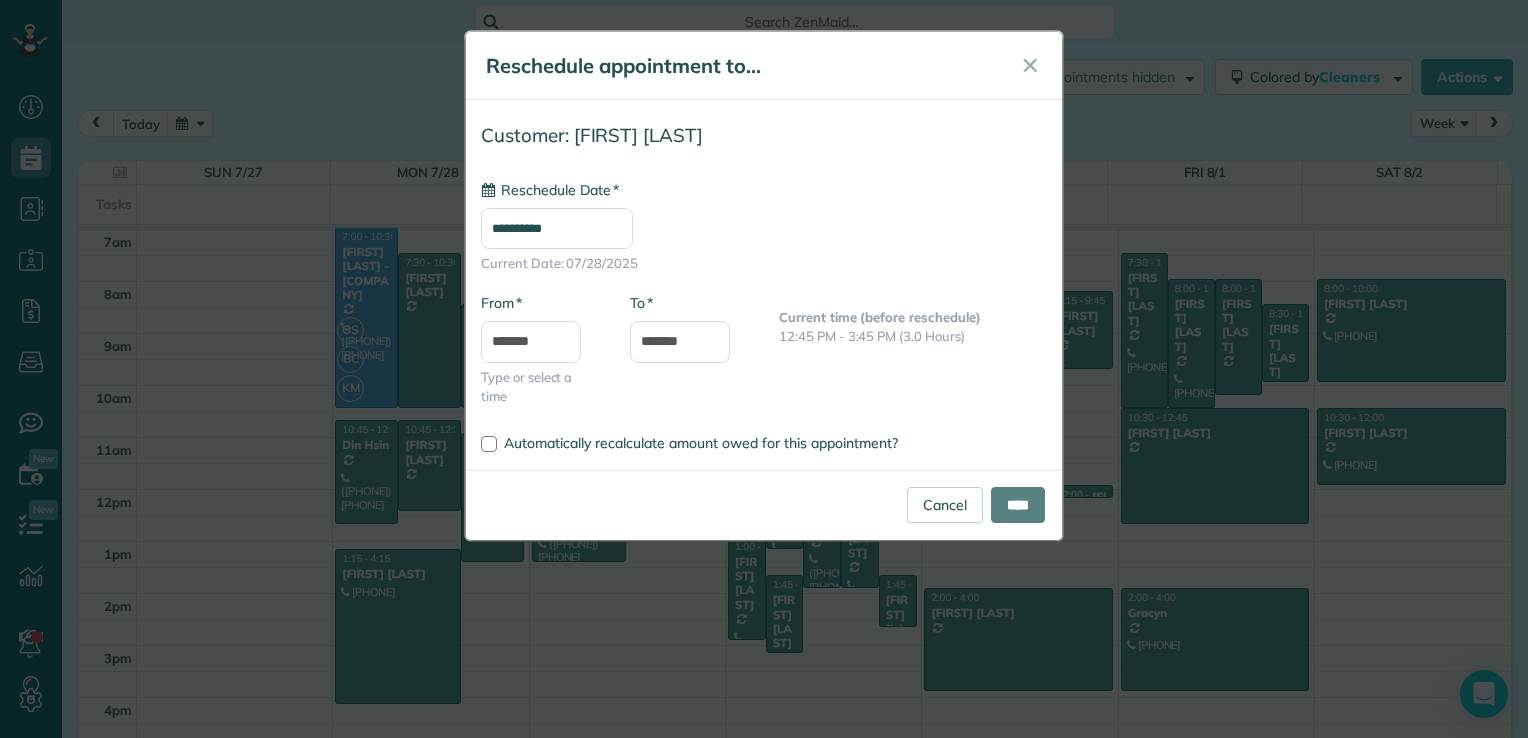type on "**********" 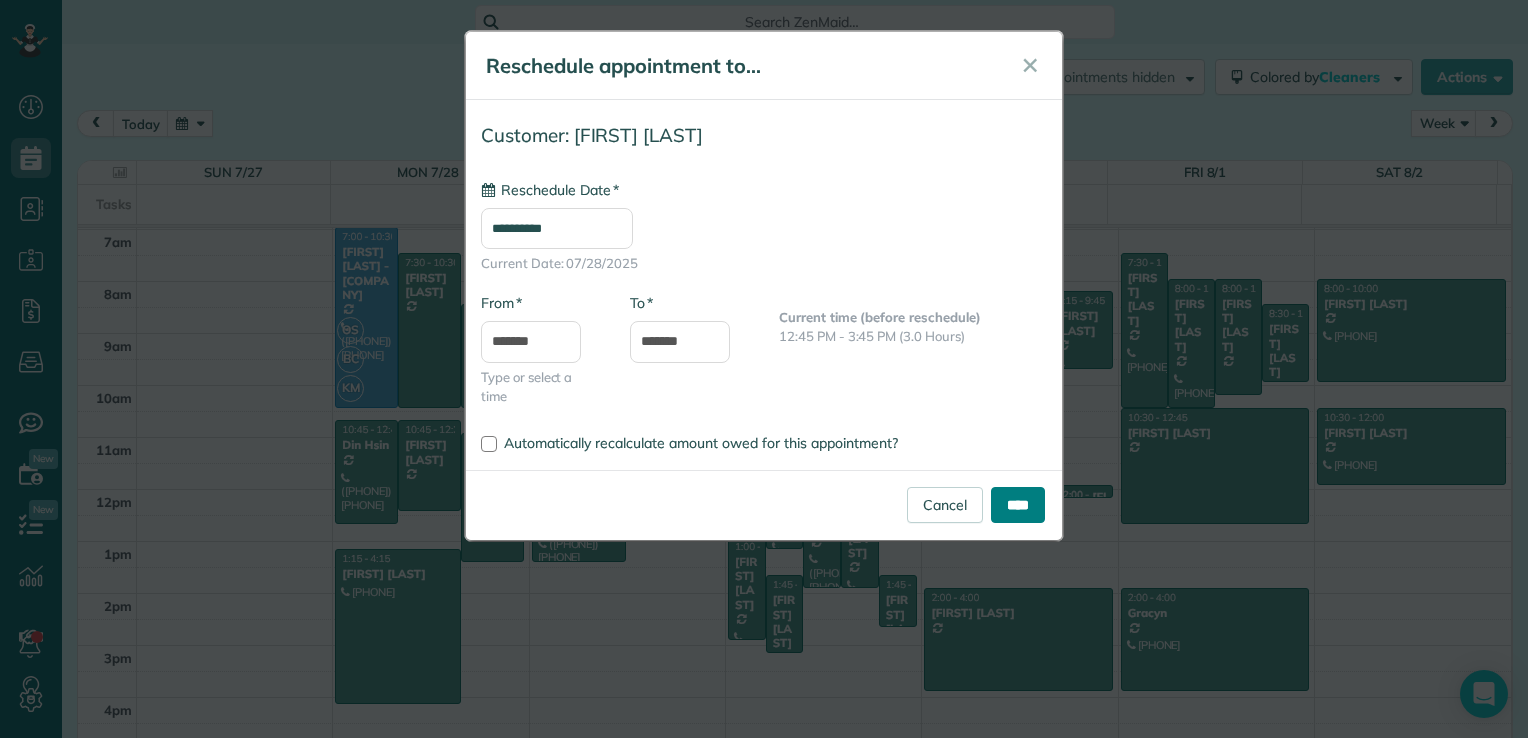 click on "****" at bounding box center (1018, 505) 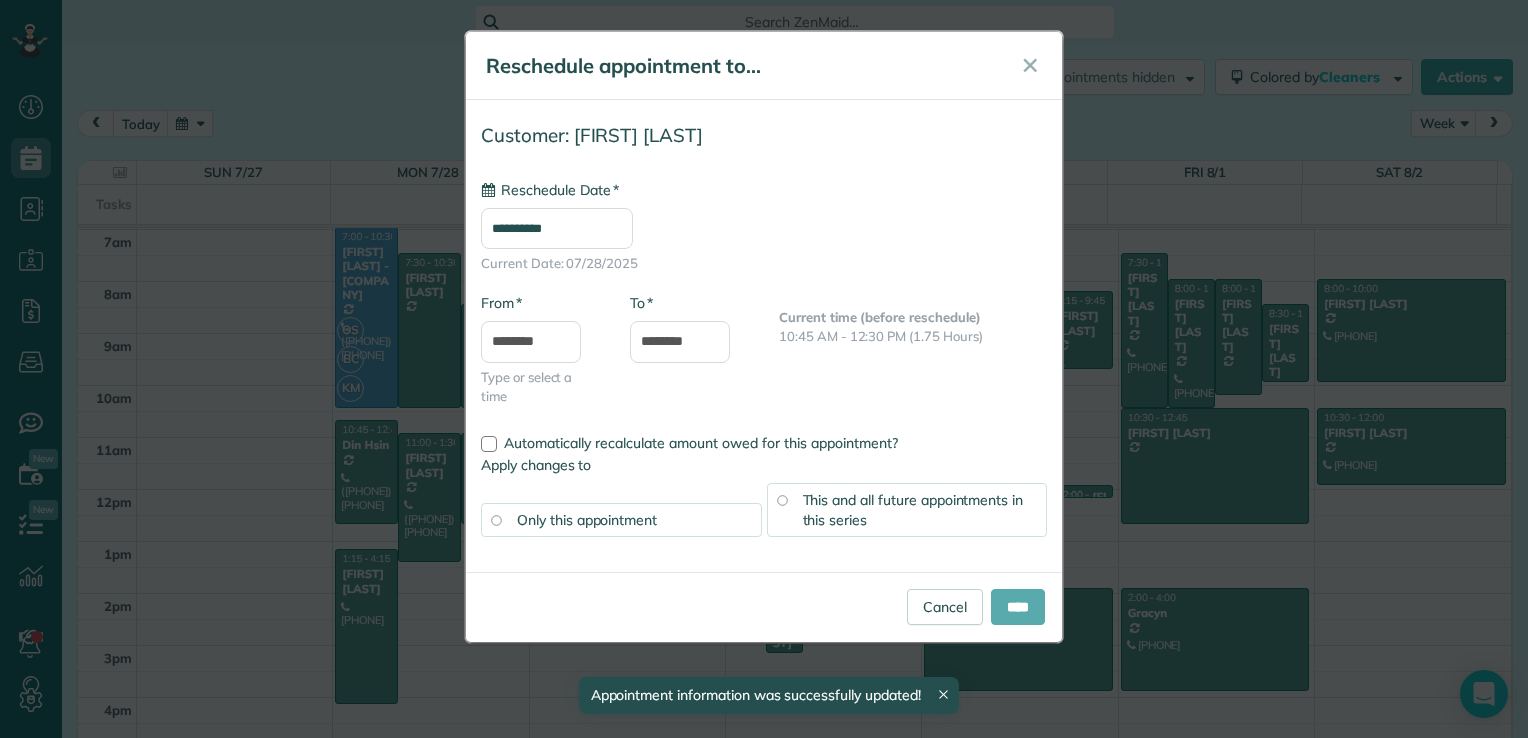type on "**********" 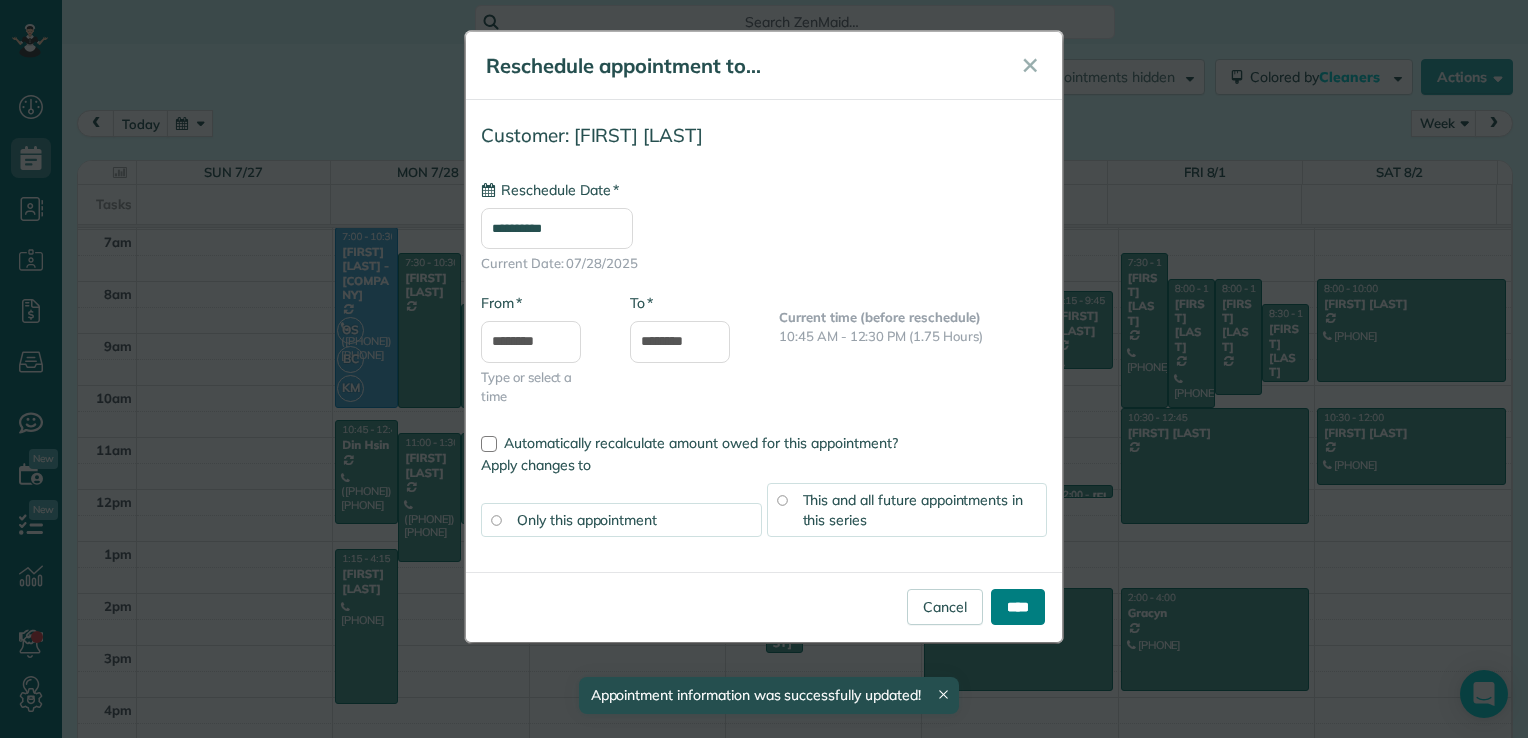 click on "****" at bounding box center (1018, 607) 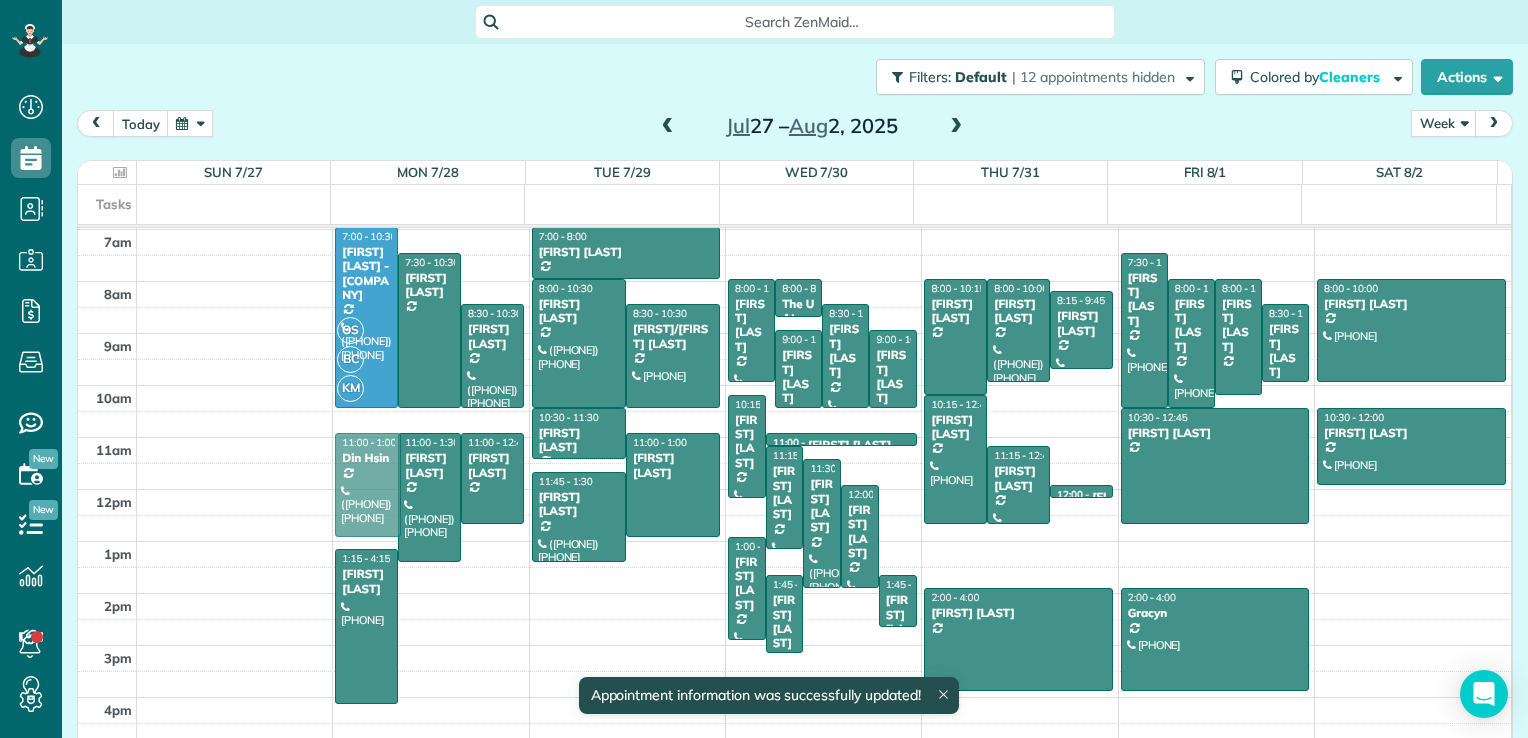 drag, startPoint x: 372, startPoint y: 446, endPoint x: 372, endPoint y: 458, distance: 12 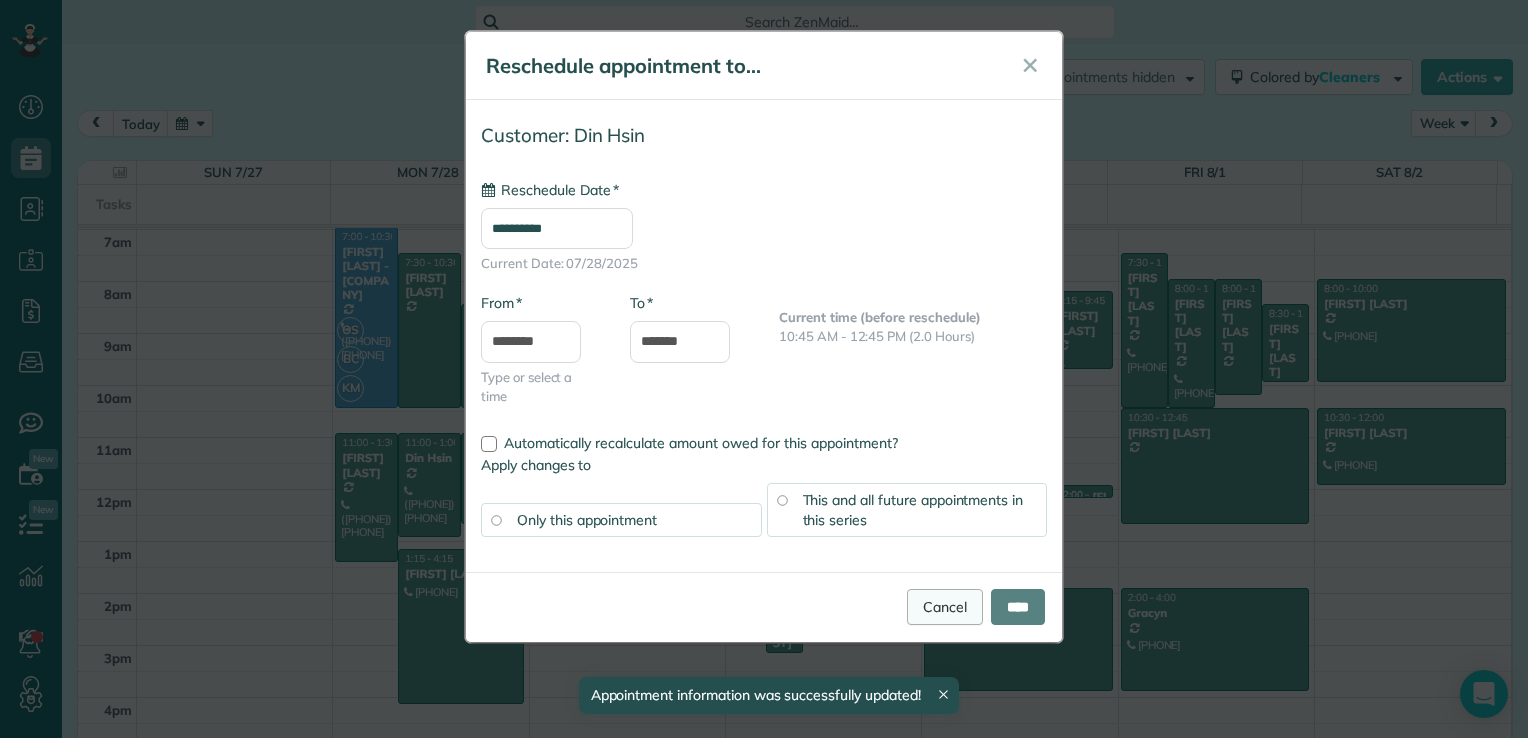 type on "**********" 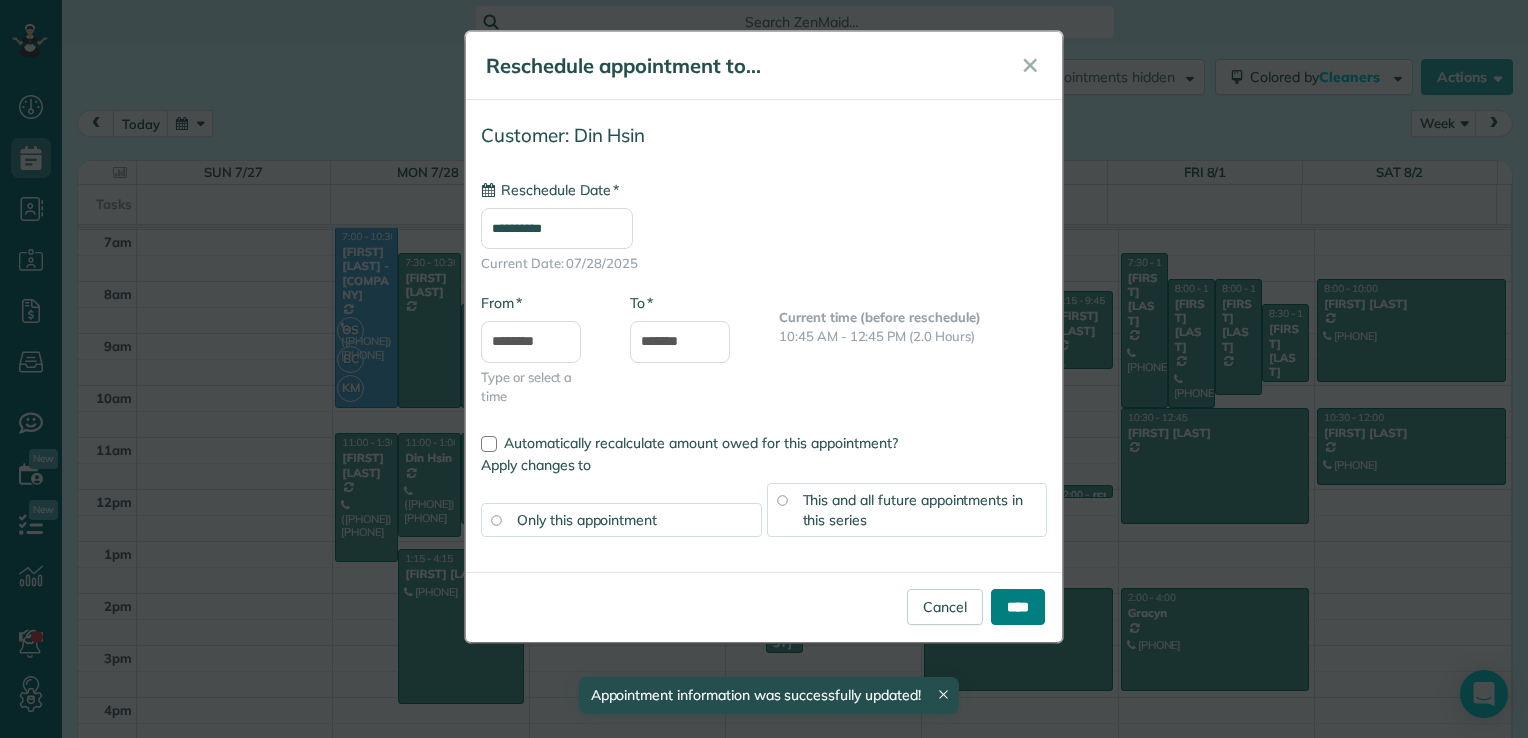 click on "****" at bounding box center [1018, 607] 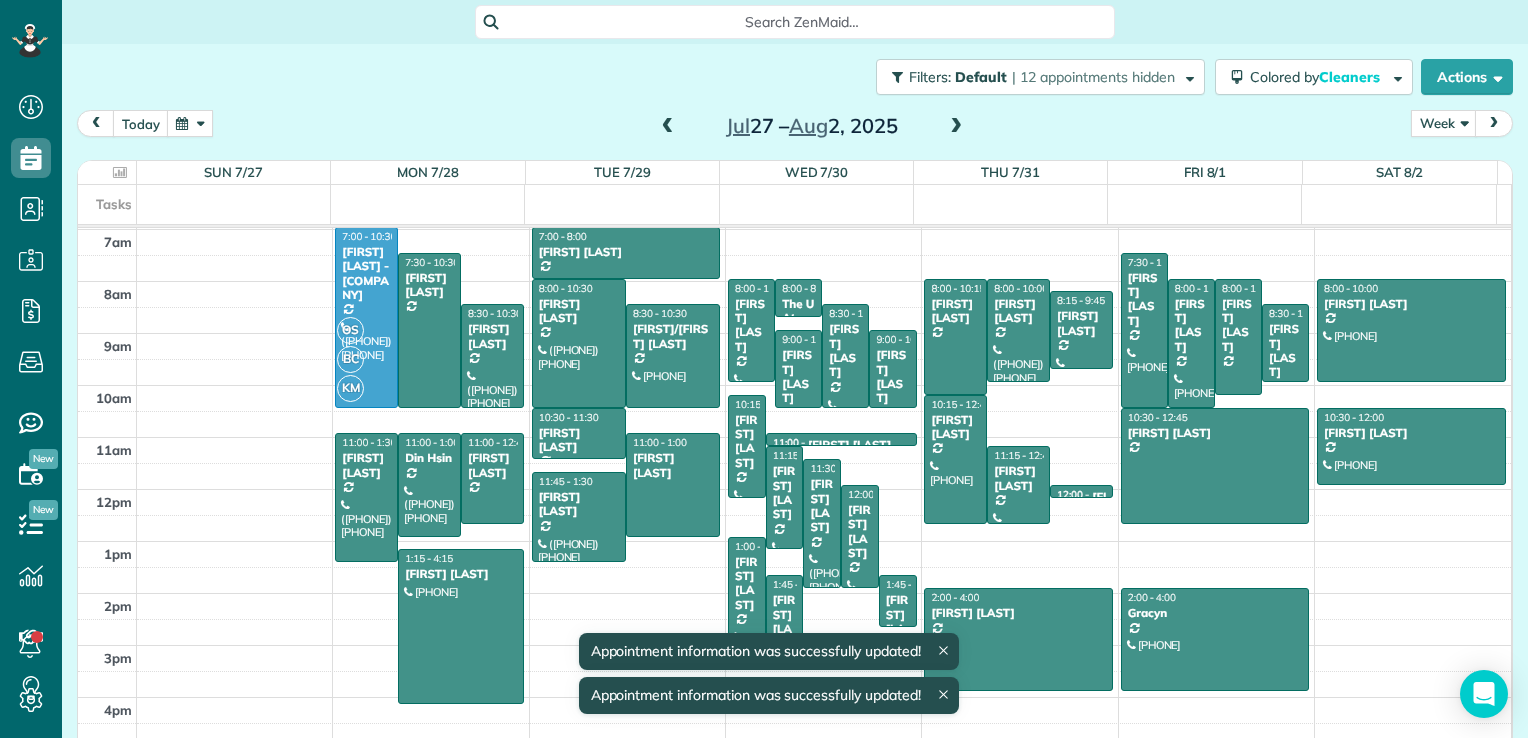click on "[MONTH] [DAY] – [MONTH] [DAY], [YEAR]" at bounding box center (812, 126) 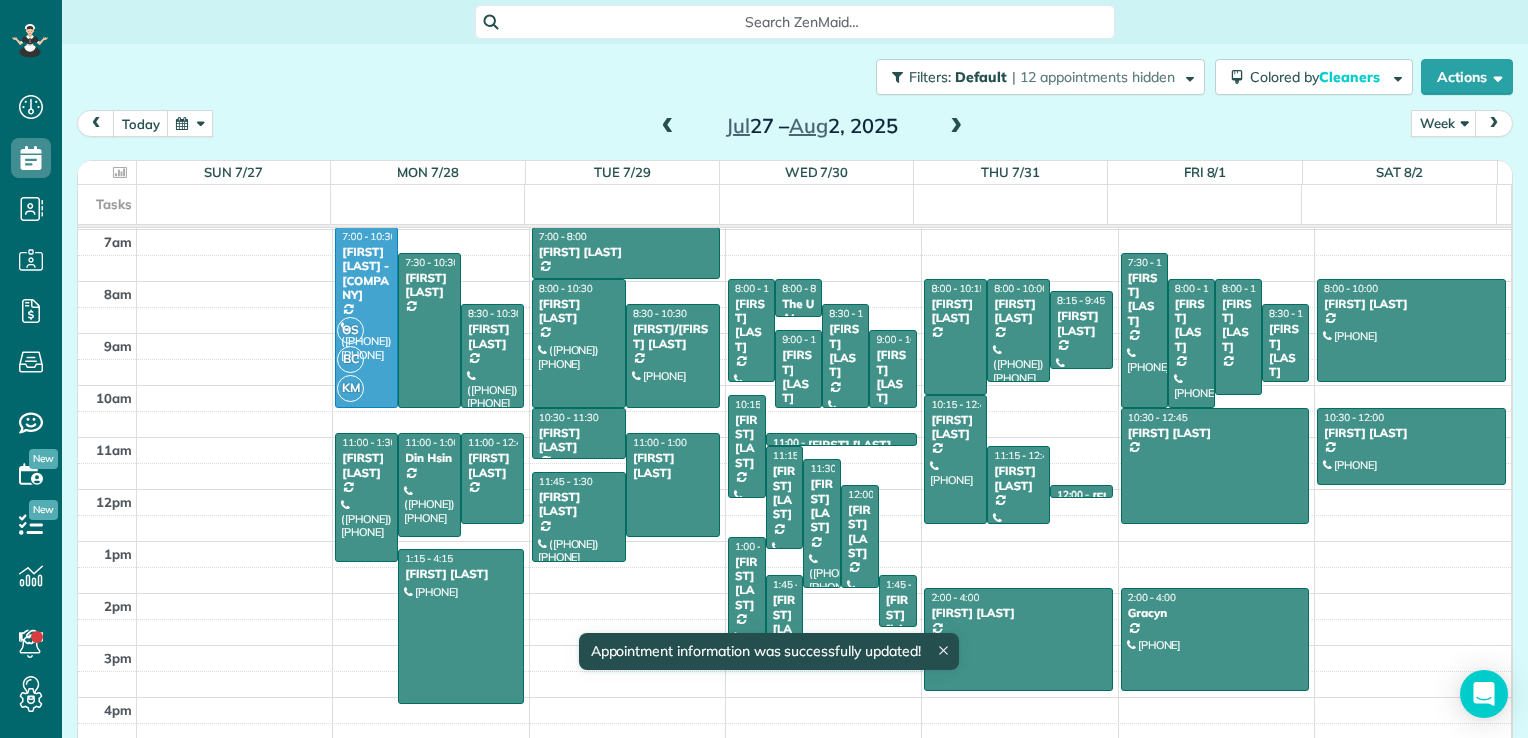 click at bounding box center [668, 127] 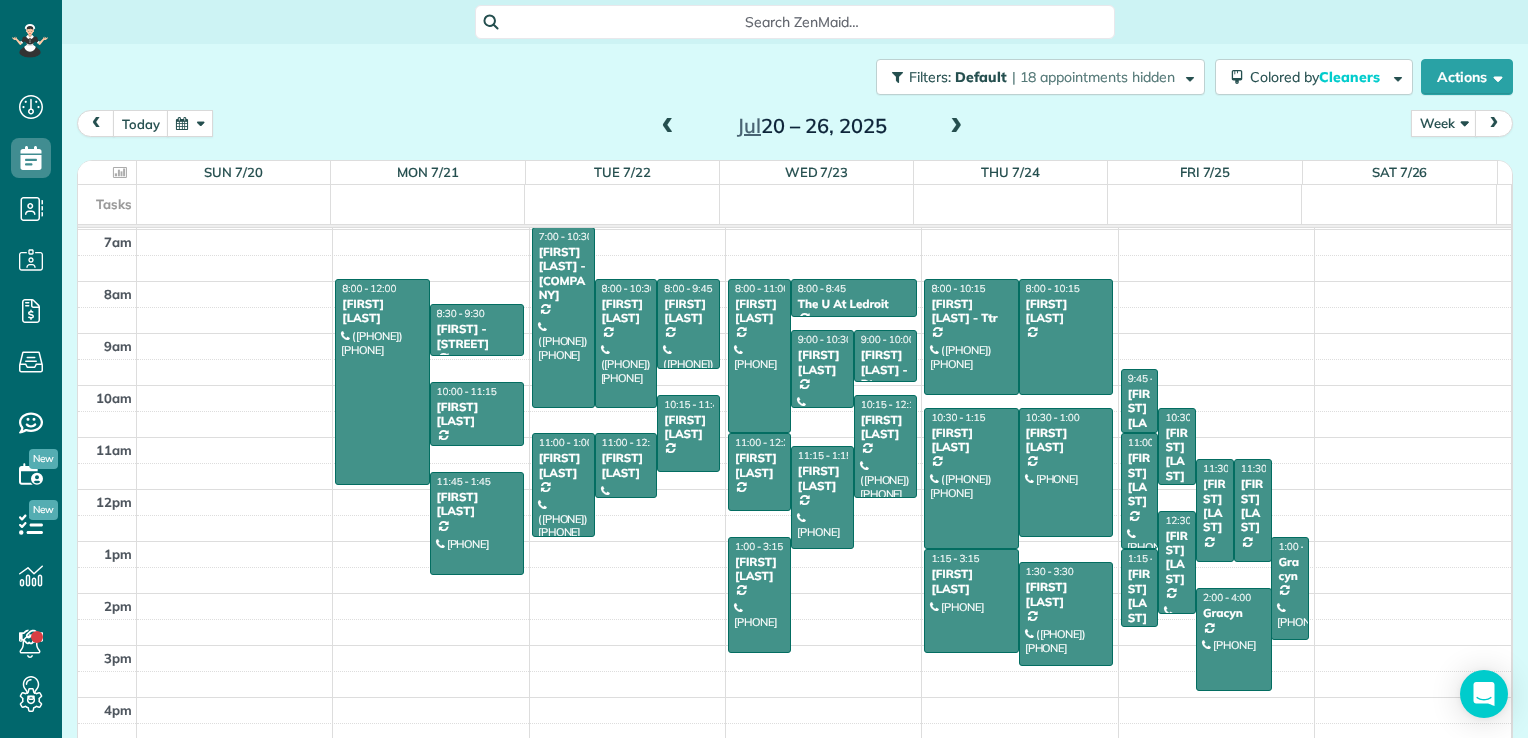 click on "[MONTH] [DATE] – [DATE], [YEAR]" at bounding box center [812, 126] 